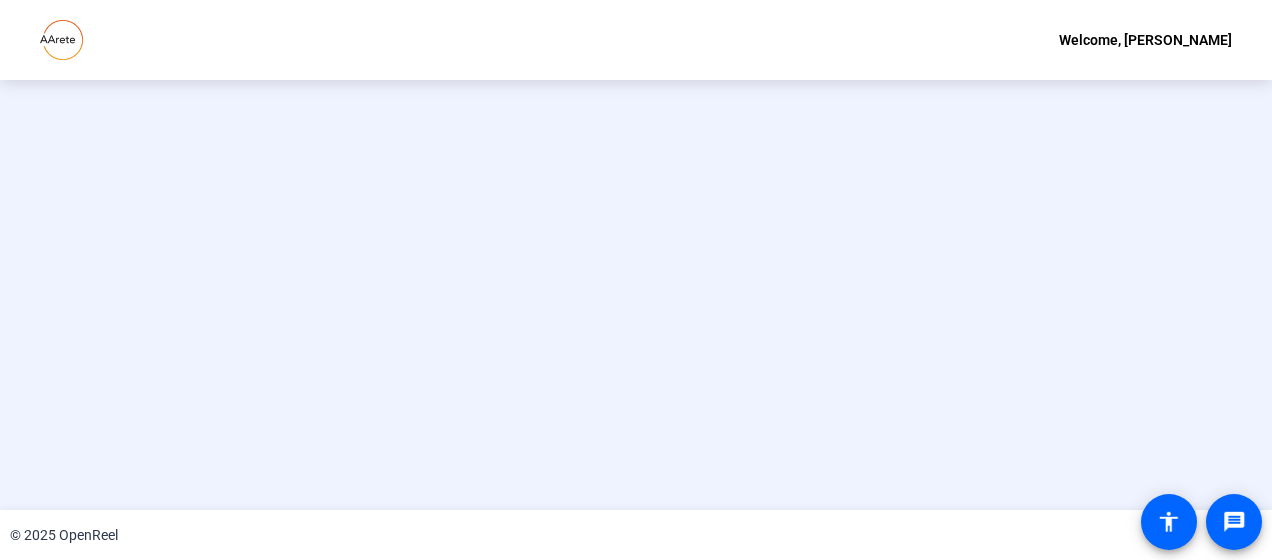 scroll, scrollTop: 0, scrollLeft: 0, axis: both 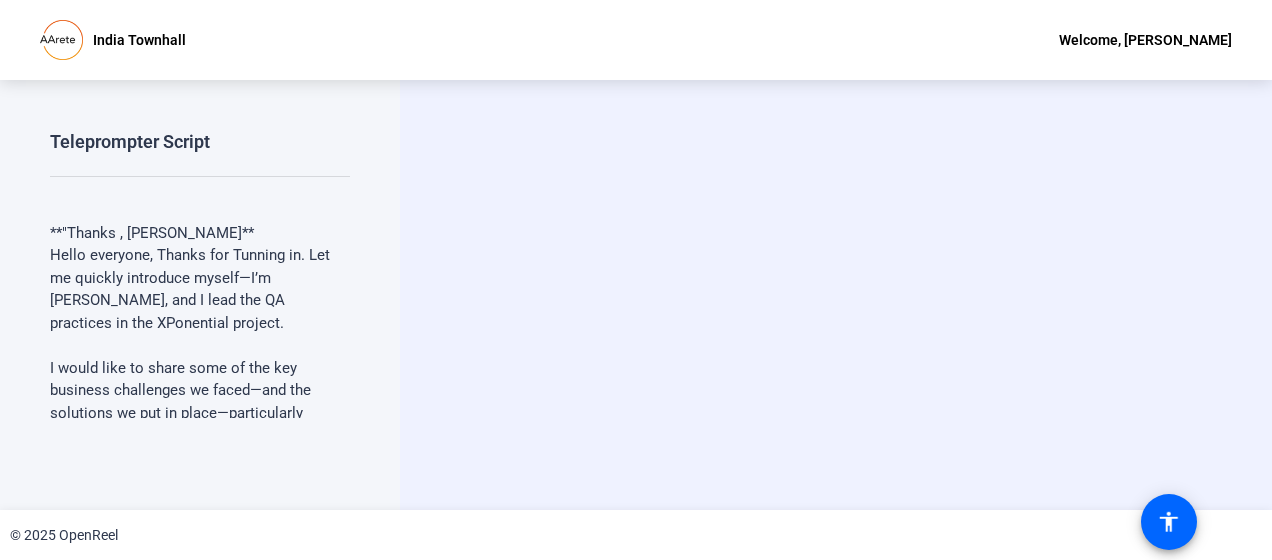 click on "Hello everyone, Thanks for Tunning in. Let me quickly introduce myself—I’m [PERSON_NAME], and I lead the QA practices in the XPonential project." 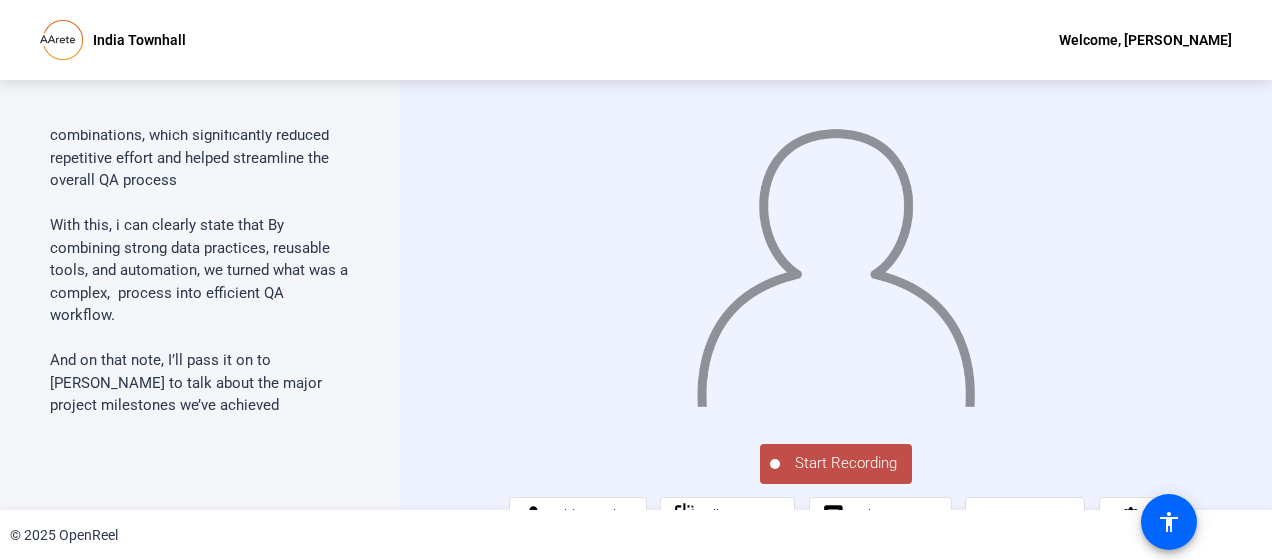 scroll, scrollTop: 1590, scrollLeft: 0, axis: vertical 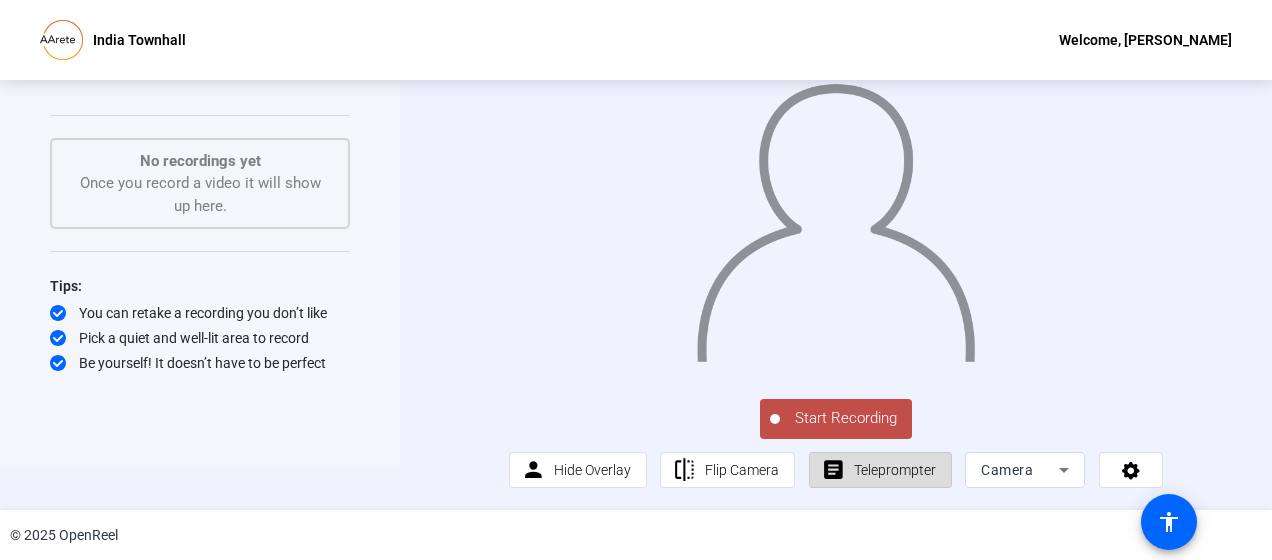 click on "Teleprompter" 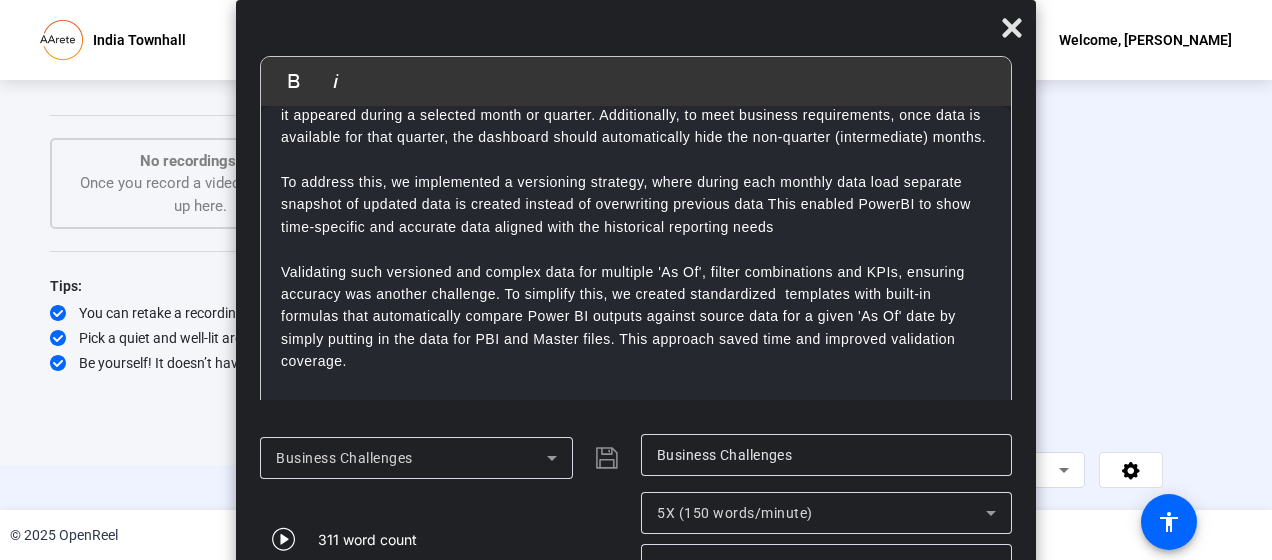 scroll, scrollTop: 500, scrollLeft: 0, axis: vertical 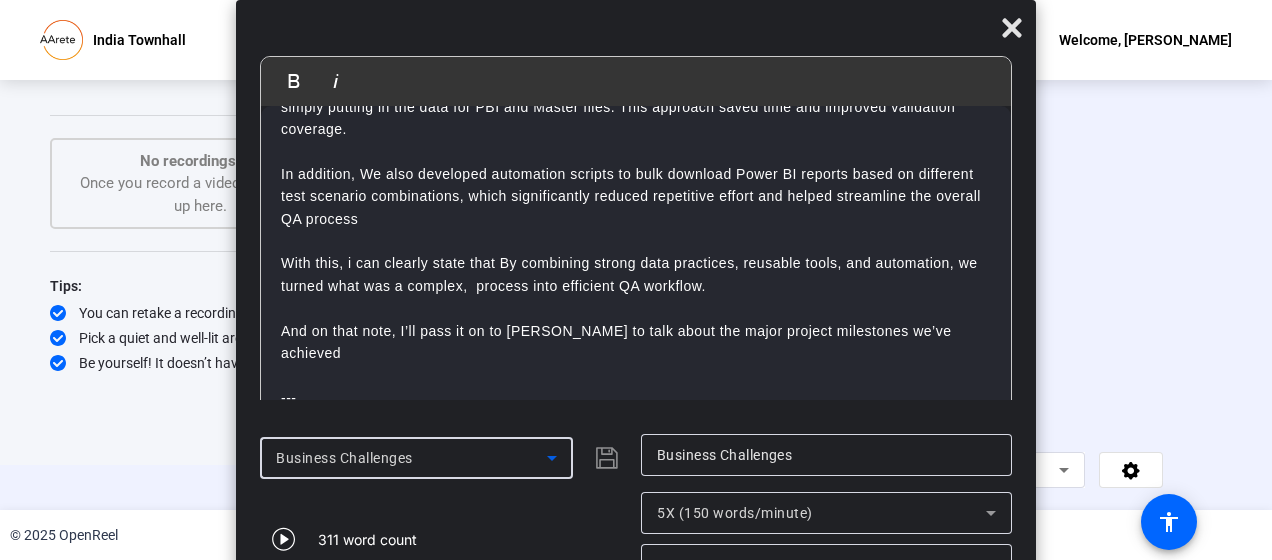 click 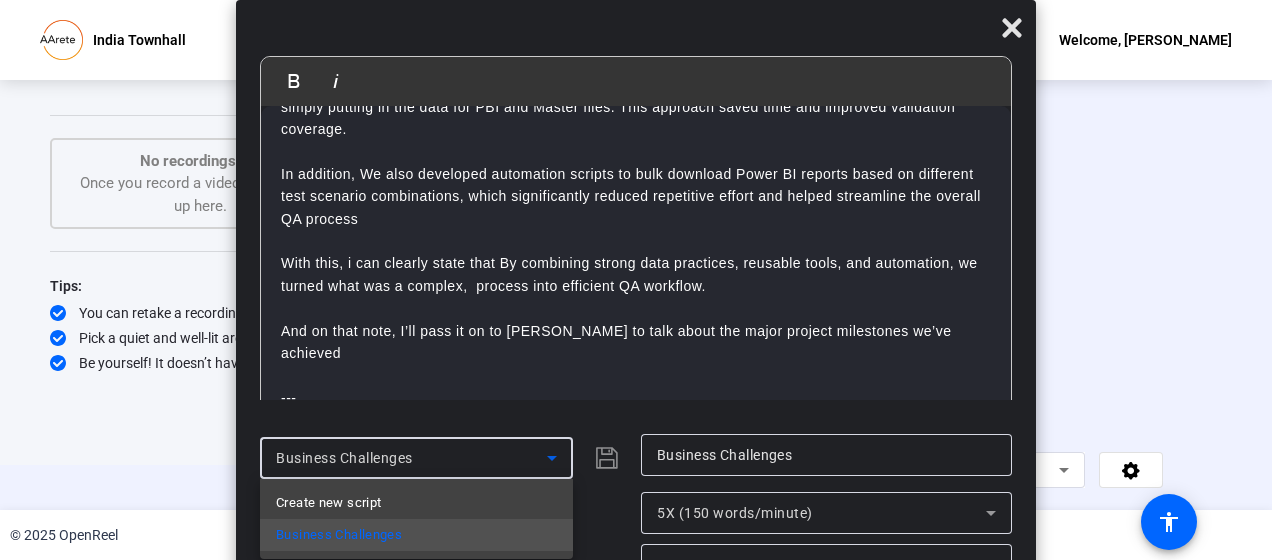 click at bounding box center [636, 280] 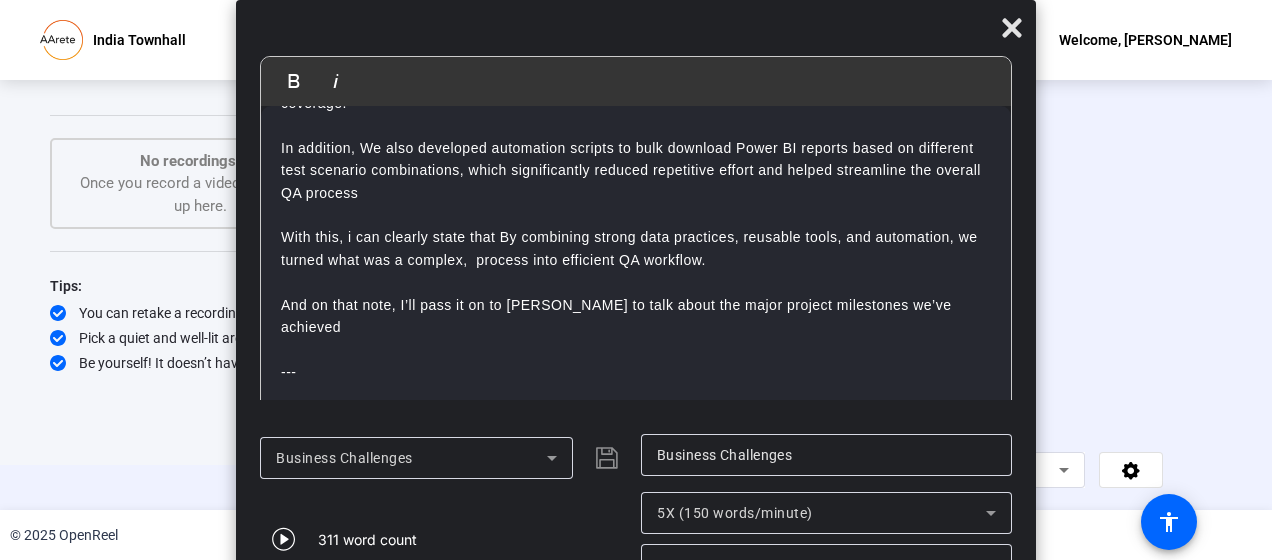 scroll, scrollTop: 538, scrollLeft: 0, axis: vertical 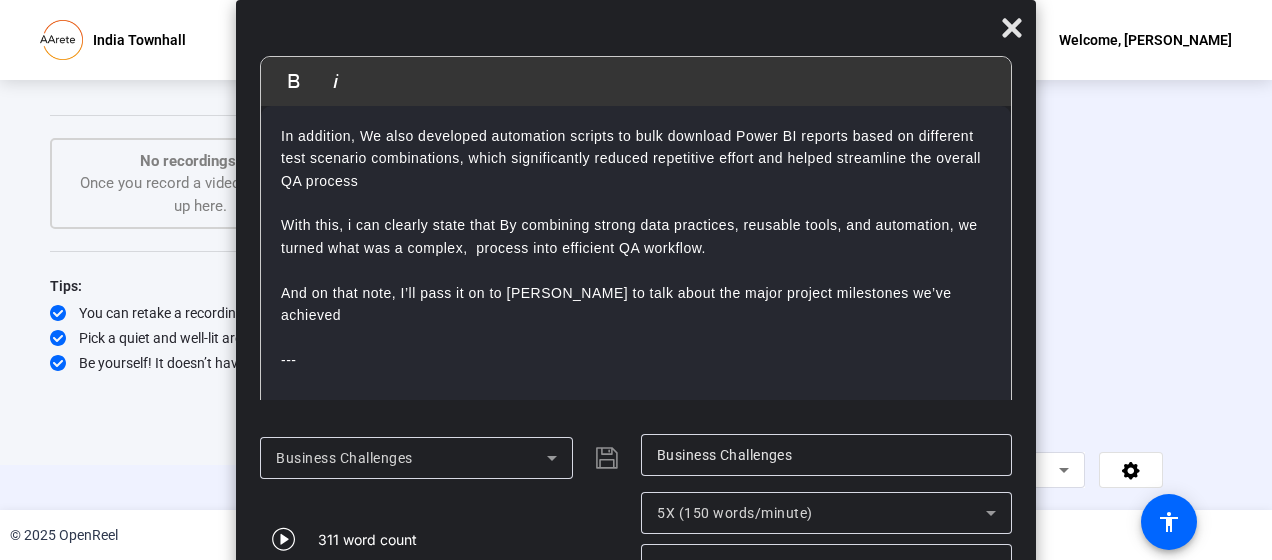 click on "5X (150 words/minute)" at bounding box center [735, 513] 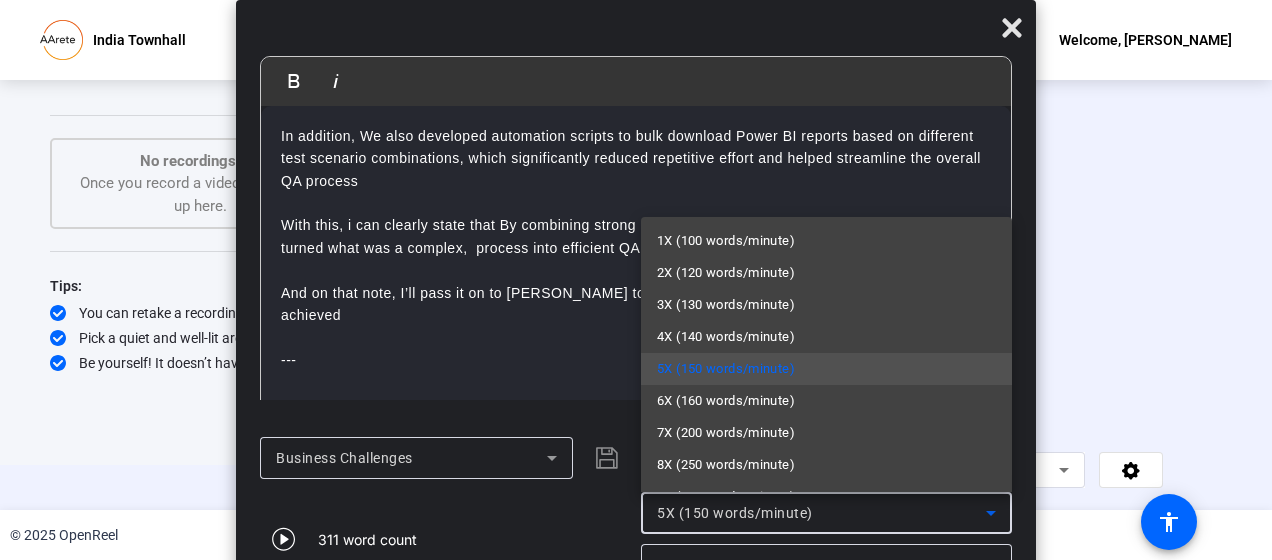 click at bounding box center (636, 280) 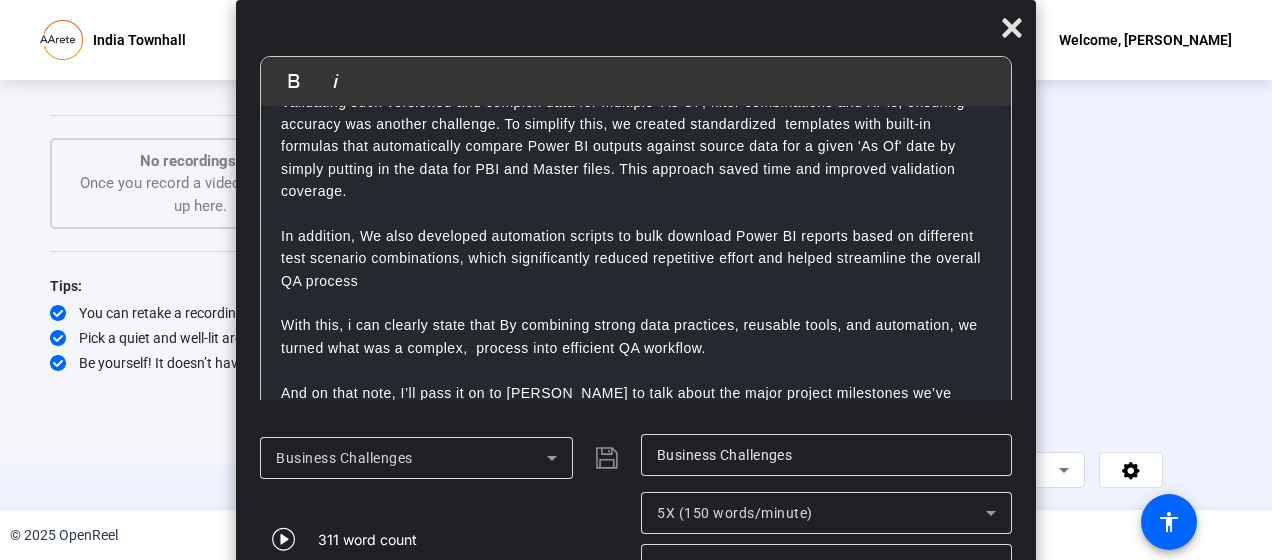 scroll, scrollTop: 0, scrollLeft: 0, axis: both 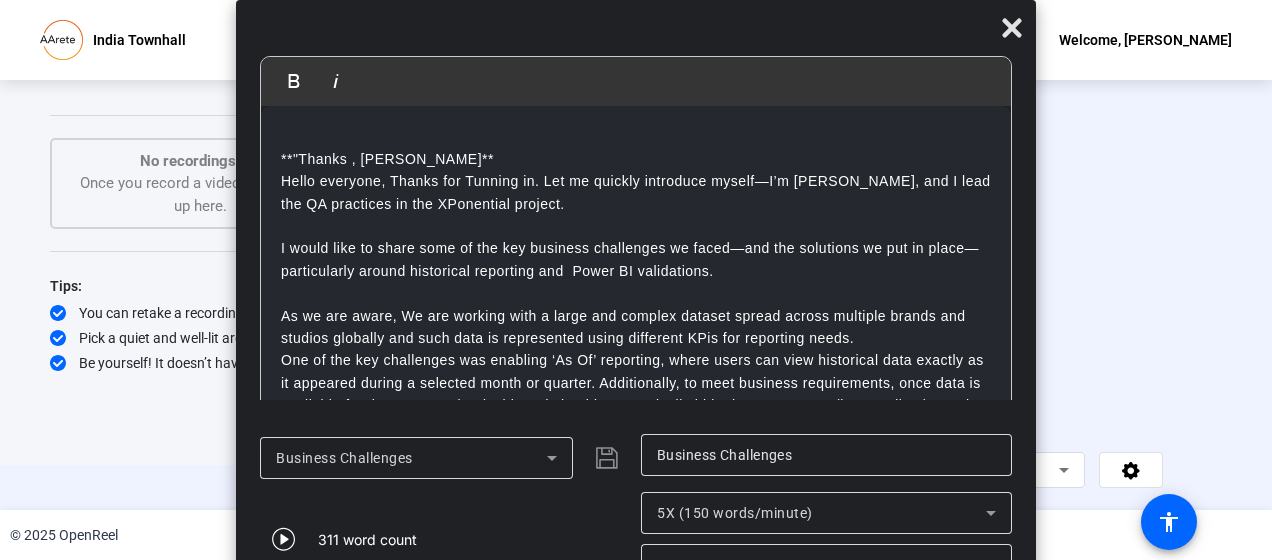 click on "As we are aware, We are working with a large and complex dataset spread across multiple brands and studios globally and such data is represented using different KPis for reporting needs." at bounding box center (636, 327) 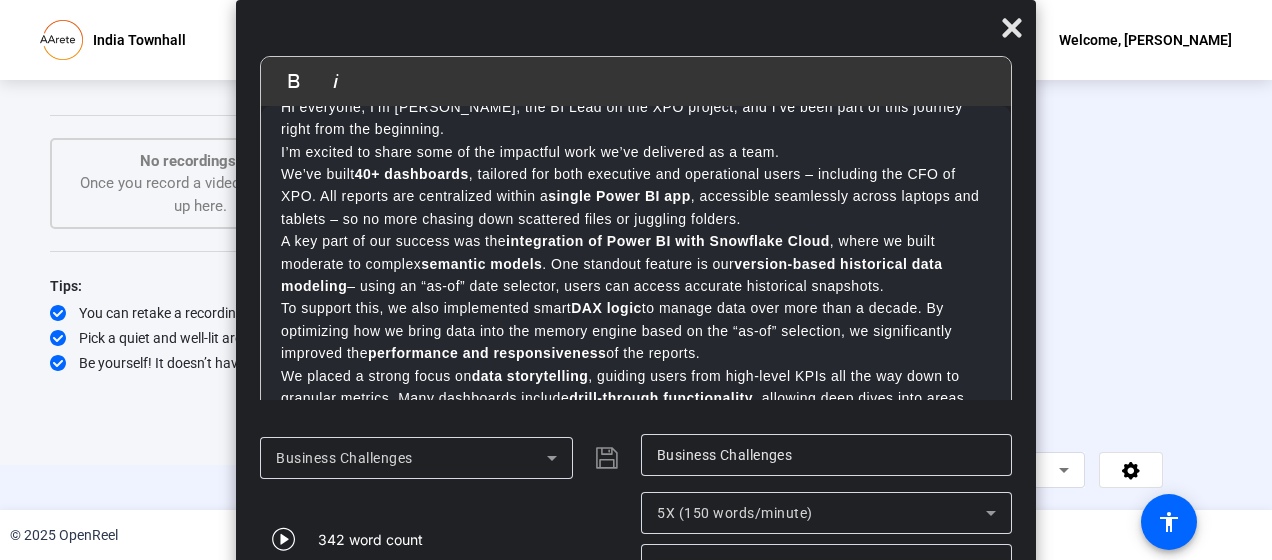 scroll, scrollTop: 0, scrollLeft: 0, axis: both 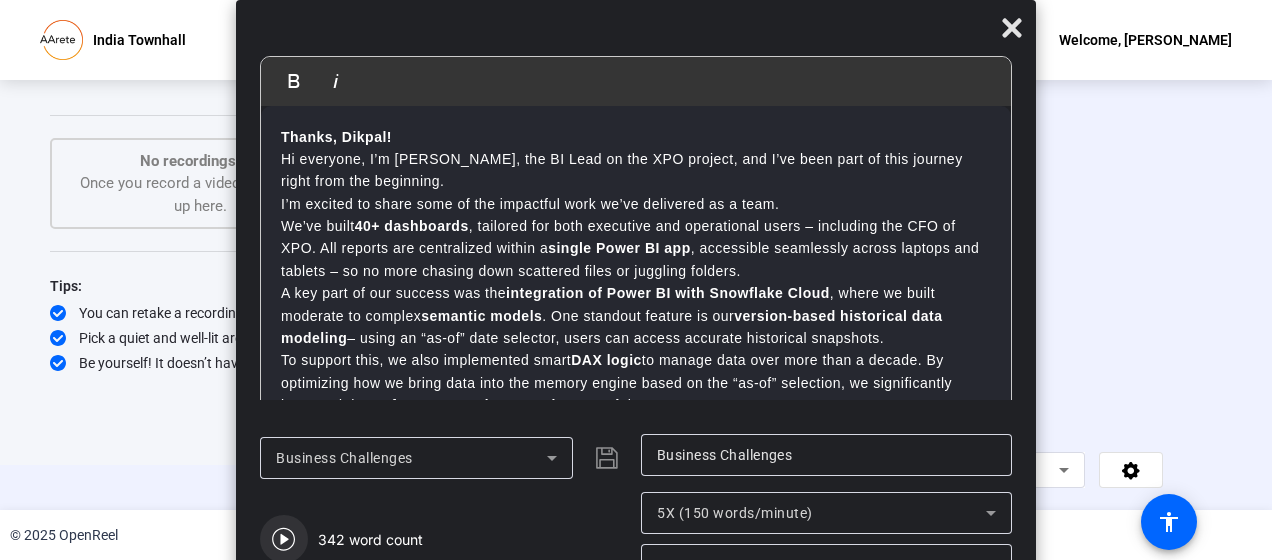click 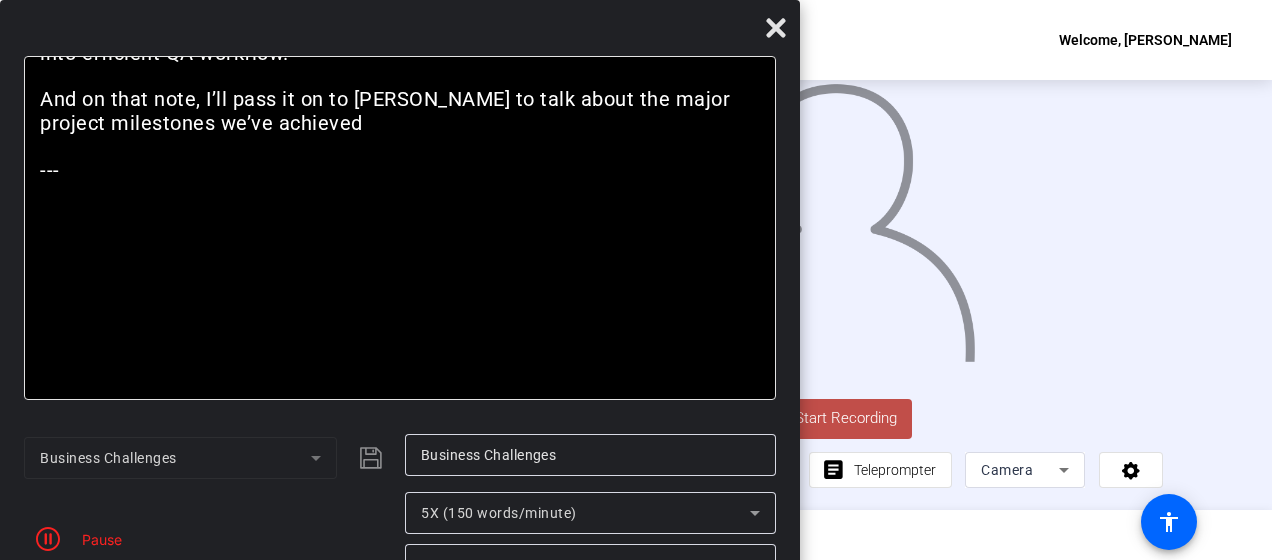 drag, startPoint x: 694, startPoint y: 32, endPoint x: 443, endPoint y: 6, distance: 252.34302 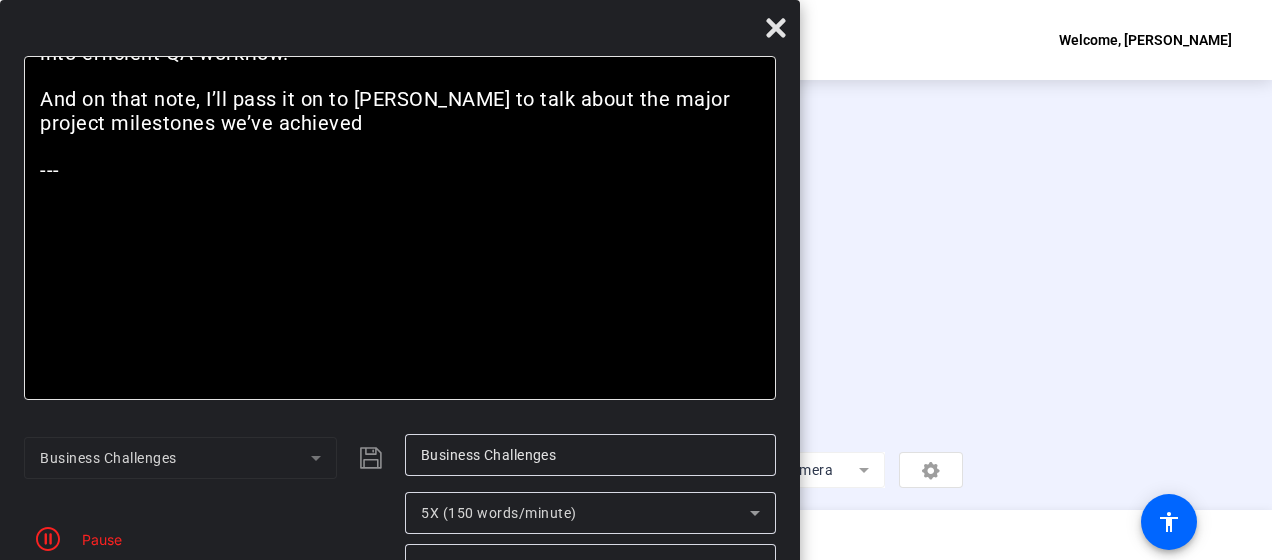 scroll, scrollTop: 0, scrollLeft: 0, axis: both 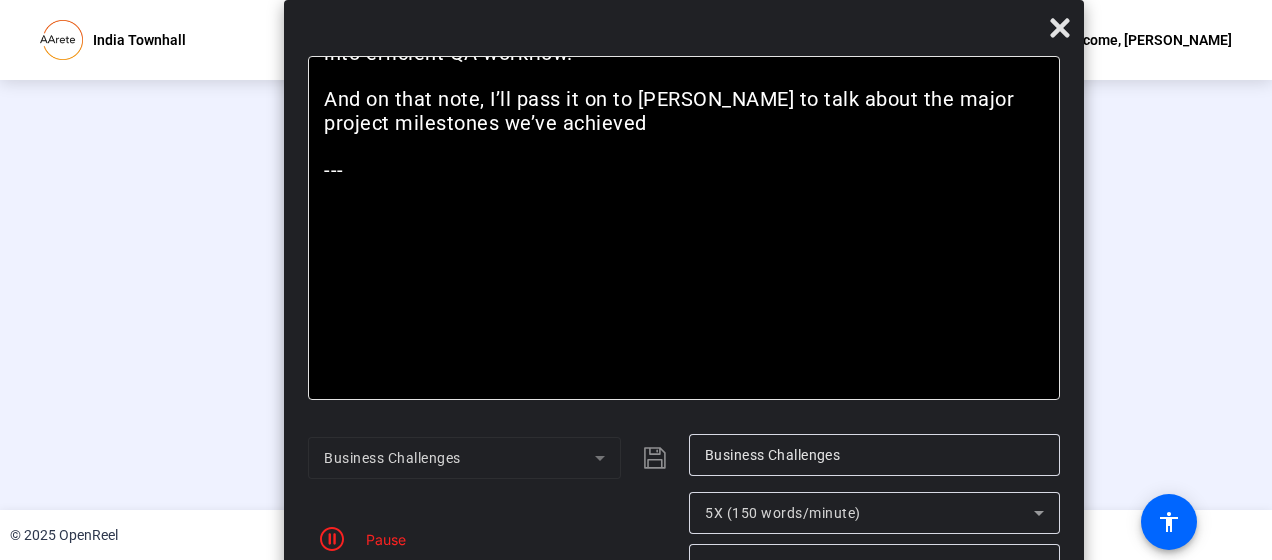 drag, startPoint x: 460, startPoint y: 26, endPoint x: 746, endPoint y: -81, distance: 305.36044 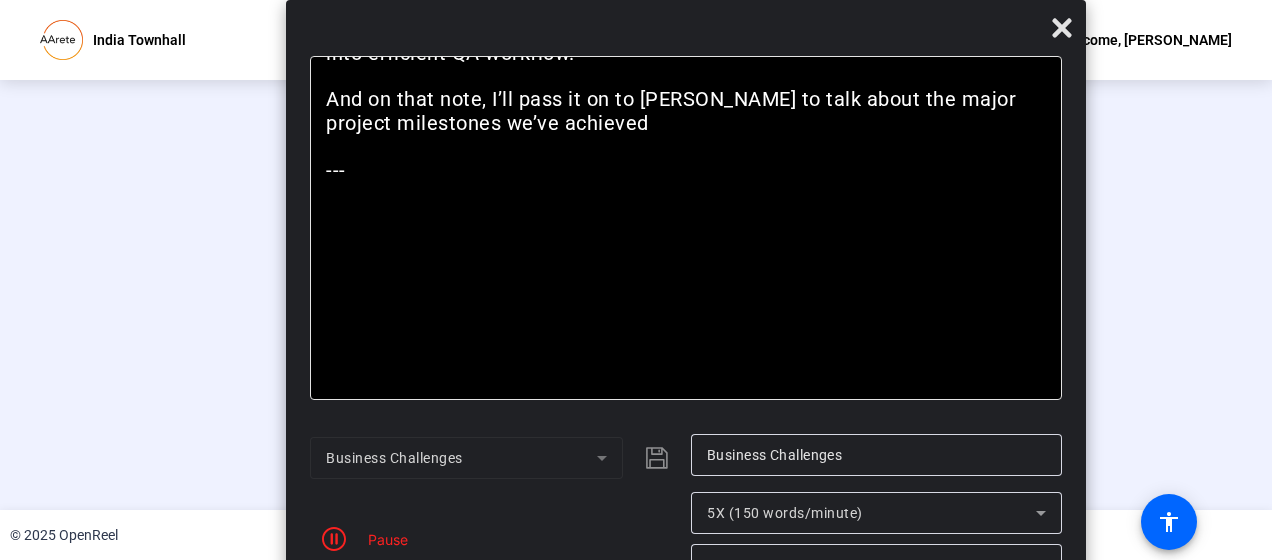 click 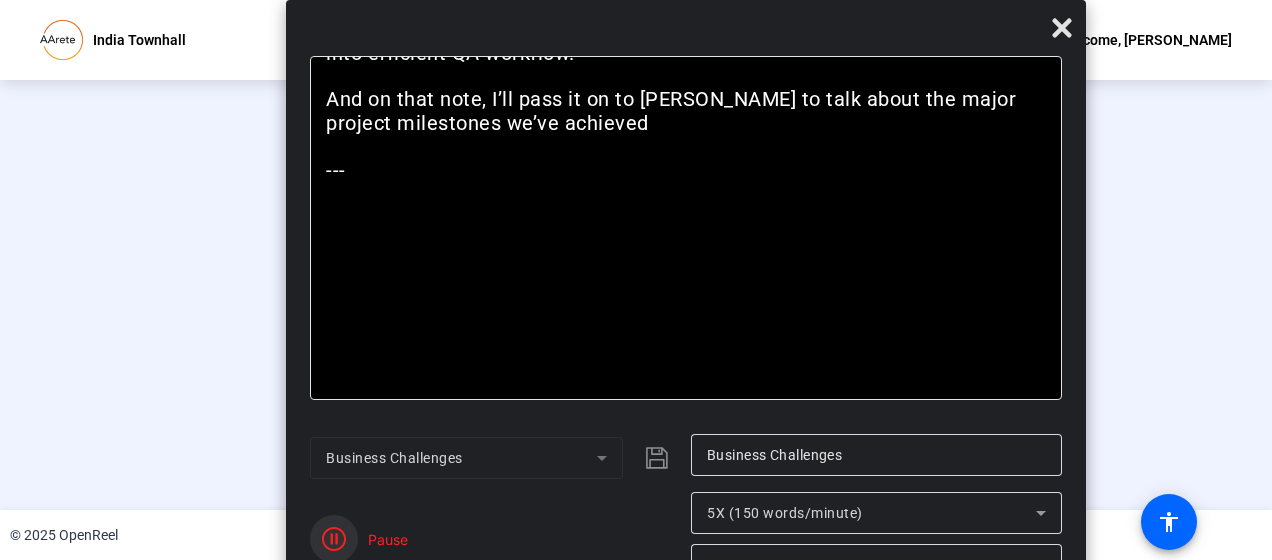 click 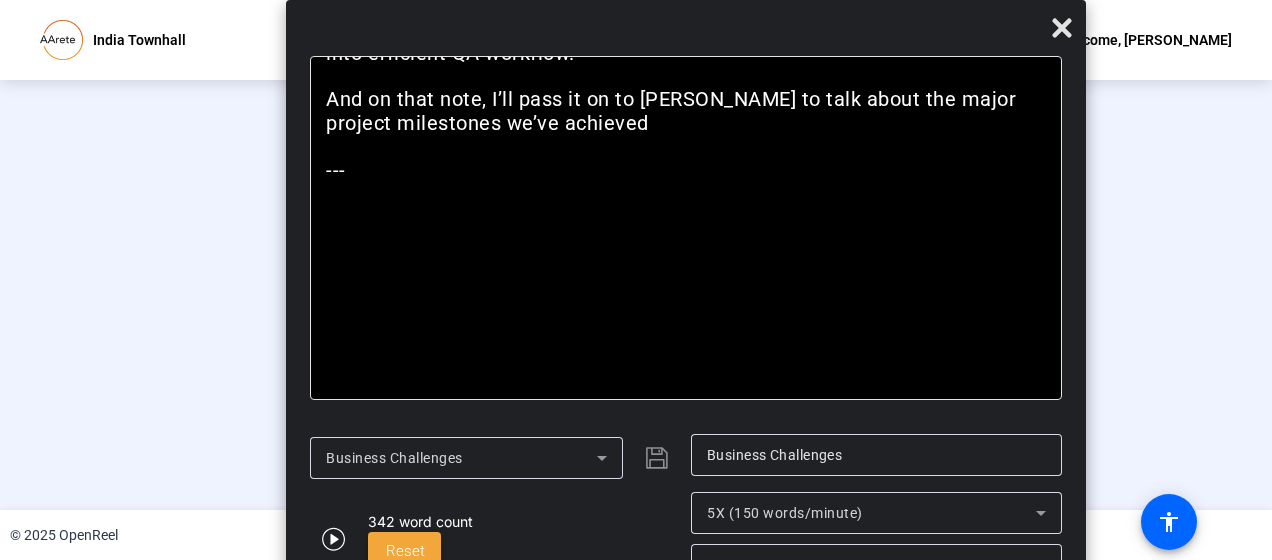 click 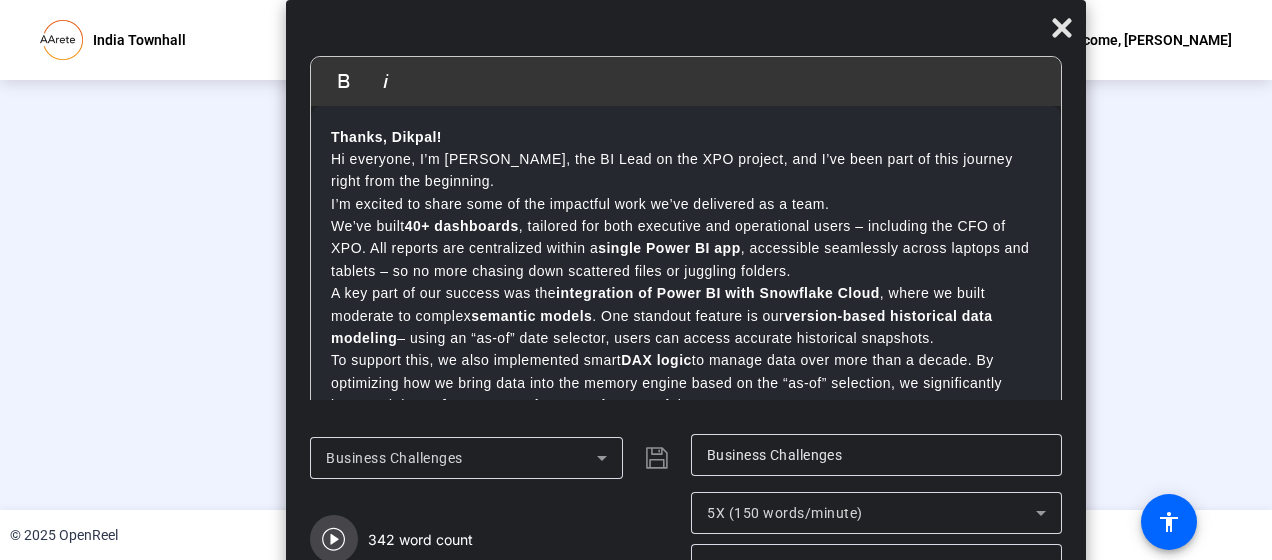 click 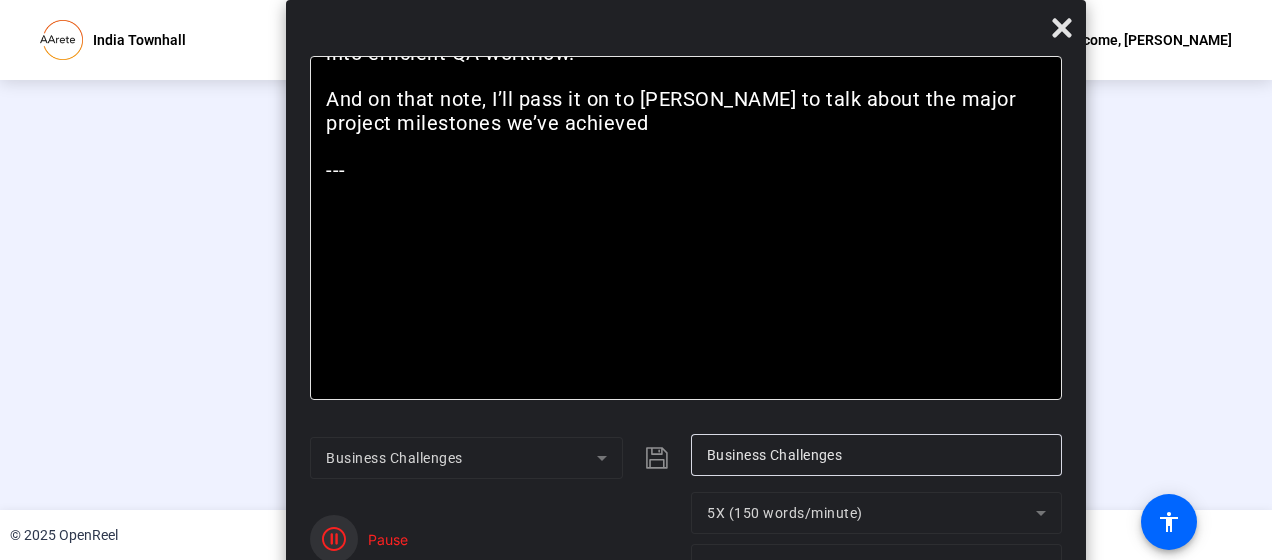 click 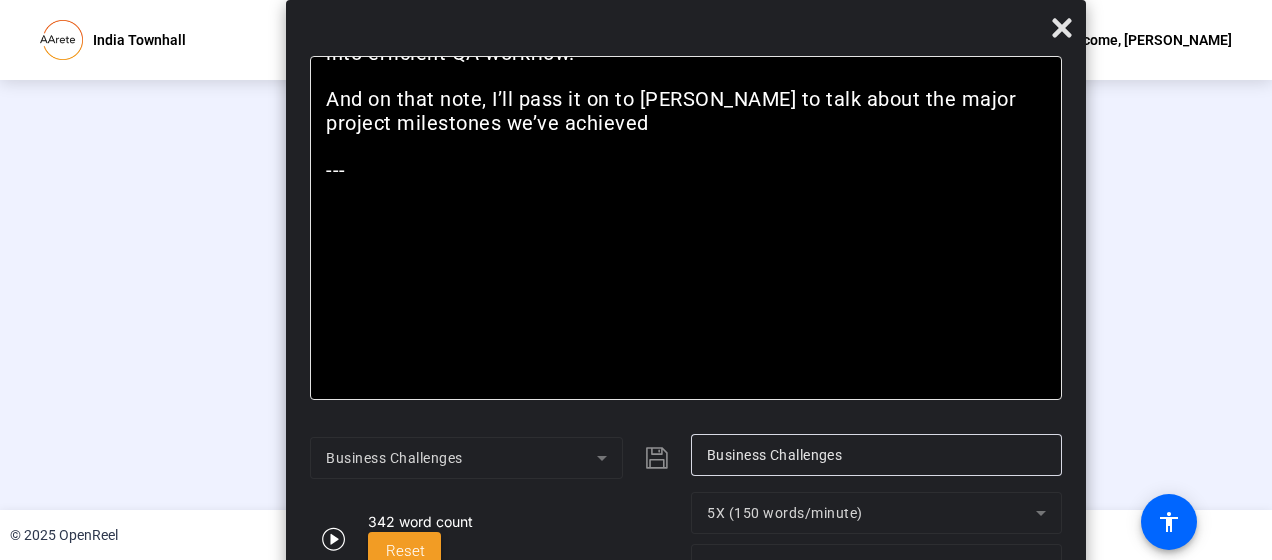 click 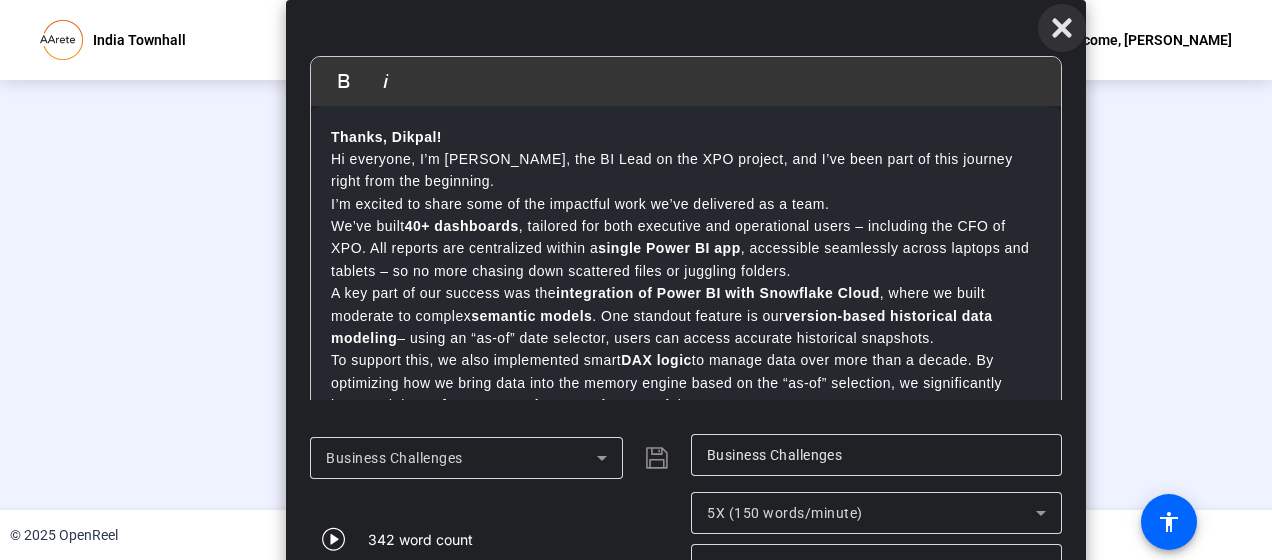 click at bounding box center (1062, 28) 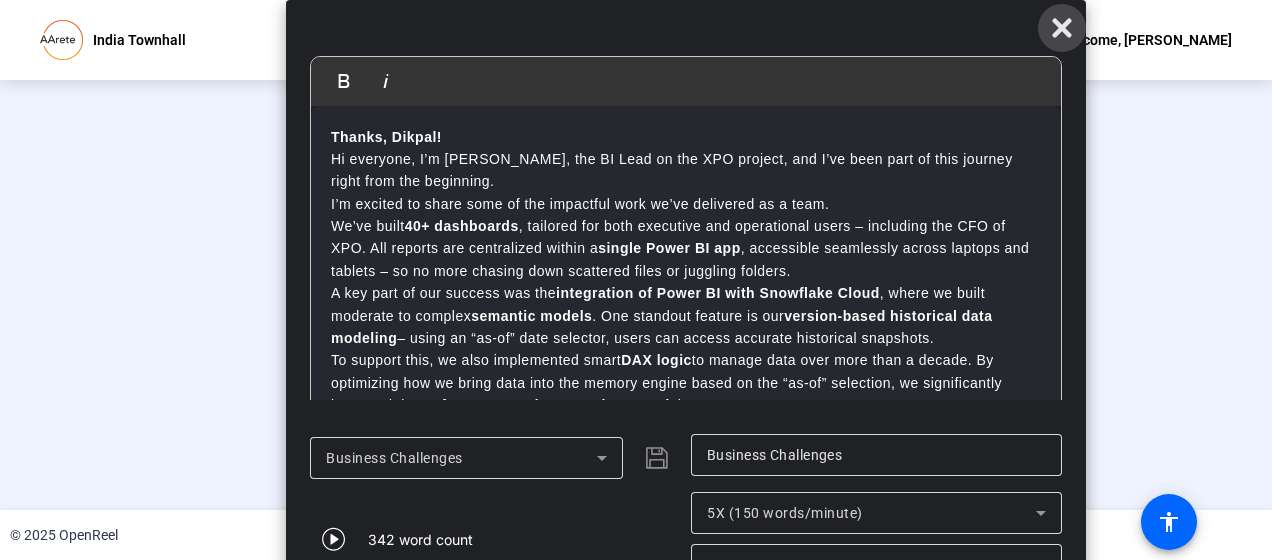 click 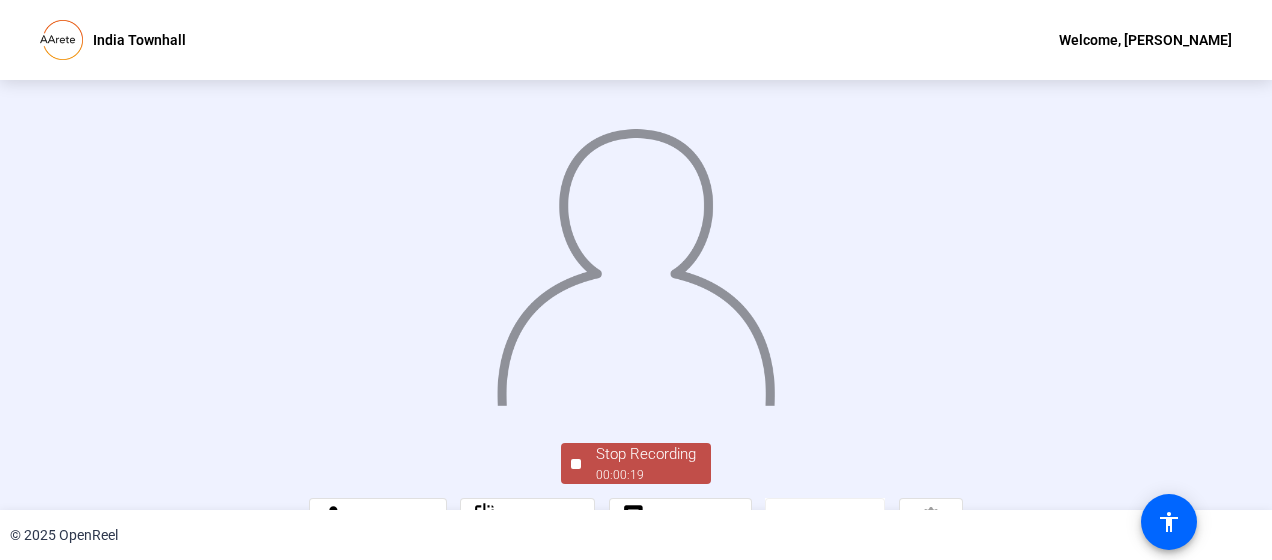 scroll, scrollTop: 163, scrollLeft: 0, axis: vertical 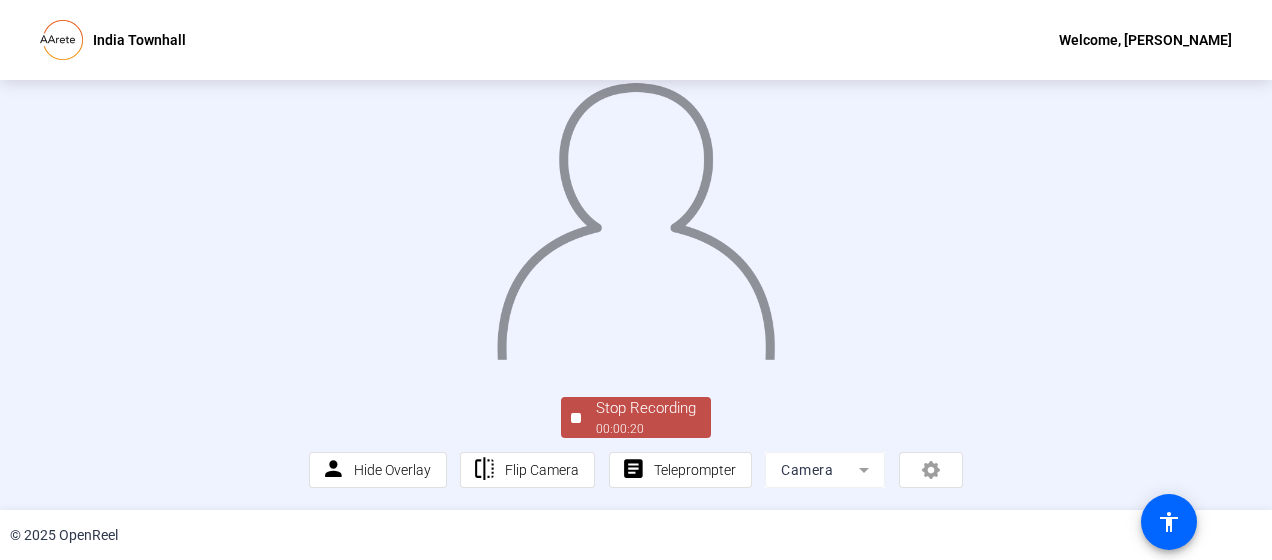 click on "00:00:20" 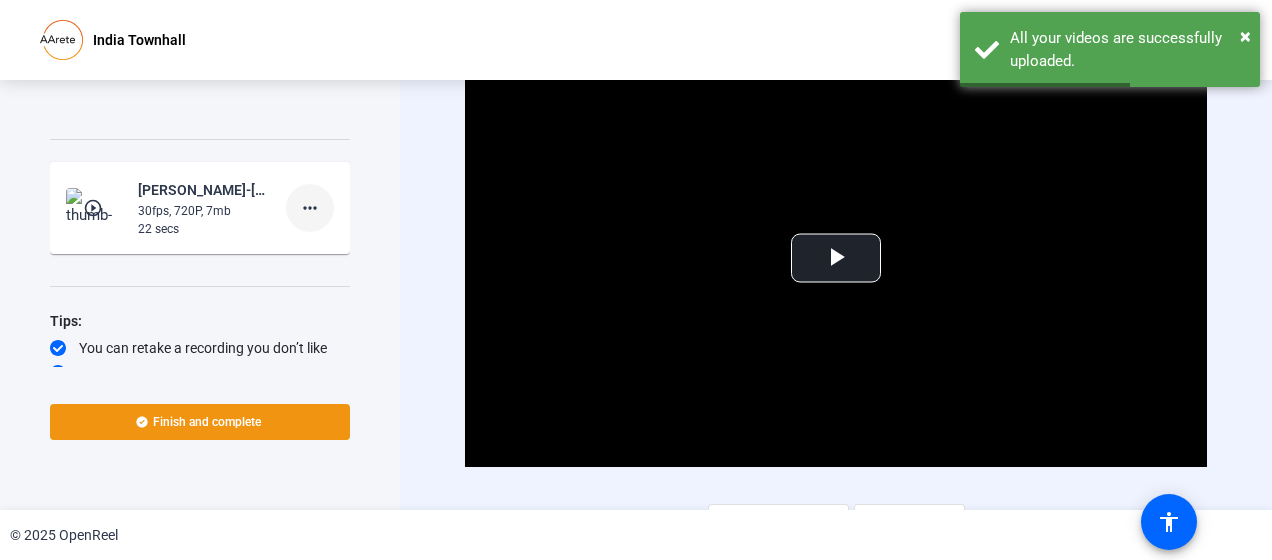 click on "more_horiz" 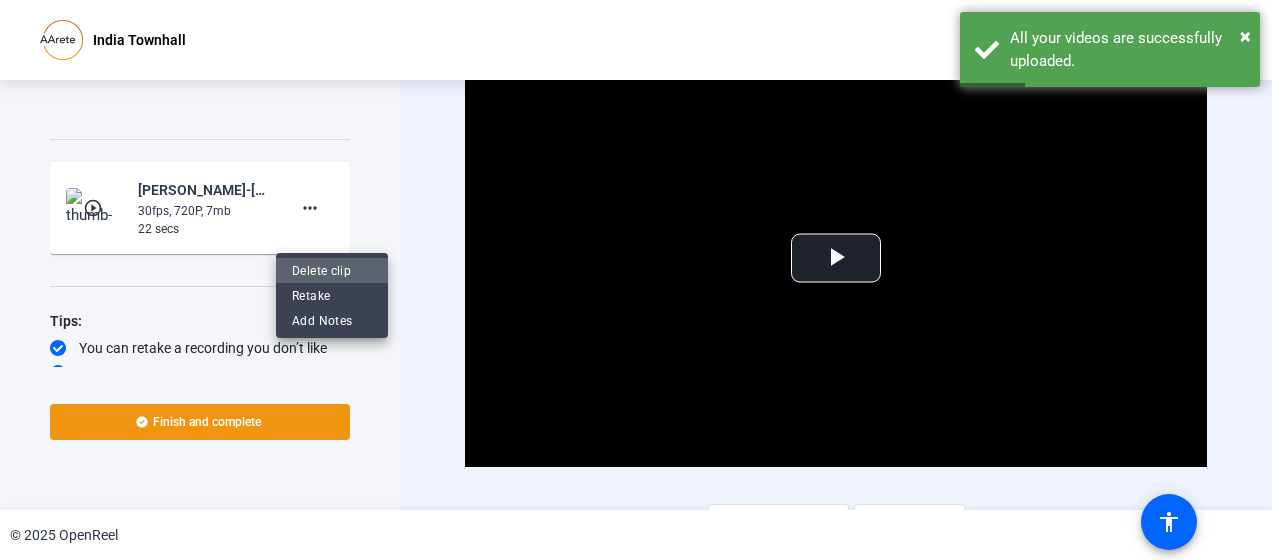 click on "Delete clip" at bounding box center (332, 270) 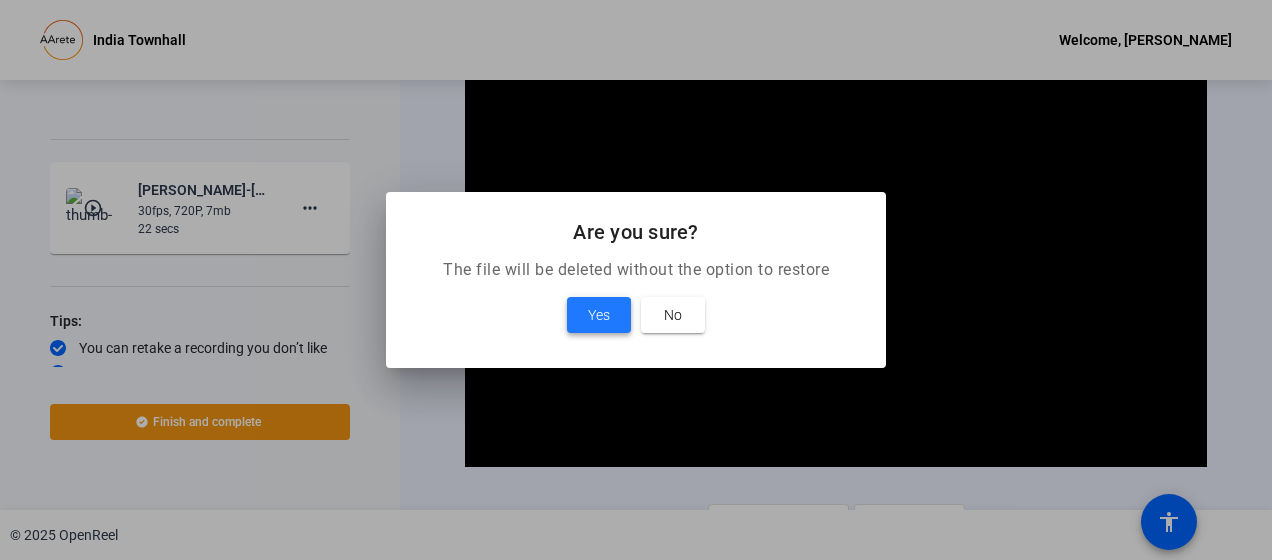 click on "Yes" at bounding box center (599, 315) 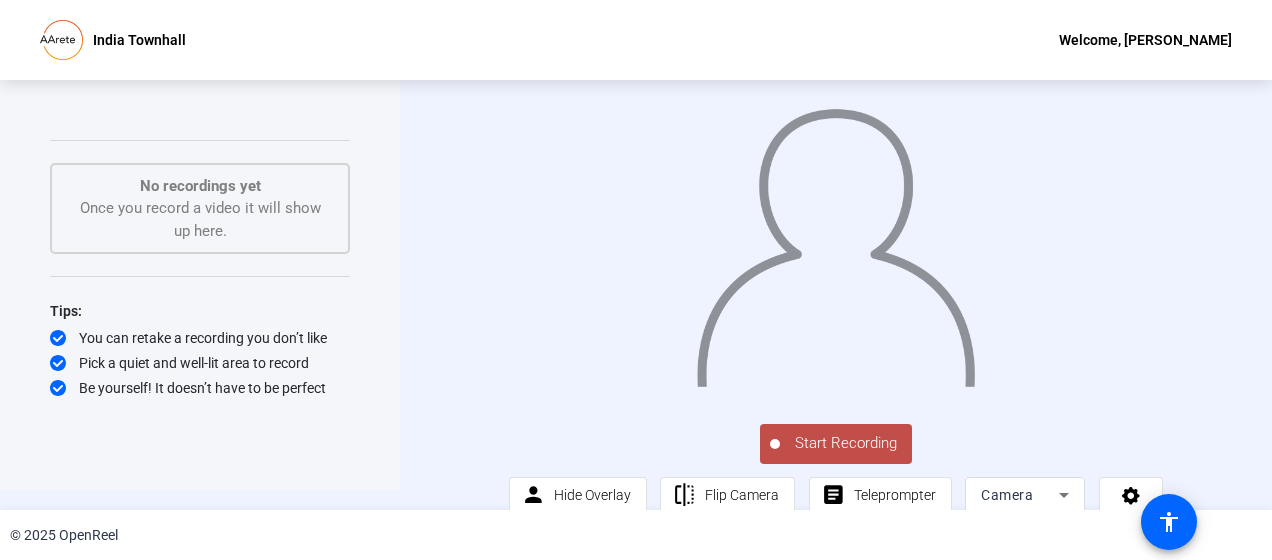 scroll, scrollTop: 0, scrollLeft: 0, axis: both 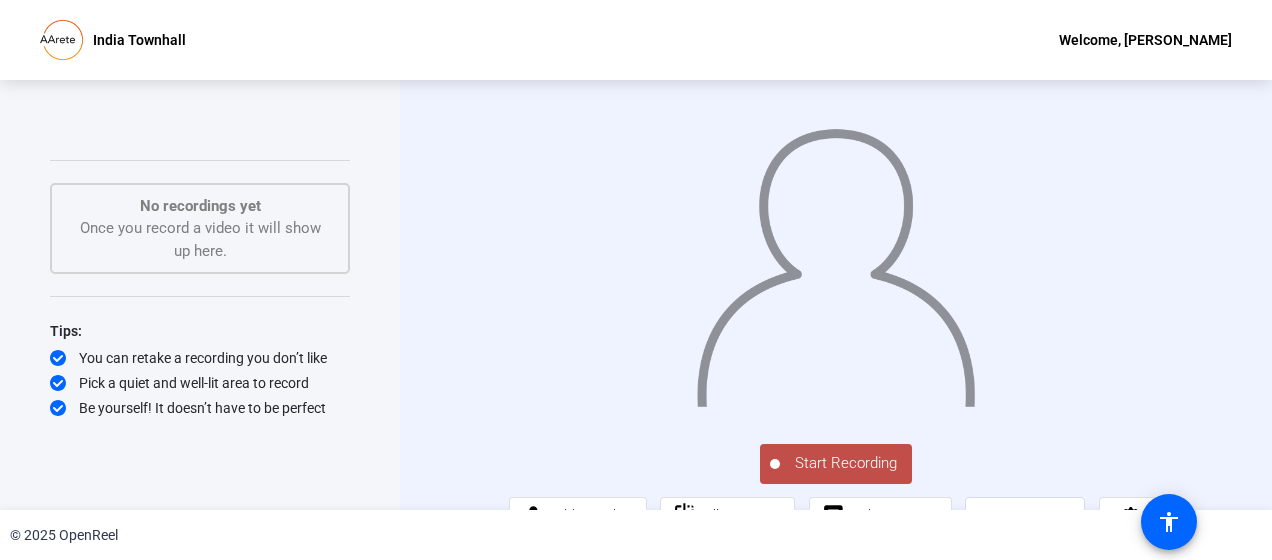 click on "Start Recording" 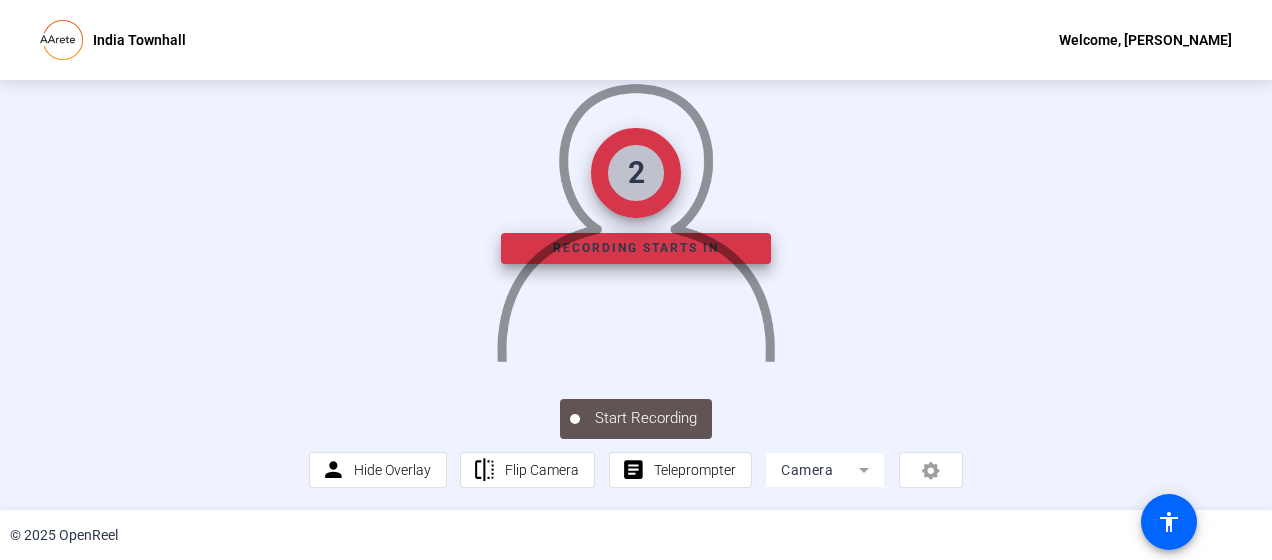 click 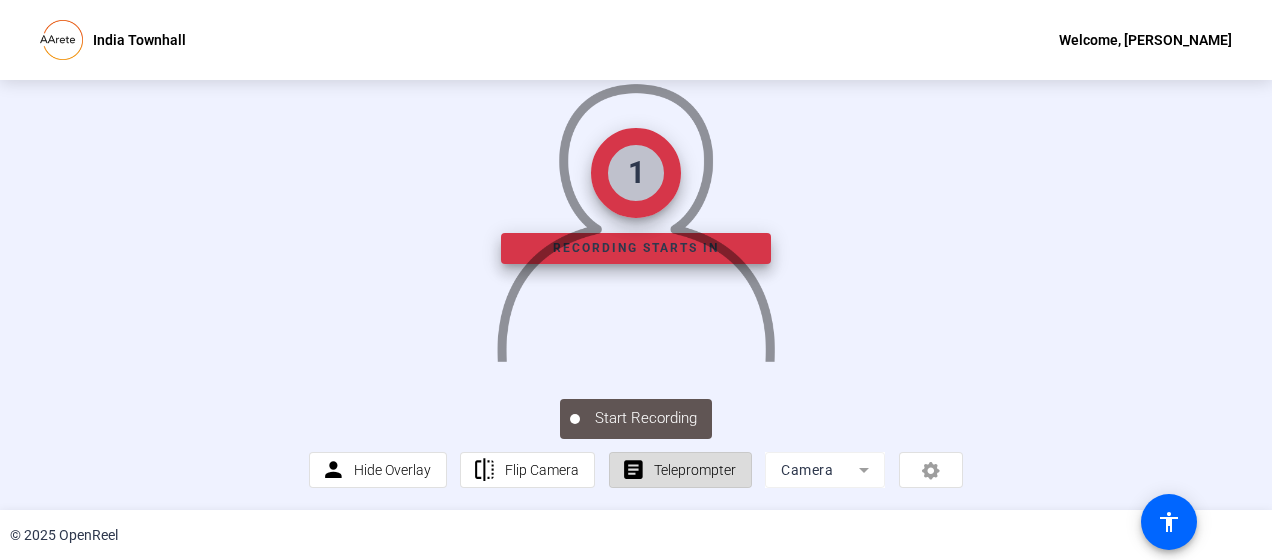click on "Teleprompter" 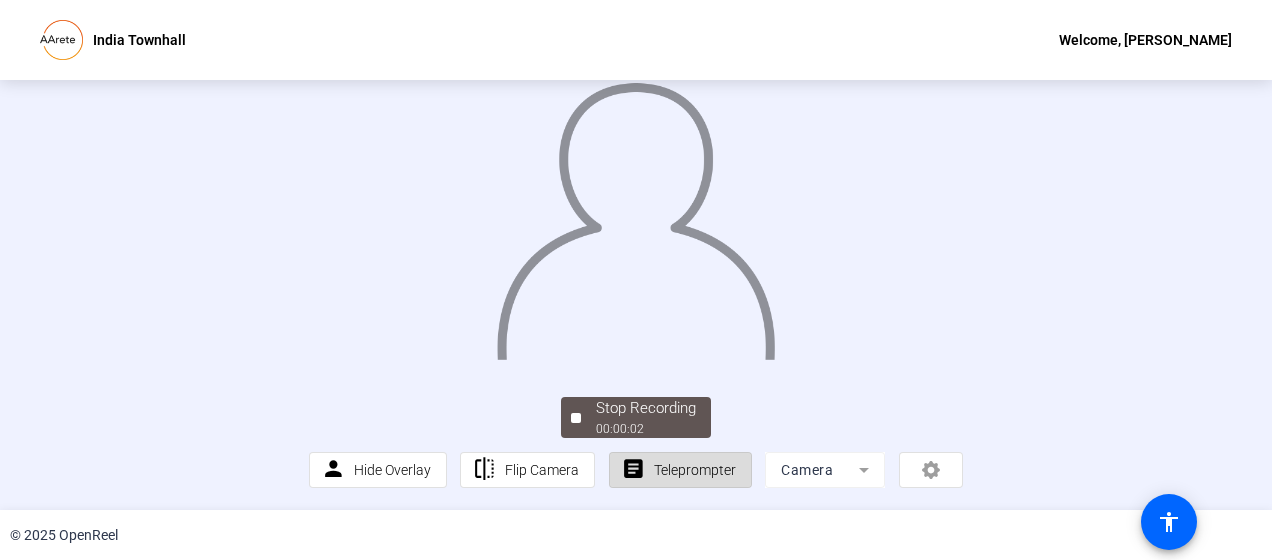 click on "Teleprompter" 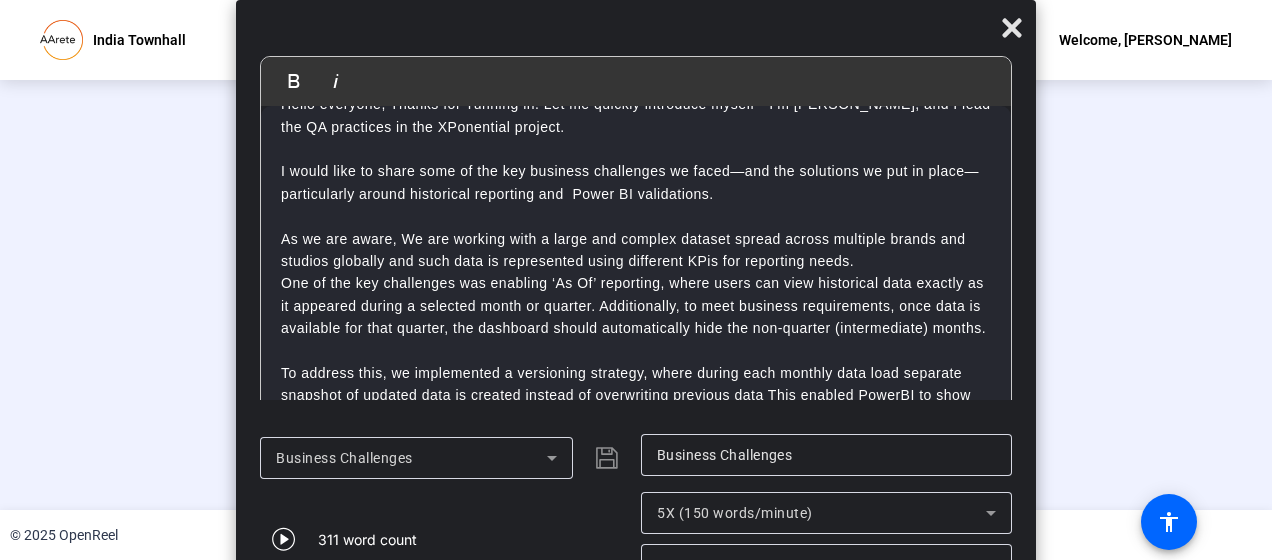 scroll, scrollTop: 38, scrollLeft: 0, axis: vertical 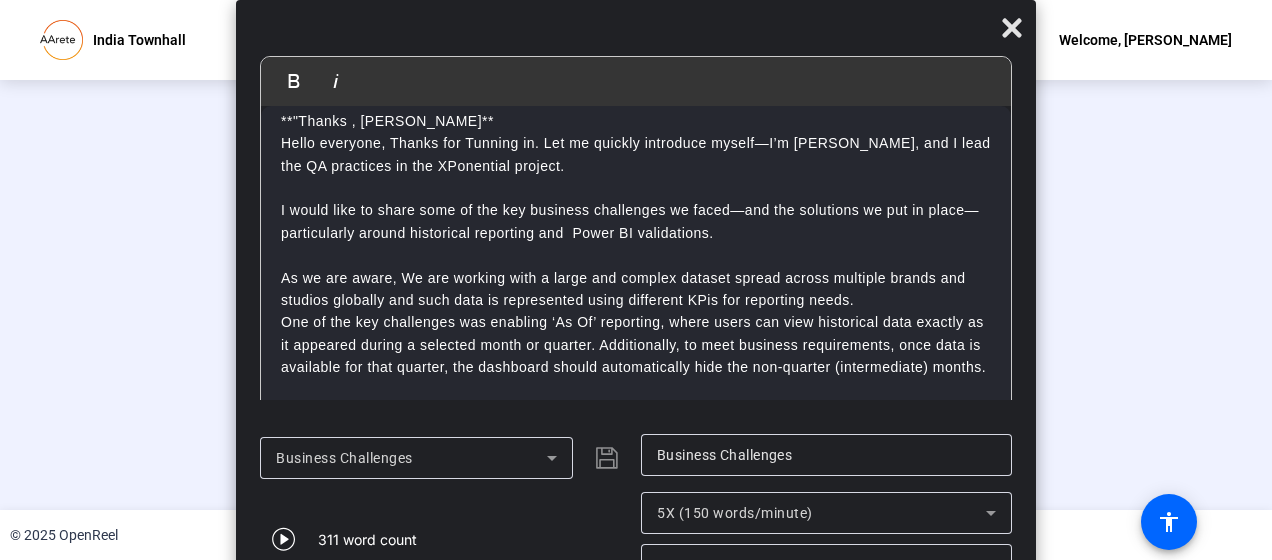 click at bounding box center [636, 255] 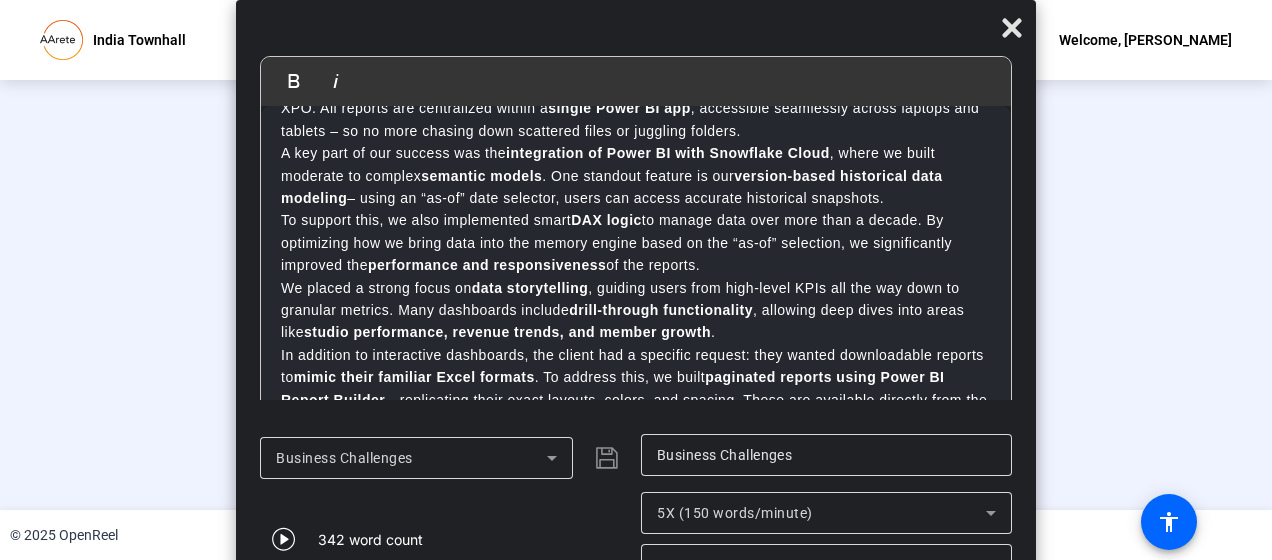 scroll, scrollTop: 0, scrollLeft: 0, axis: both 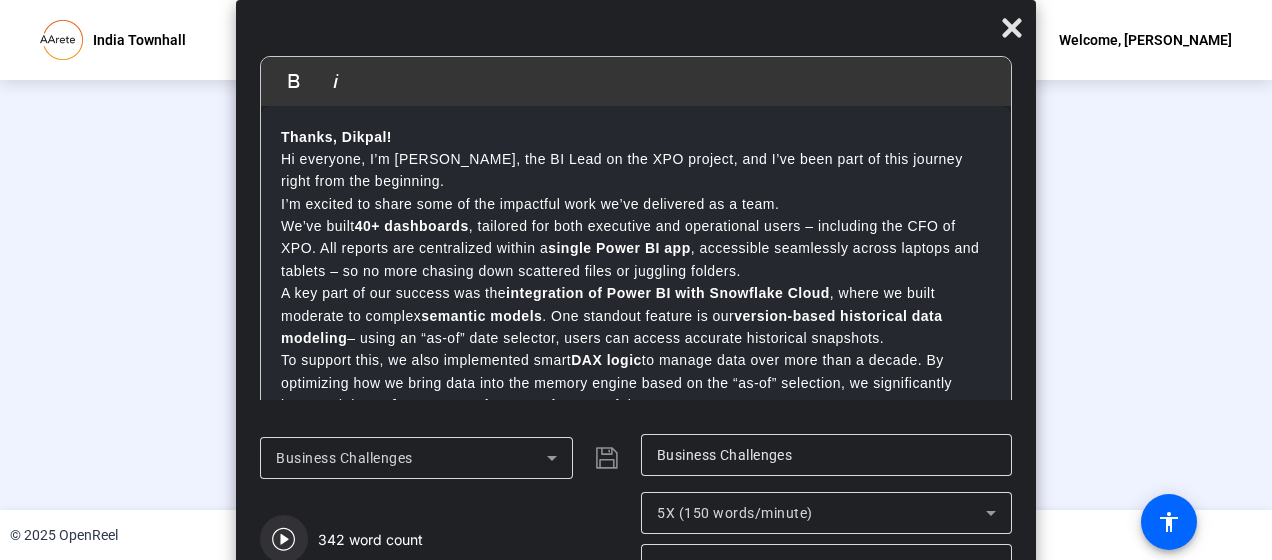 click 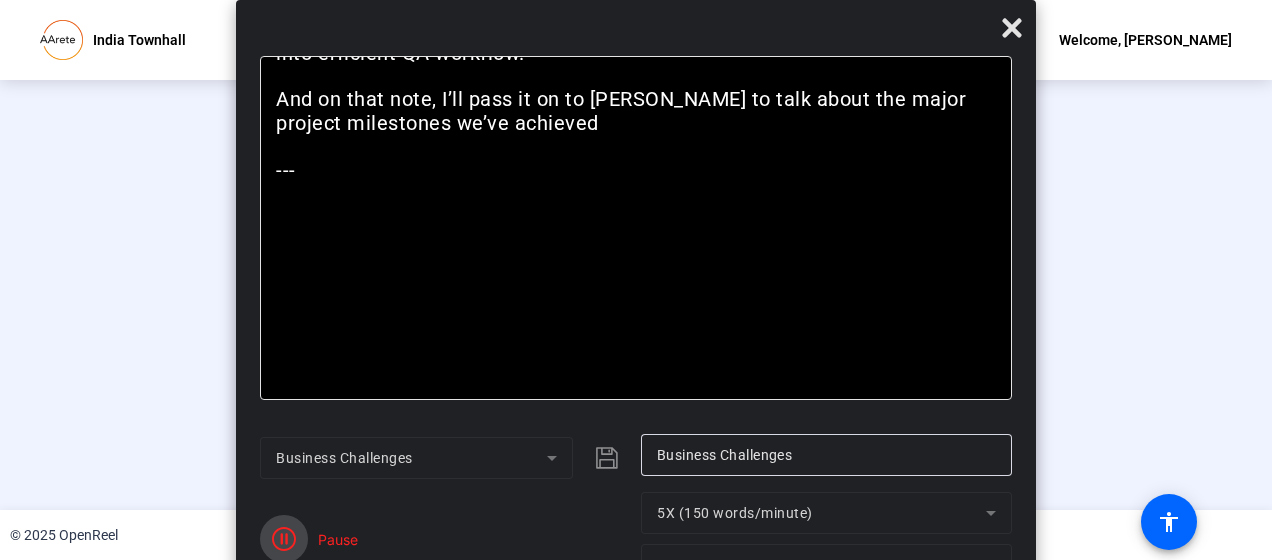 click 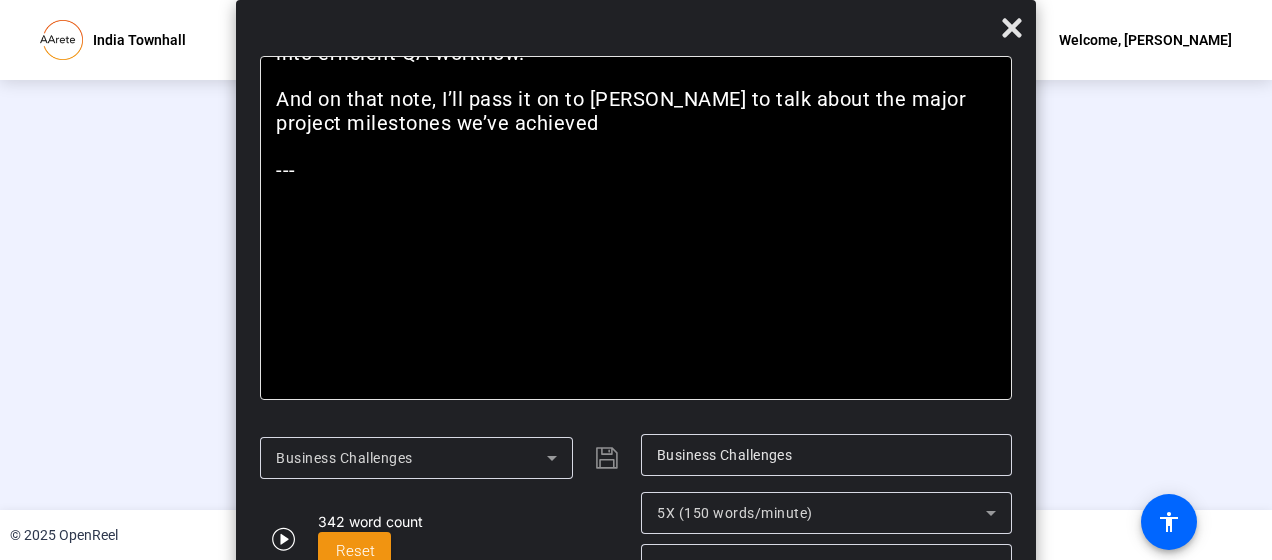 click on "I would like to share some of the key business challenges we faced—and the solutions we put in place—particularly around historical reporting and  Power BI validations." 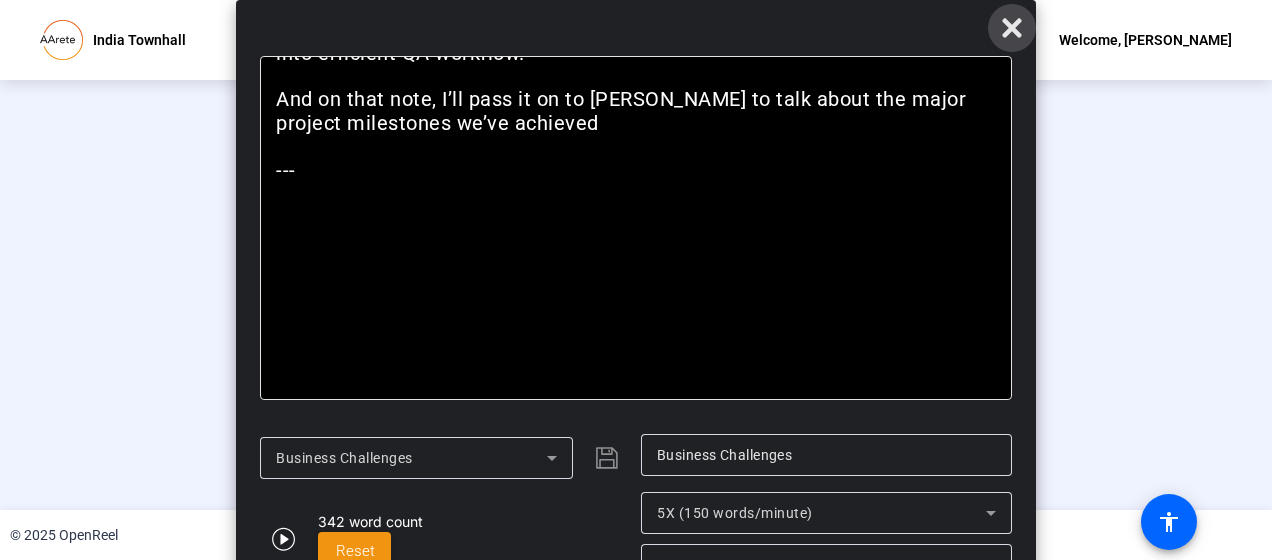 click at bounding box center (1012, 28) 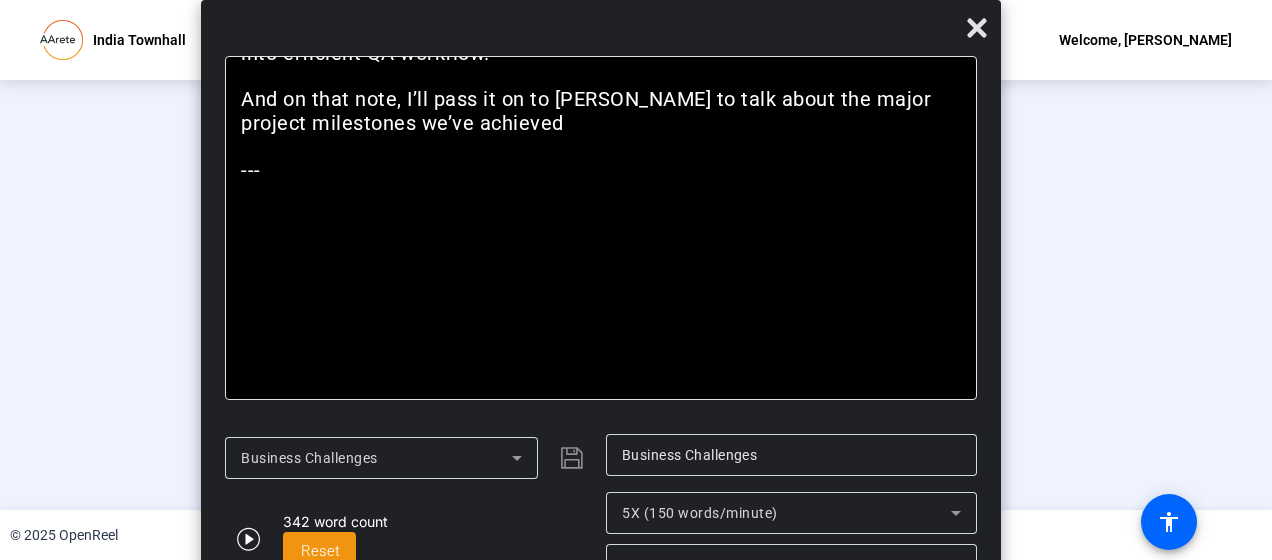 drag, startPoint x: 758, startPoint y: 30, endPoint x: 723, endPoint y: -41, distance: 79.15807 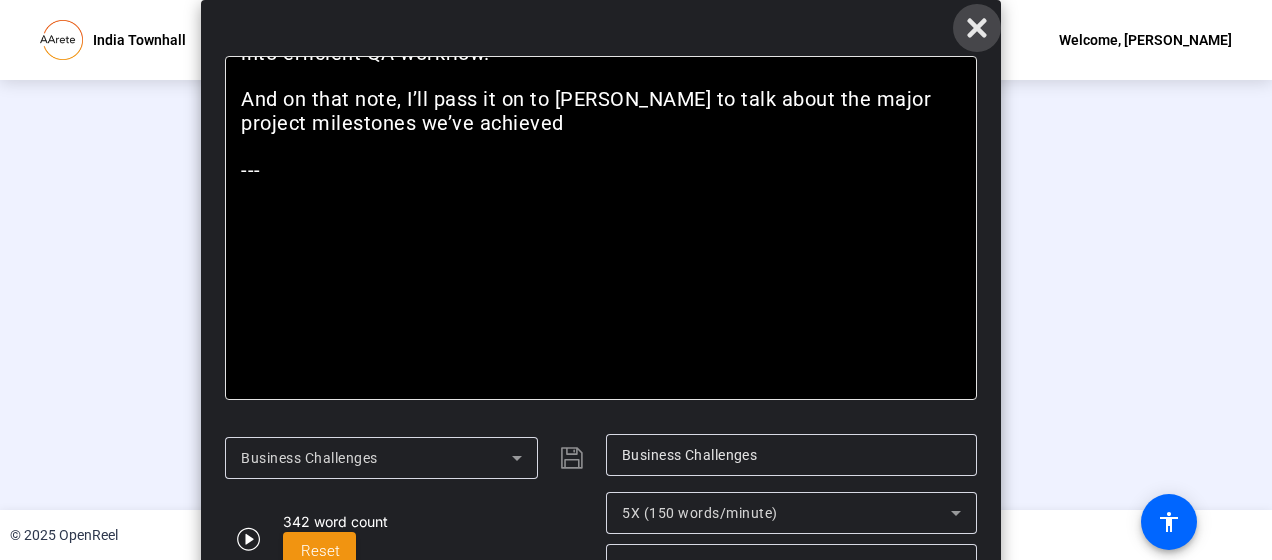 click 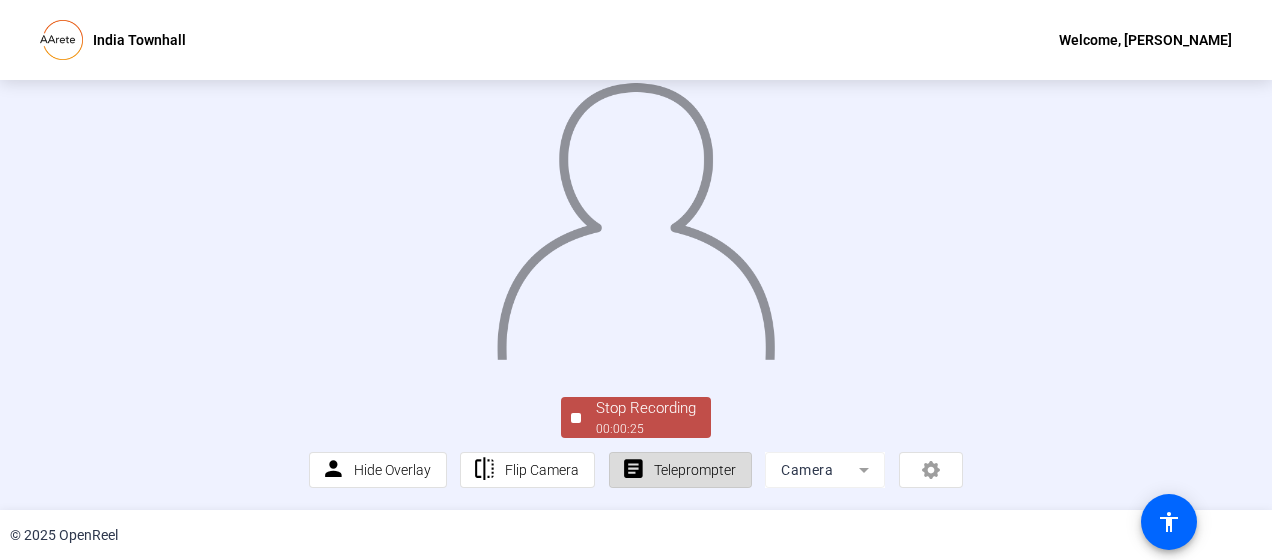 click on "Teleprompter" 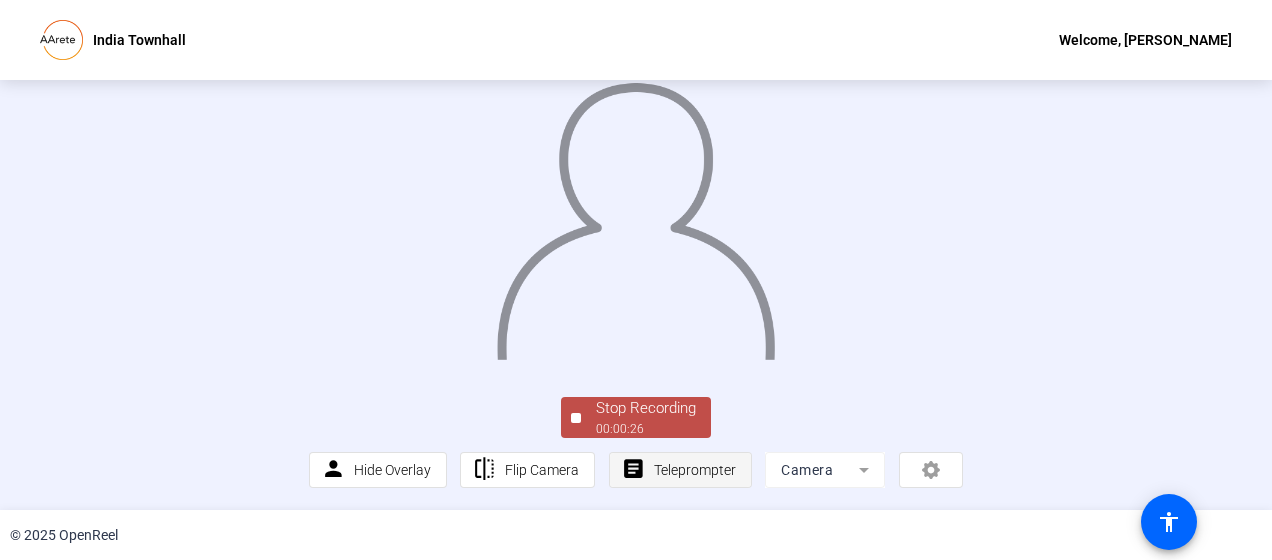 click on "Teleprompter" 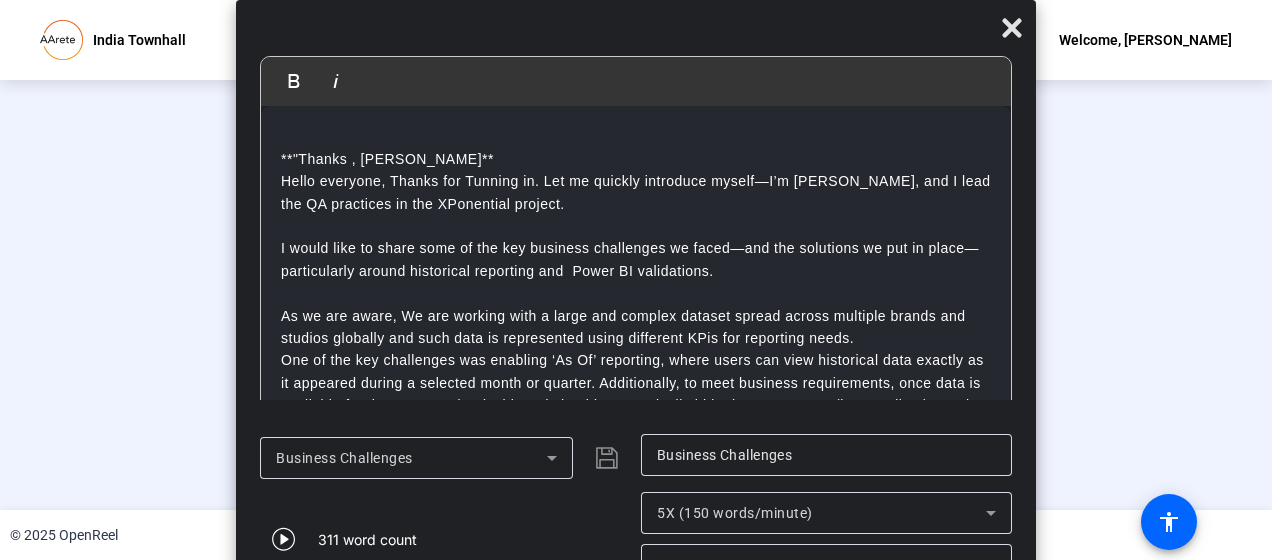 click on "**"Thanks , [PERSON_NAME]**" at bounding box center (636, 159) 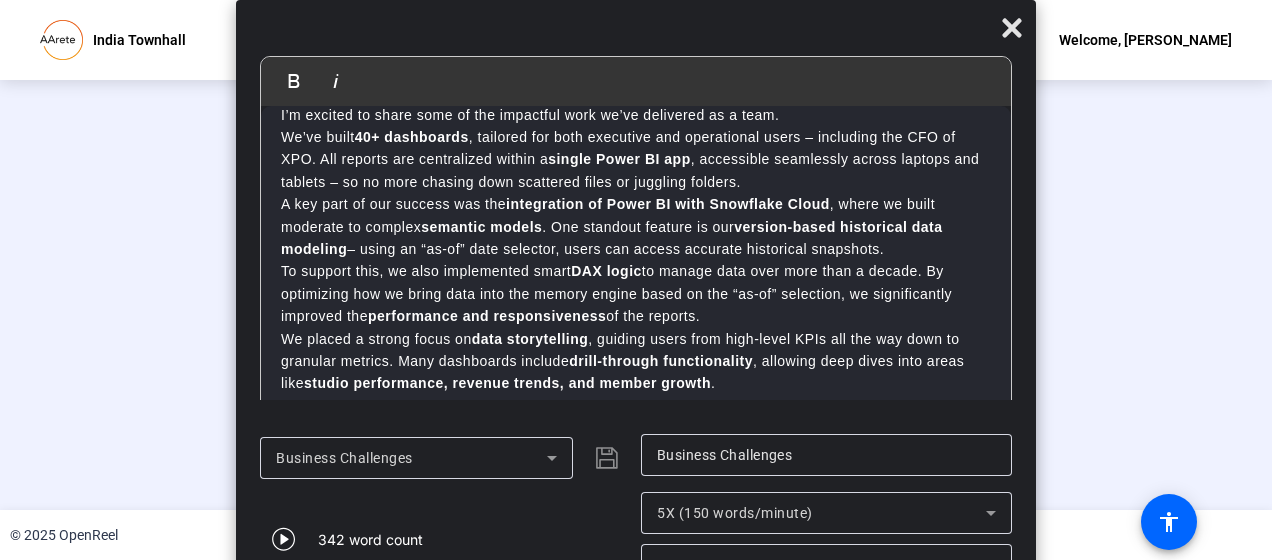 scroll, scrollTop: 0, scrollLeft: 0, axis: both 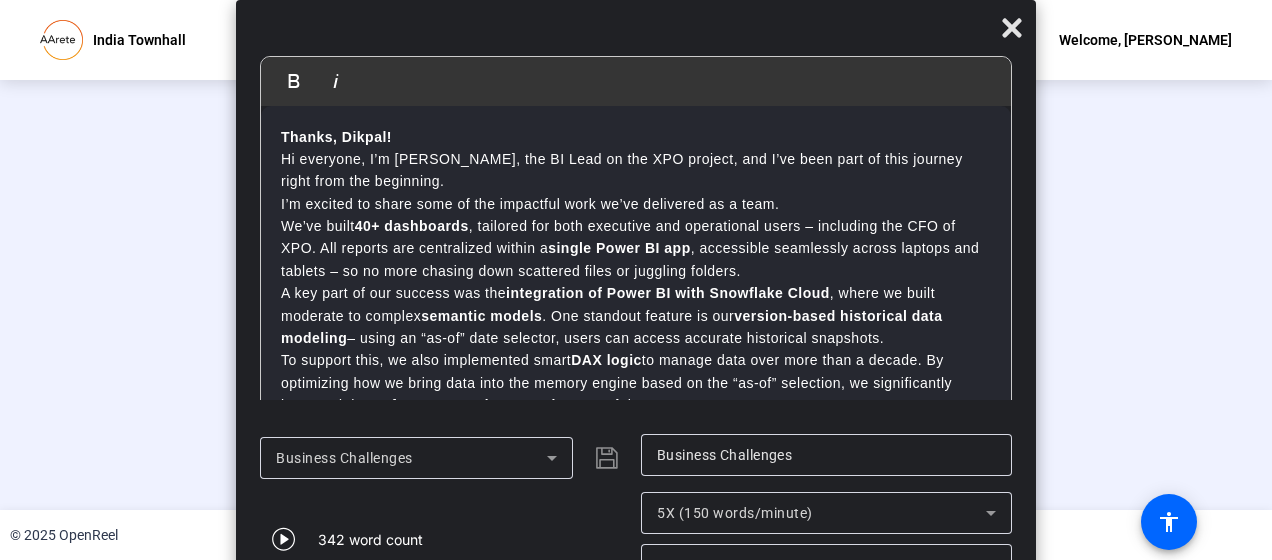 click on "Hi everyone, I’m [PERSON_NAME], the BI Lead on the XPO project, and I’ve been part of this journey right from the beginning." at bounding box center [636, 170] 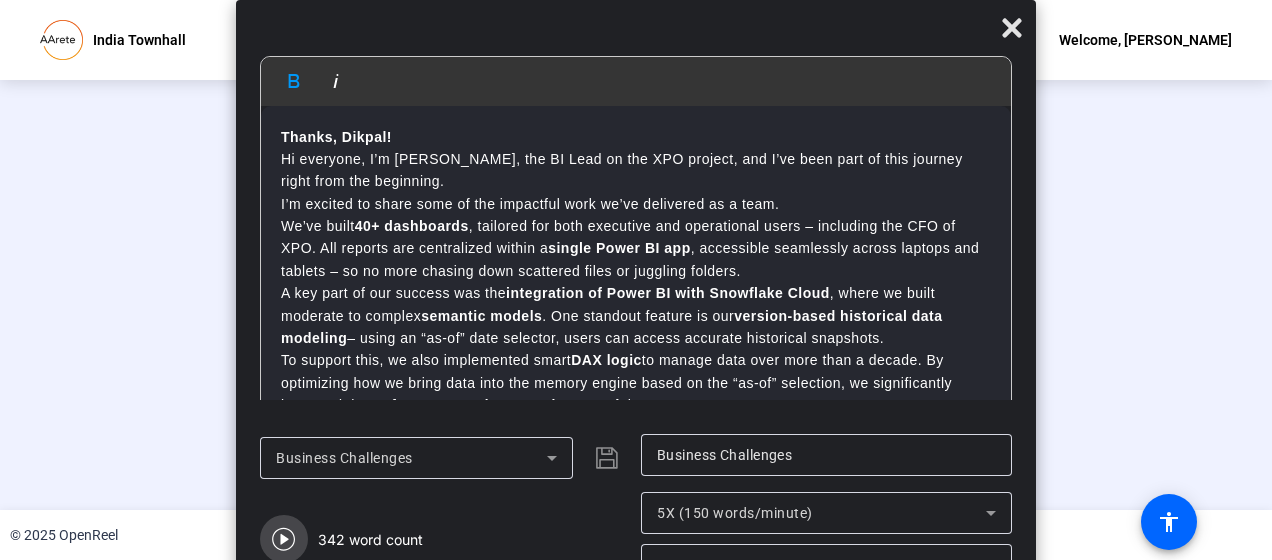click 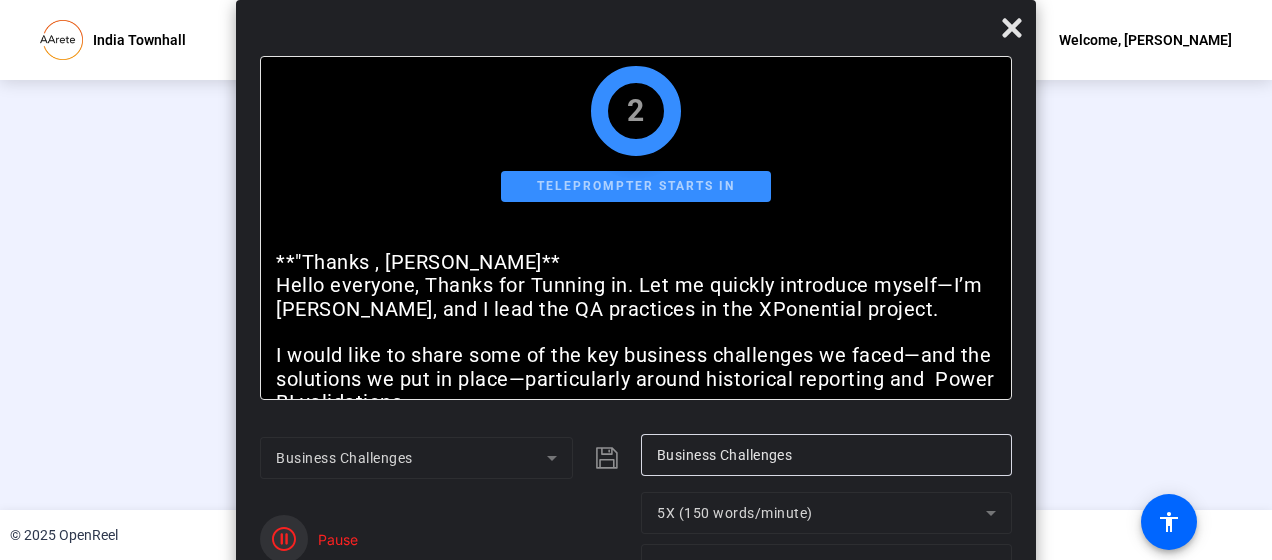 click 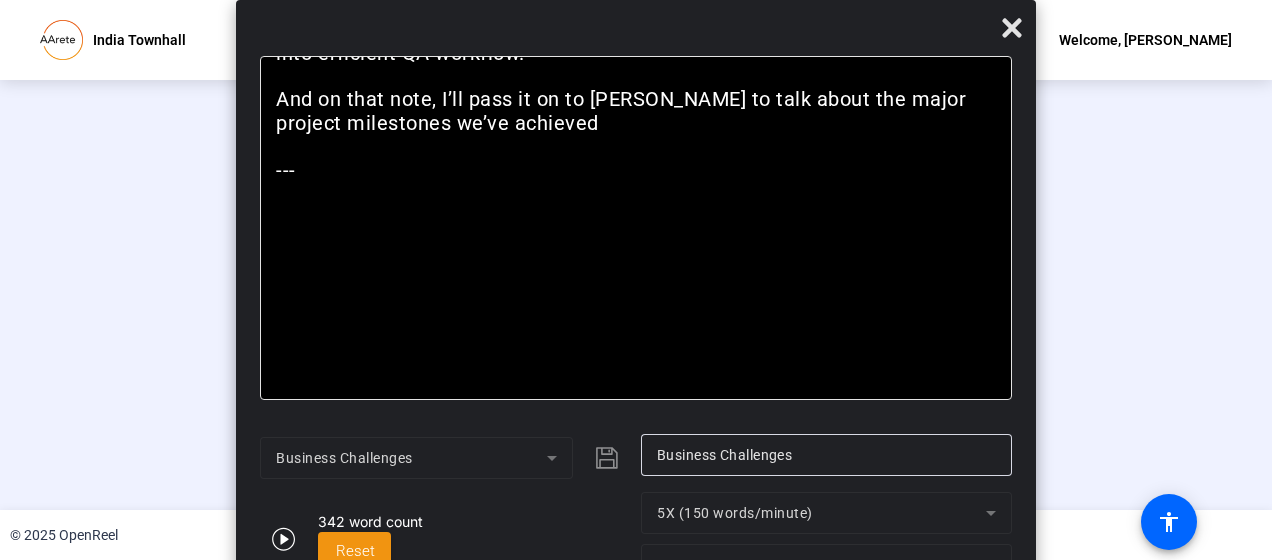 click on "Business Challenges" 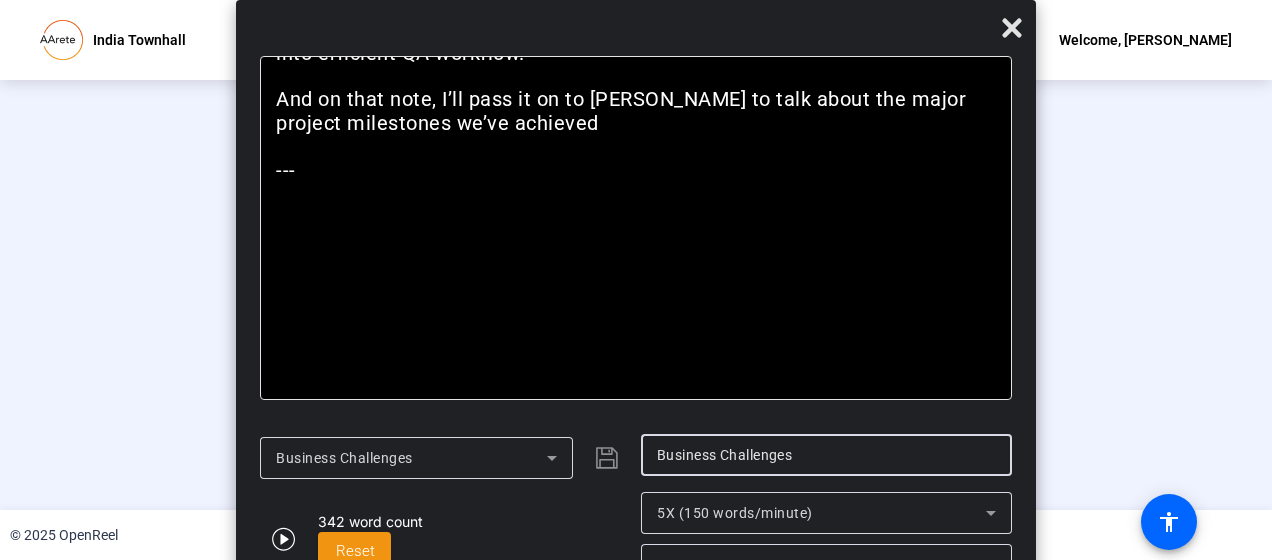 click on "Business Challenges" at bounding box center [826, 455] 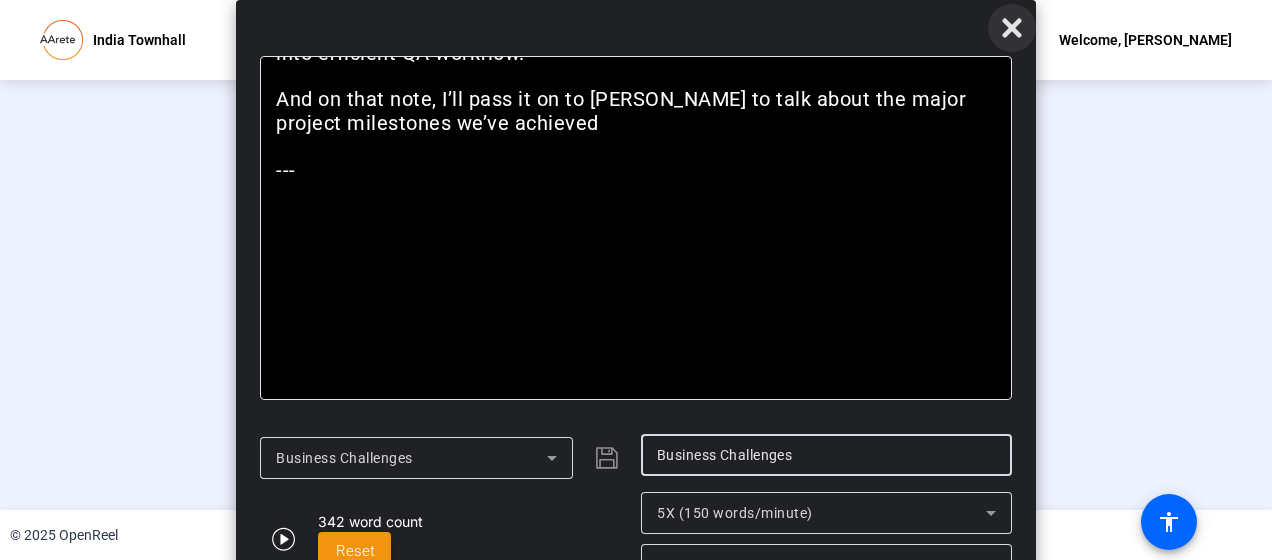 click 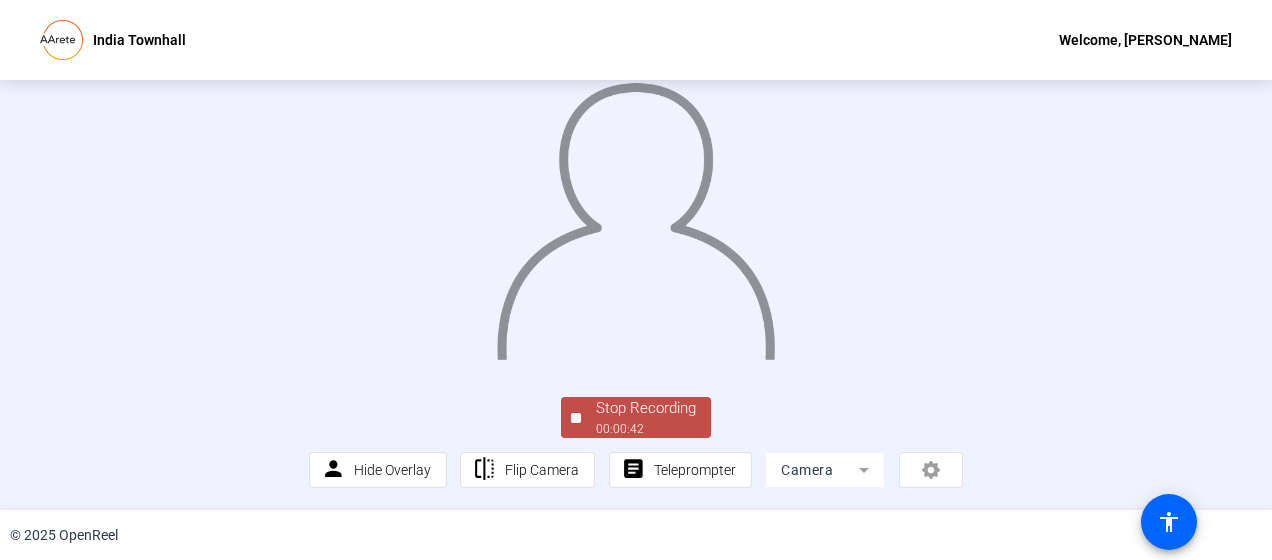 click on "Stop Recording" 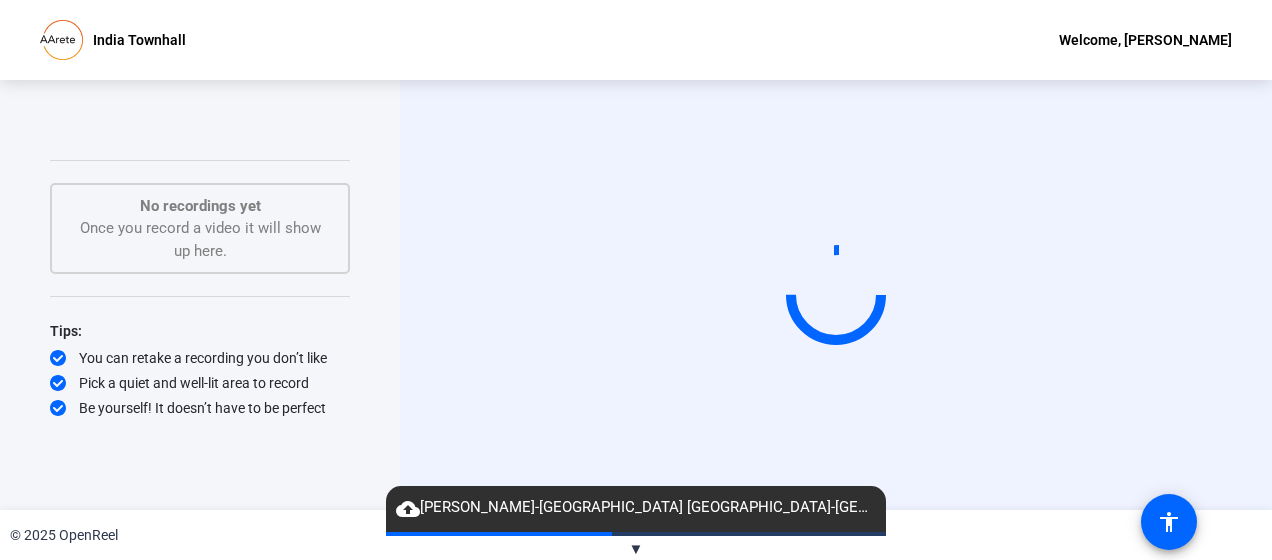 click on "© 2025 OpenReel" 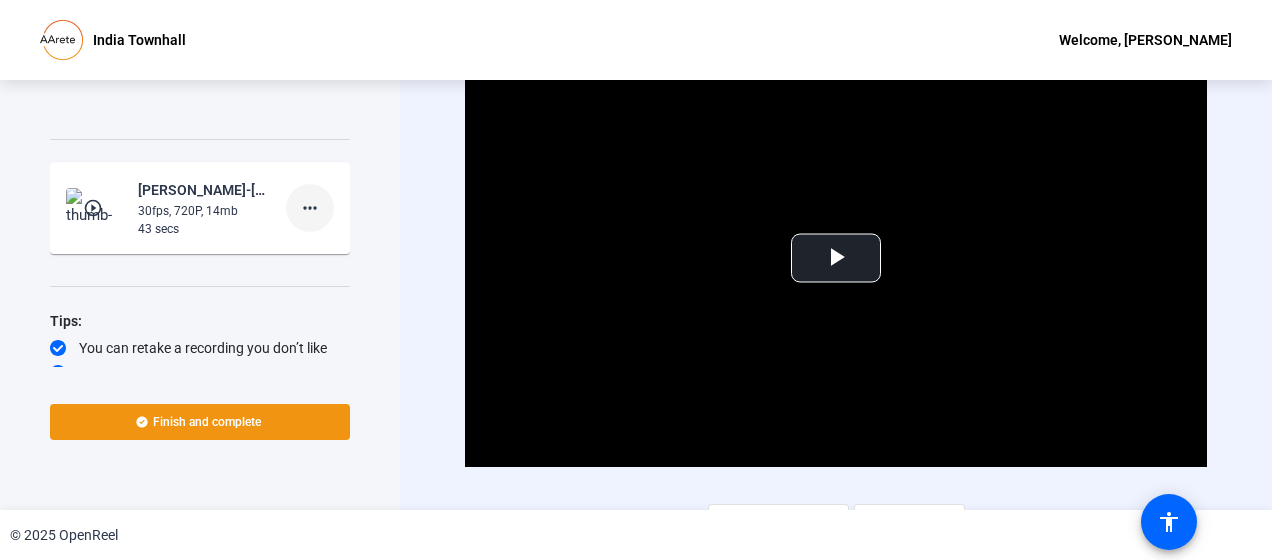 click on "more_horiz" 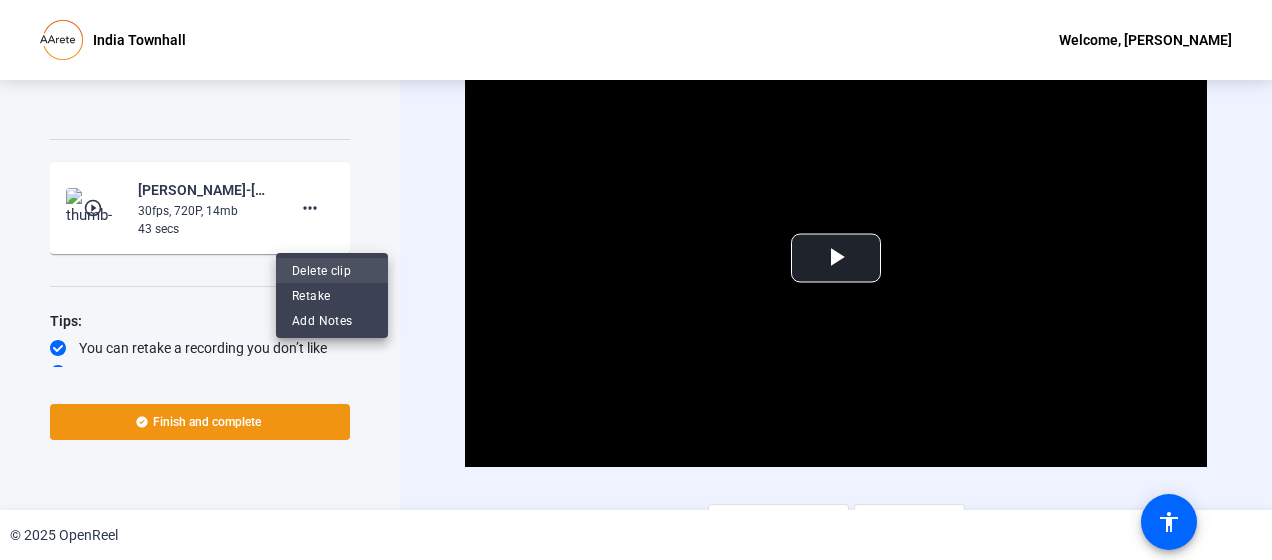 click on "Delete clip" at bounding box center (332, 270) 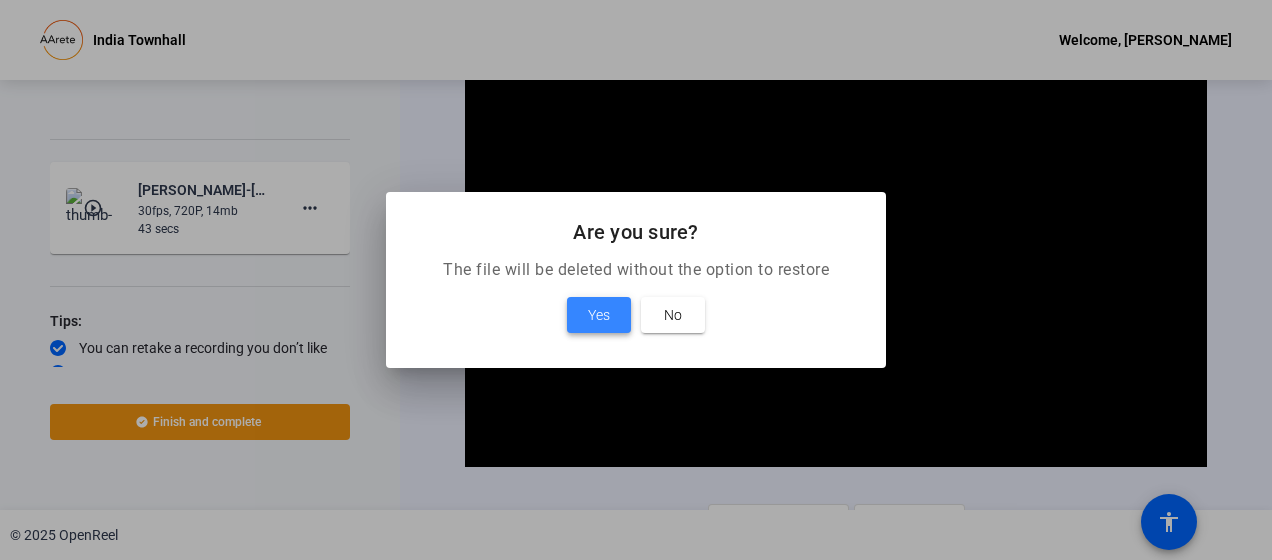 click at bounding box center (599, 315) 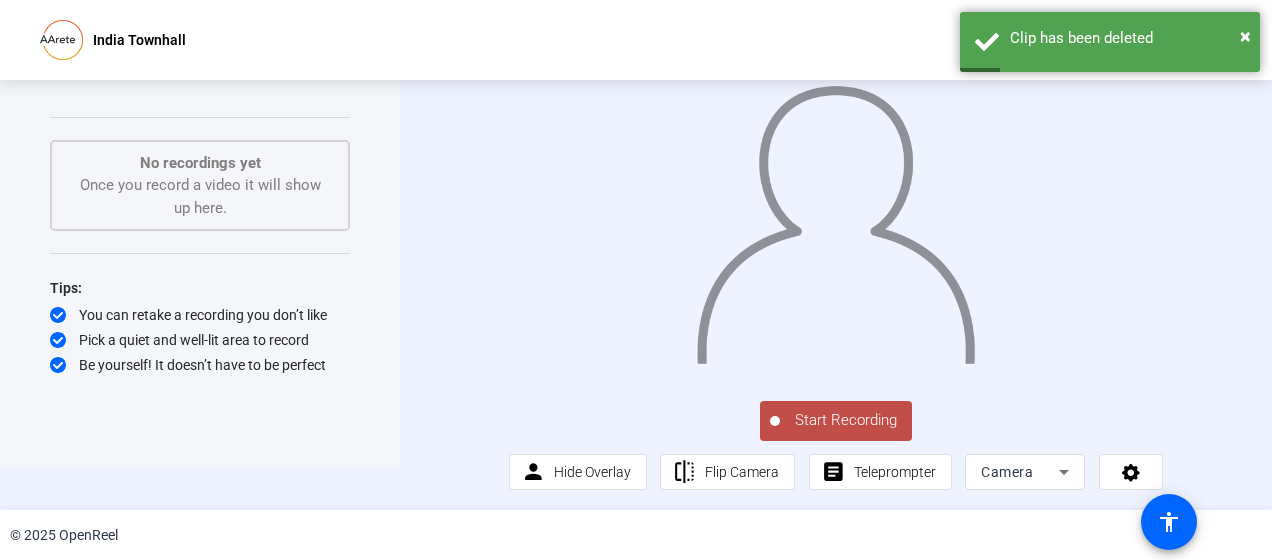 scroll, scrollTop: 67, scrollLeft: 0, axis: vertical 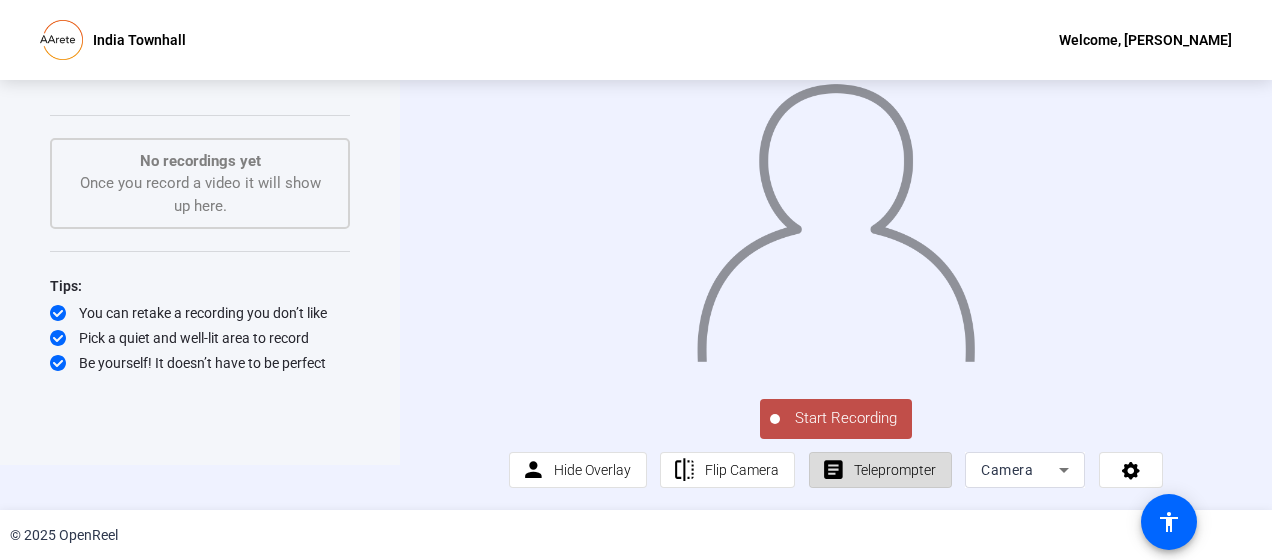 click on "Teleprompter" 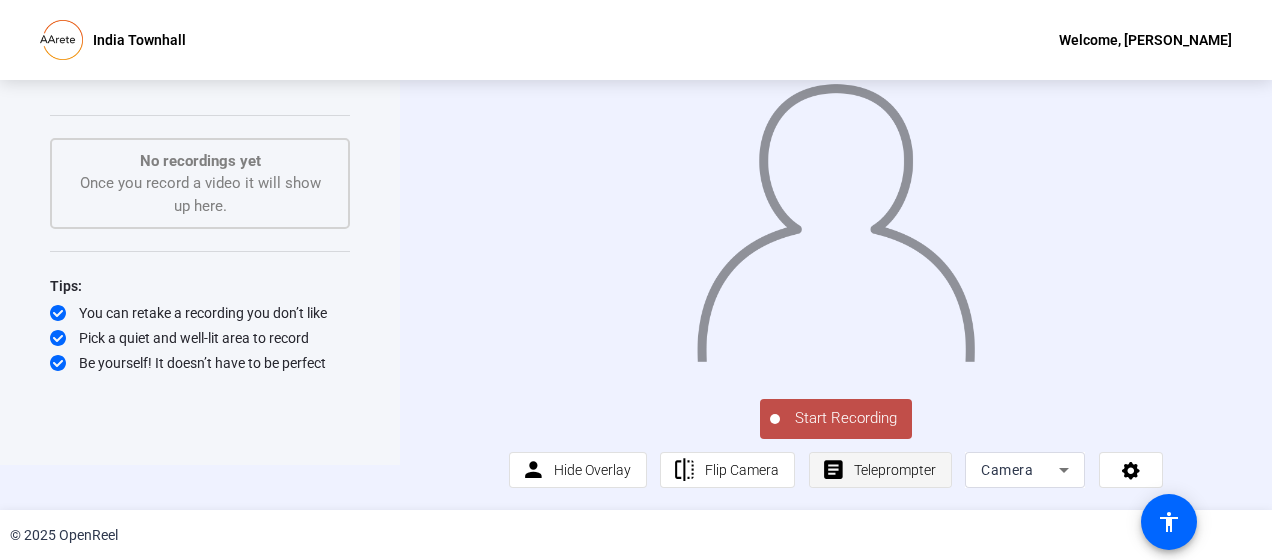 click on "Teleprompter" 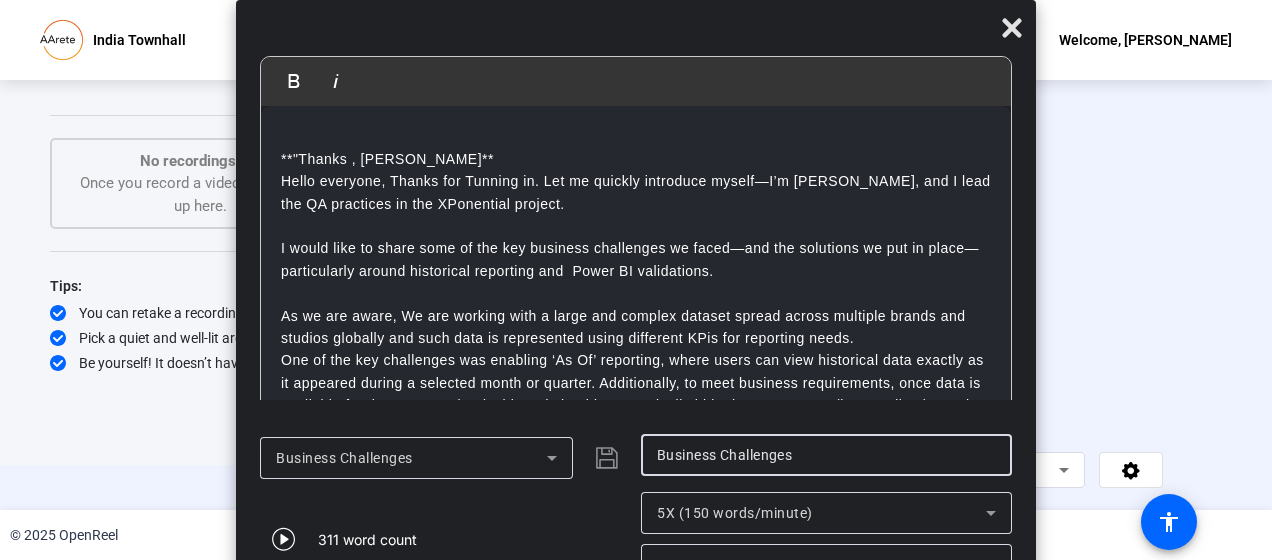 click on "Business Challenges" at bounding box center (826, 455) 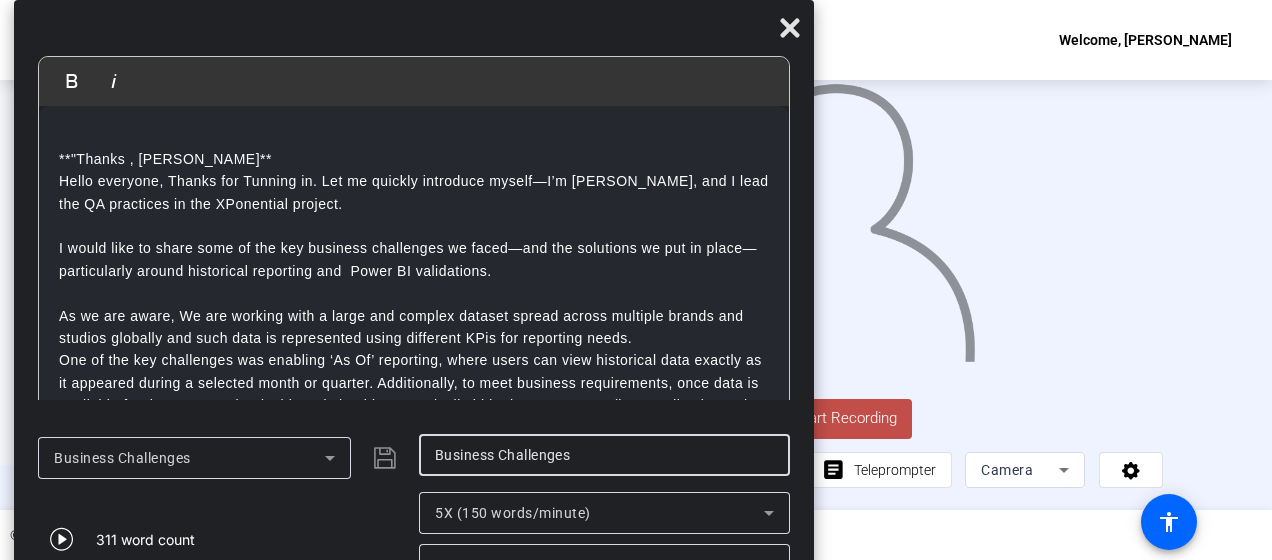 drag, startPoint x: 790, startPoint y: 456, endPoint x: 568, endPoint y: 430, distance: 223.51733 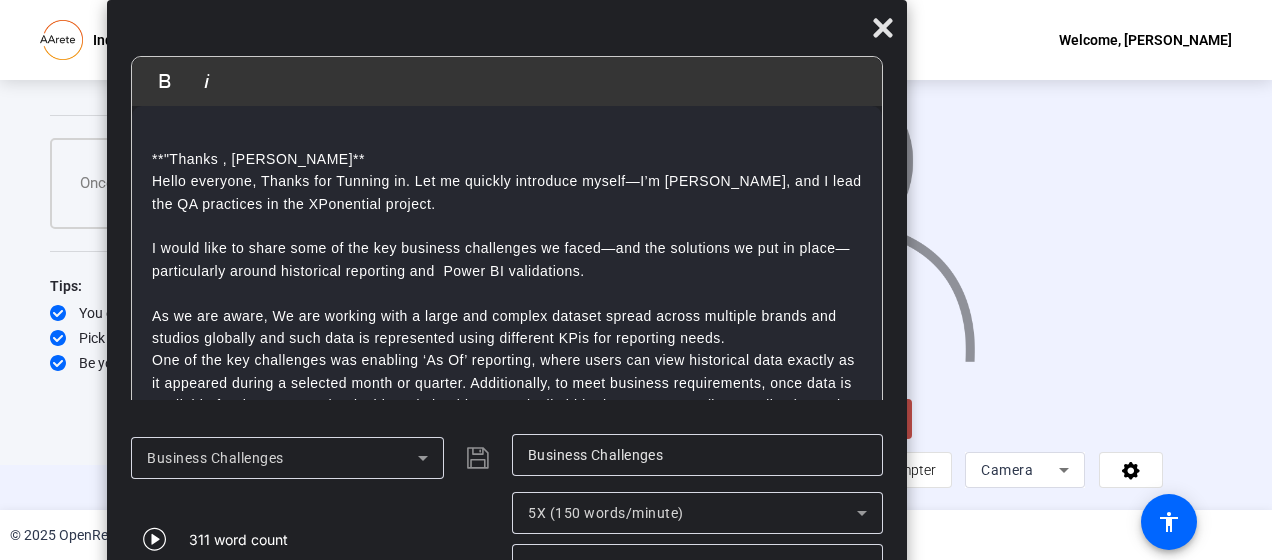 drag, startPoint x: 501, startPoint y: 31, endPoint x: 594, endPoint y: -17, distance: 104.65658 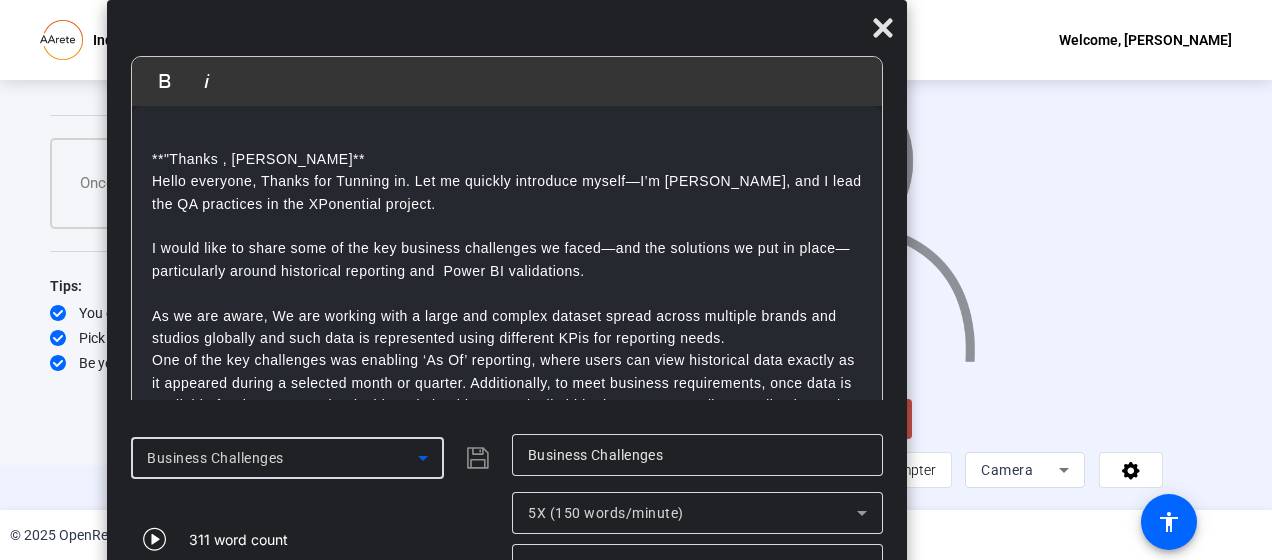 click on "Business Challenges" at bounding box center [282, 458] 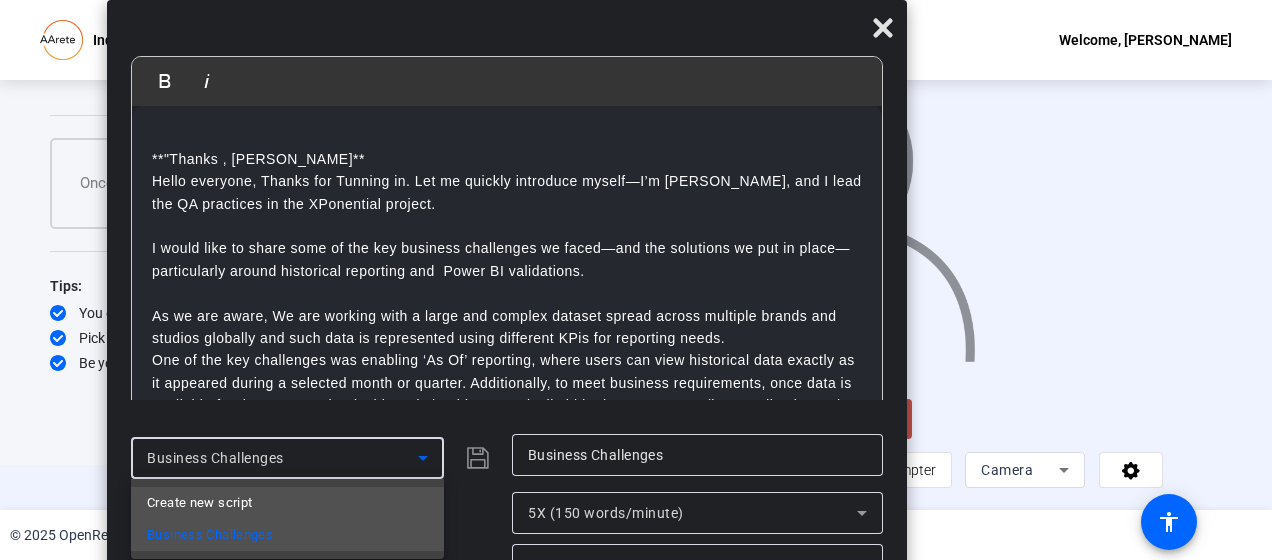 click on "Create new script" at bounding box center [287, 503] 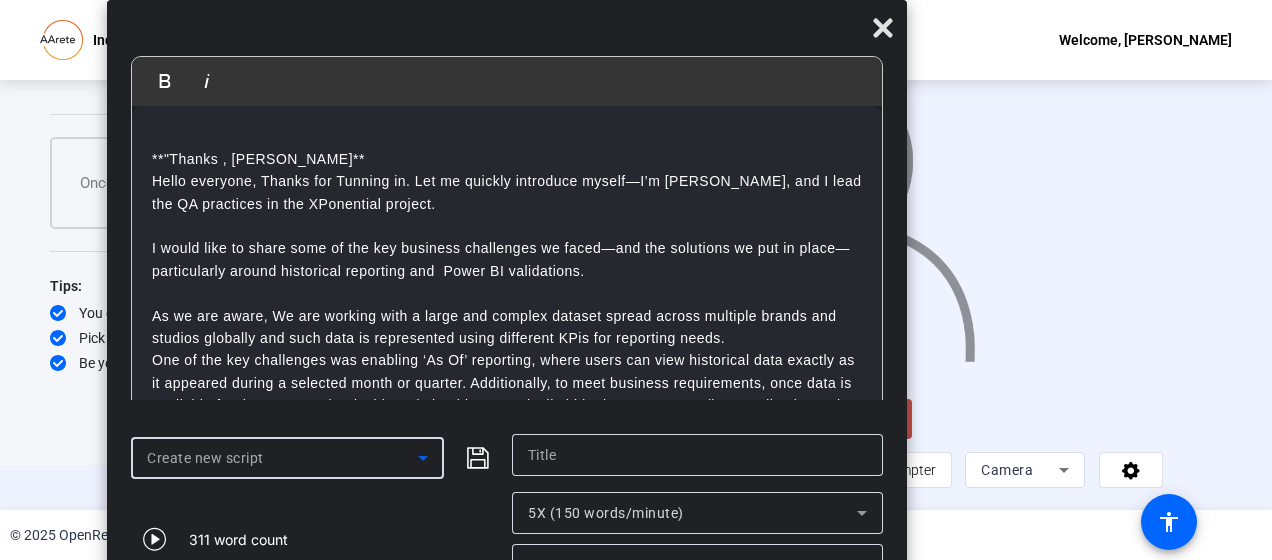 scroll, scrollTop: 60, scrollLeft: 0, axis: vertical 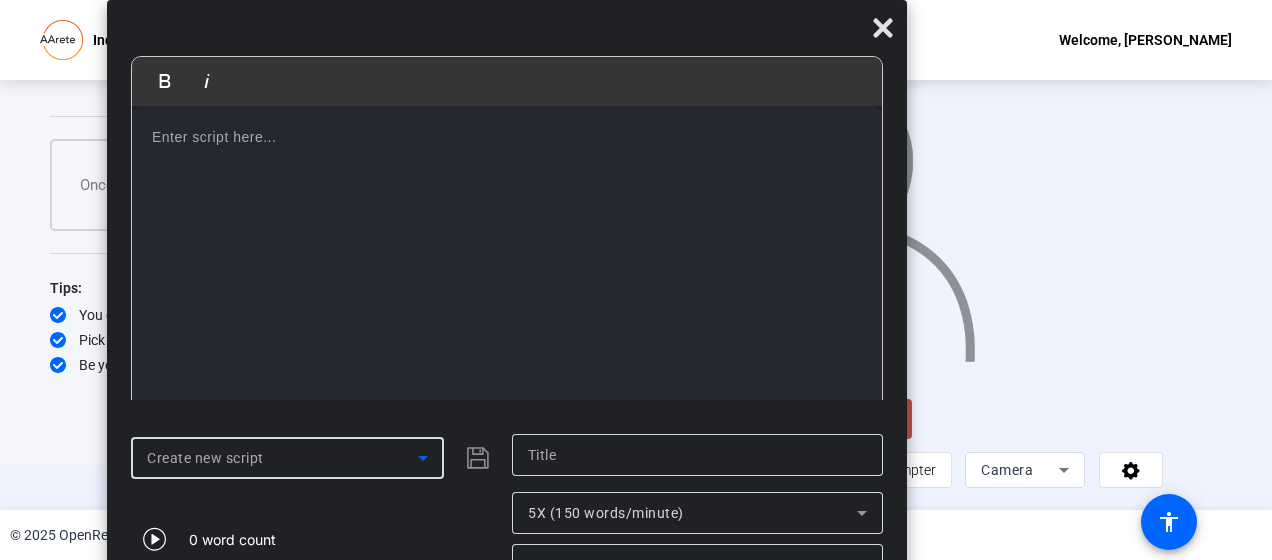 click on "Create new script" at bounding box center [282, 458] 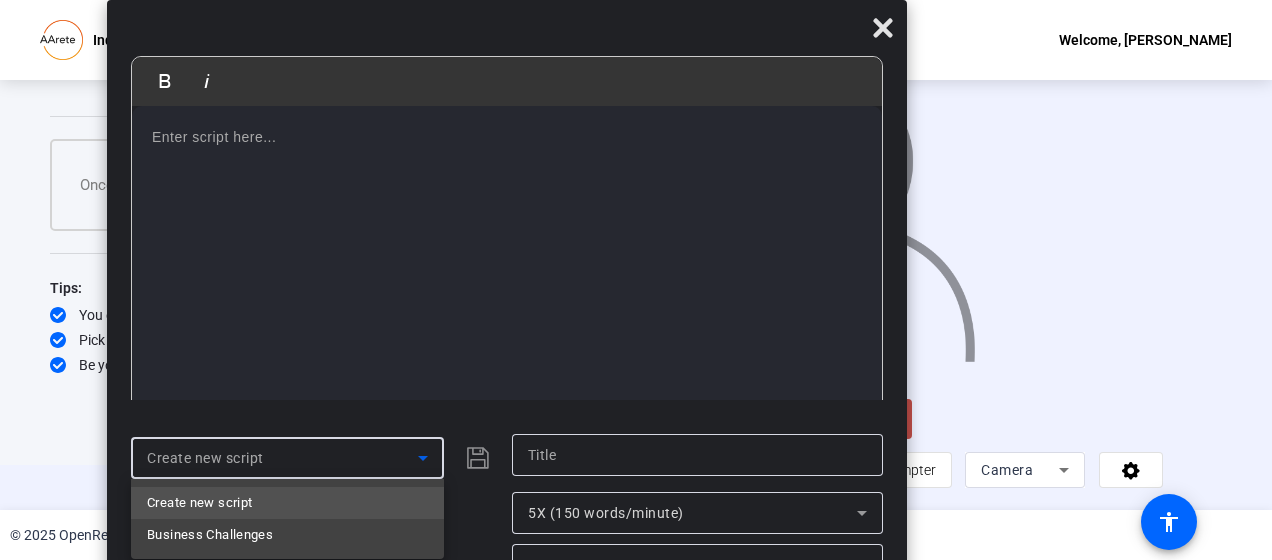 click at bounding box center [636, 280] 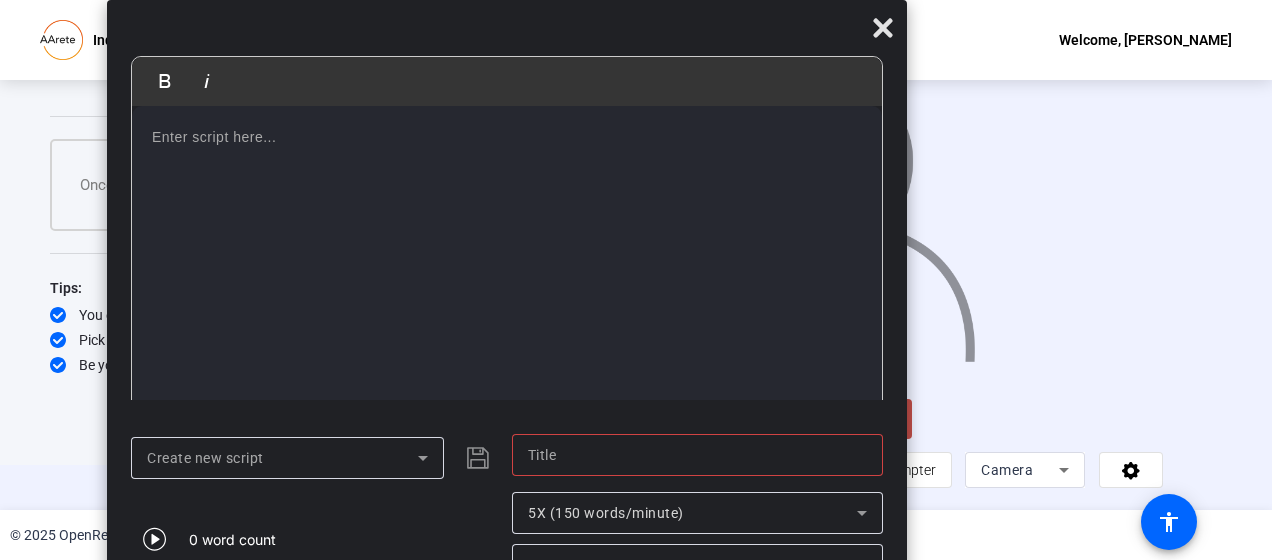 click 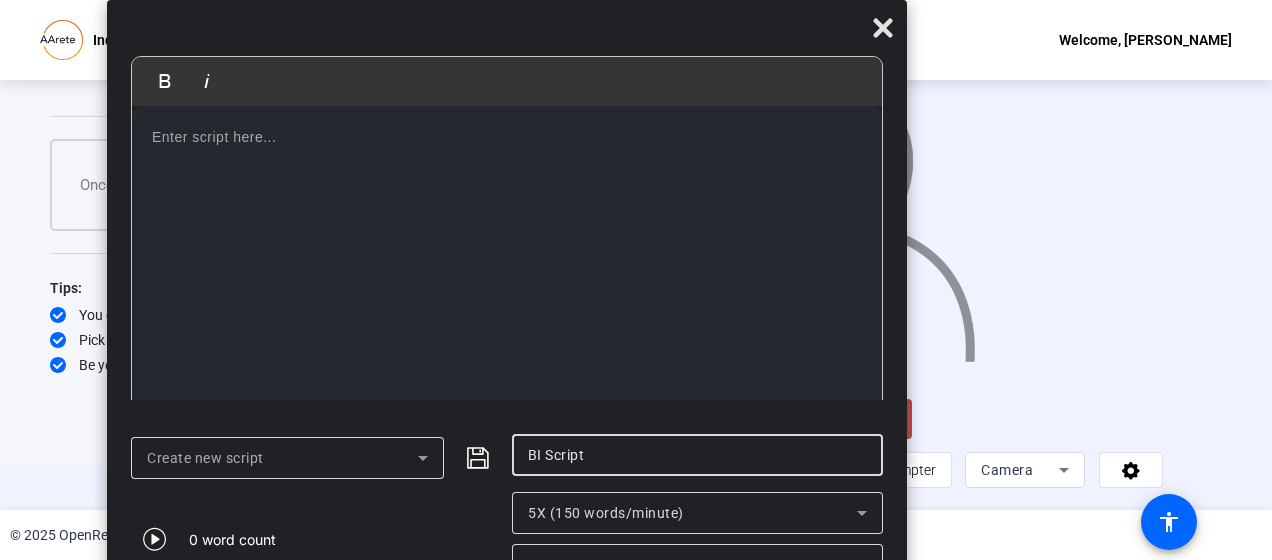 type on "BI Script" 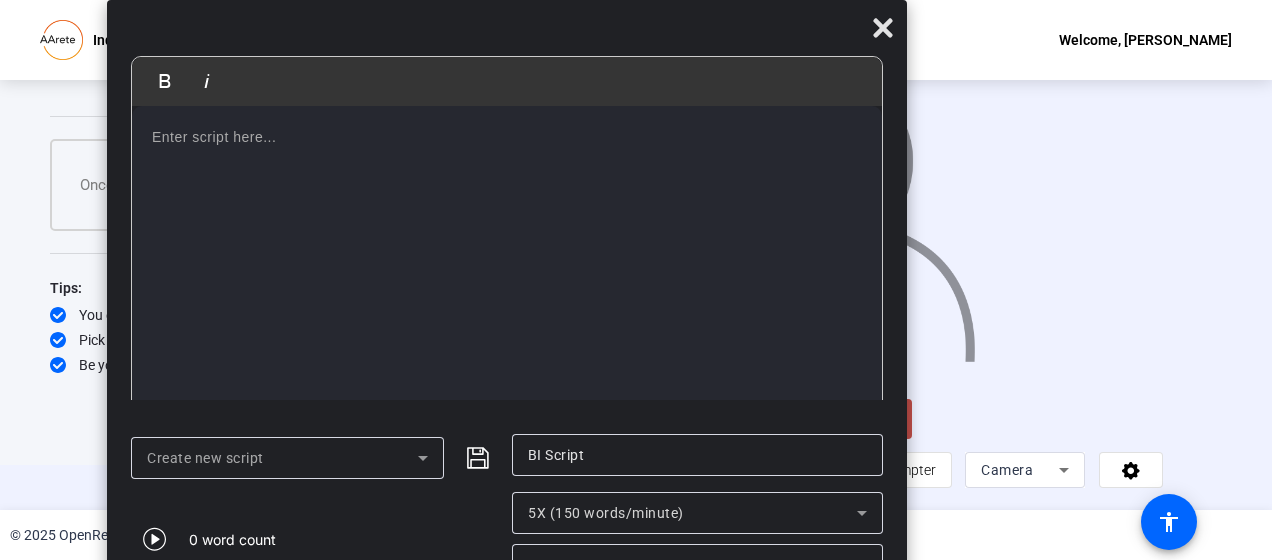 click at bounding box center (507, 137) 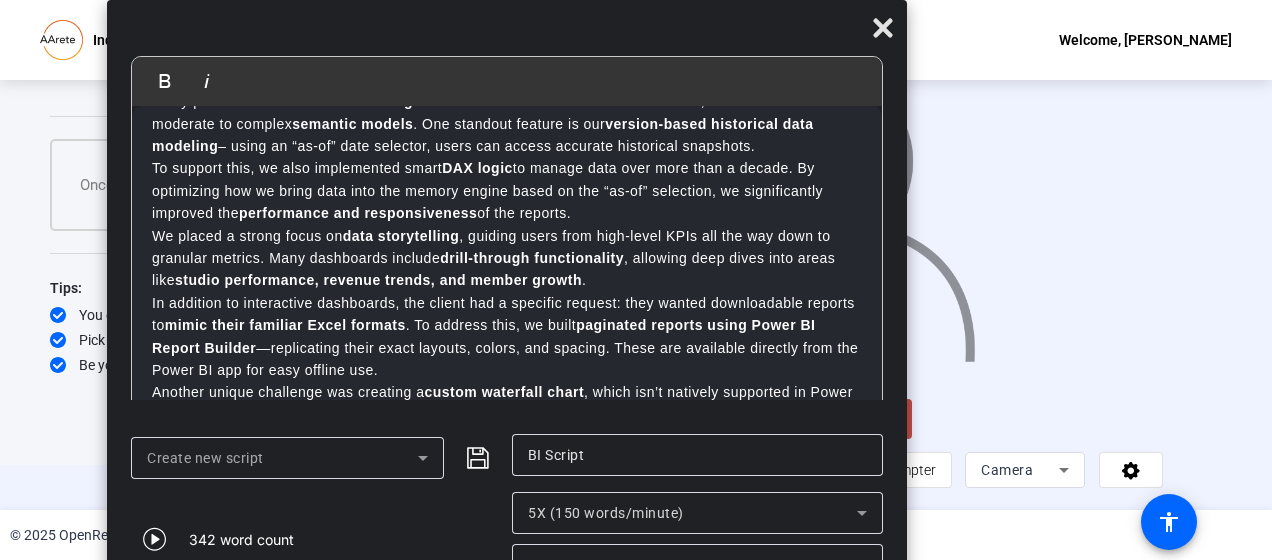 scroll, scrollTop: 315, scrollLeft: 0, axis: vertical 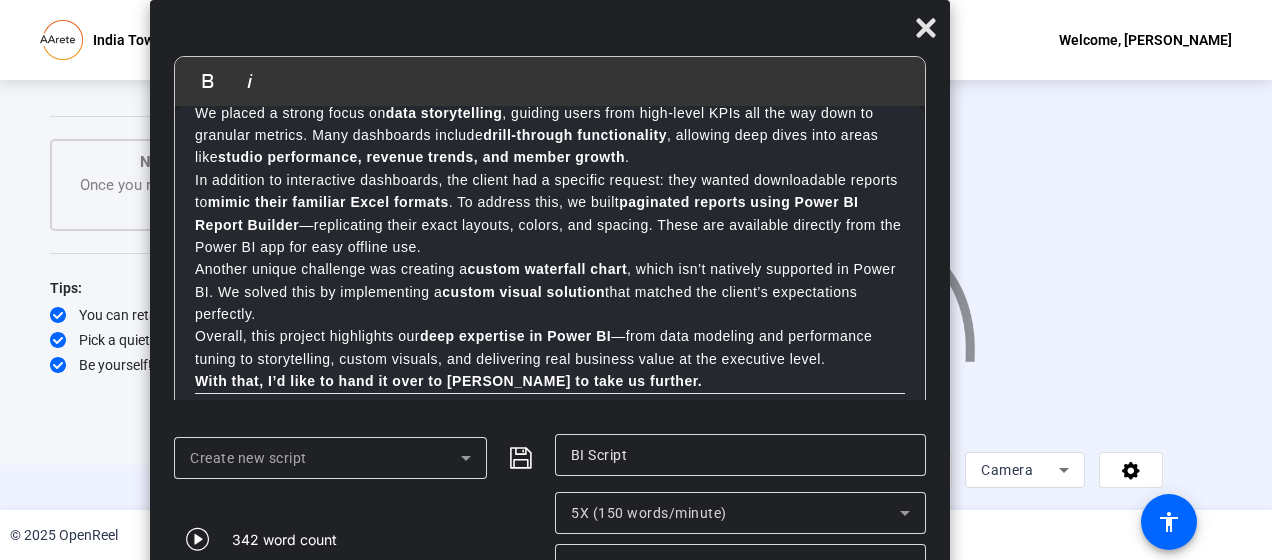 drag, startPoint x: 752, startPoint y: 36, endPoint x: 795, endPoint y: -108, distance: 150.28307 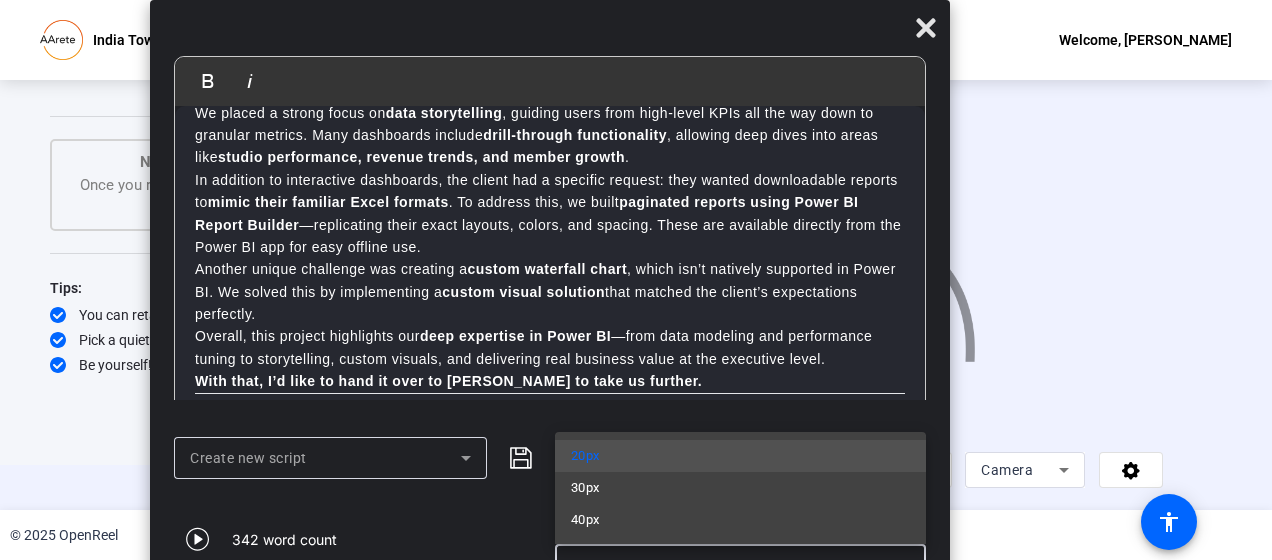 click at bounding box center [636, 280] 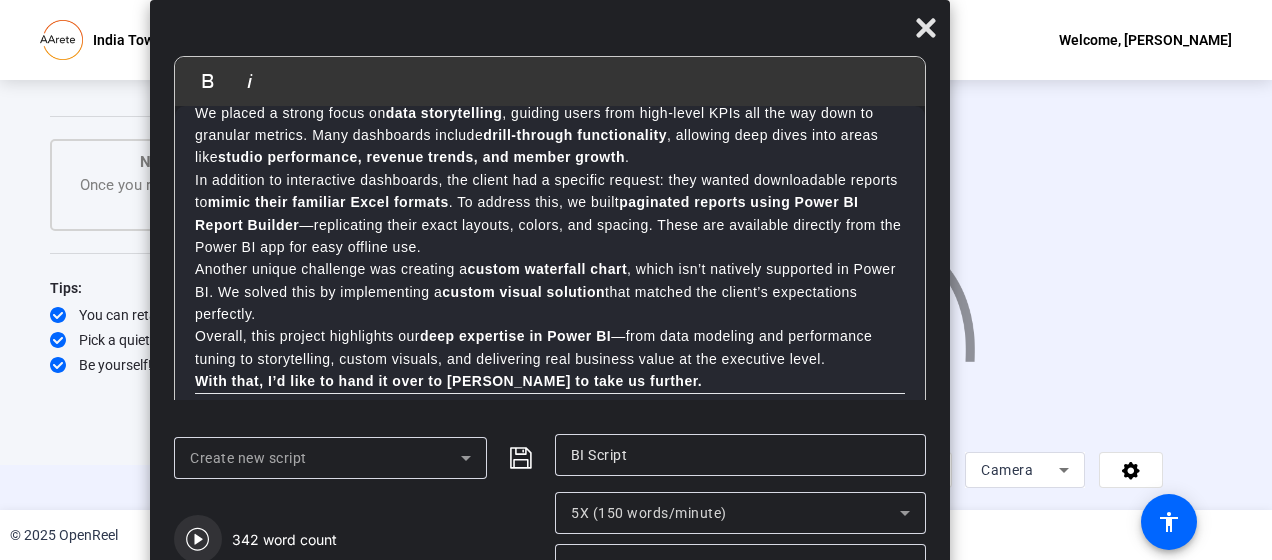 click 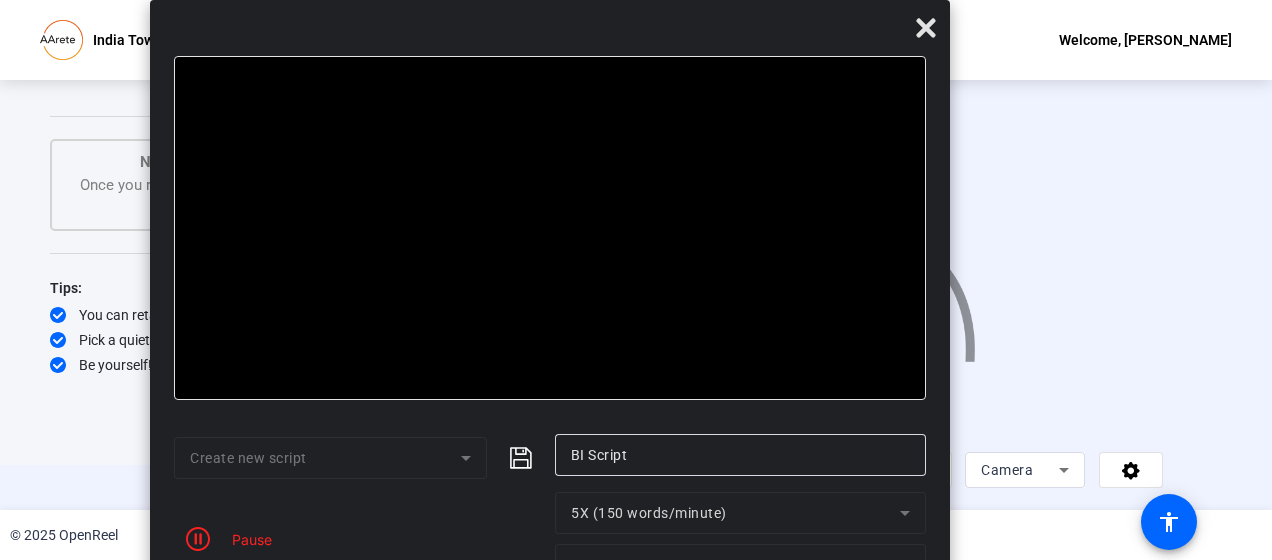 click 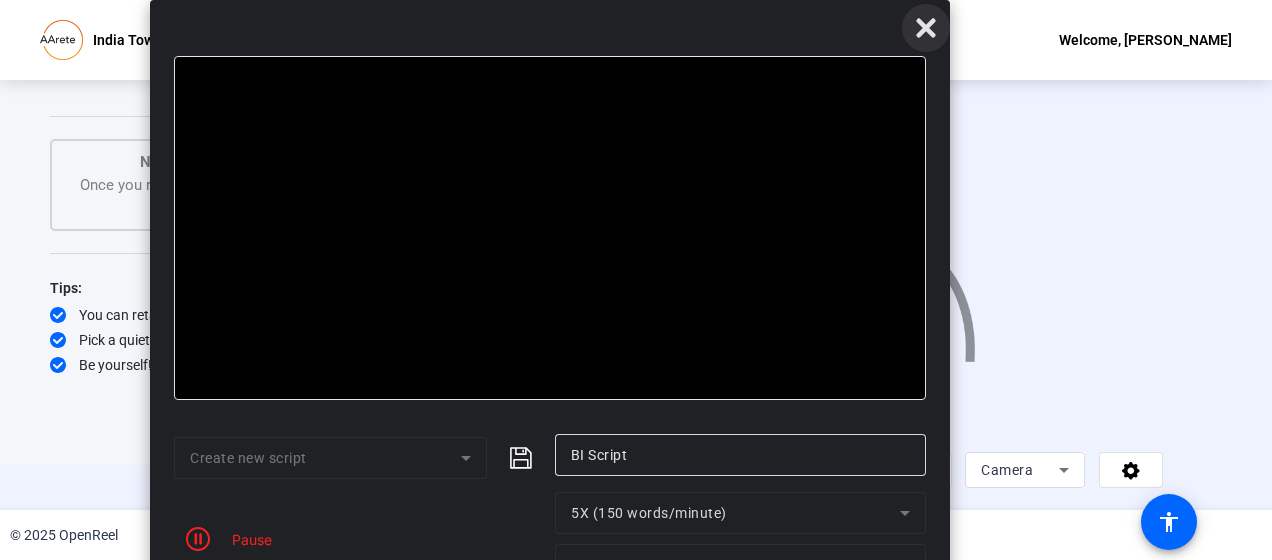 click 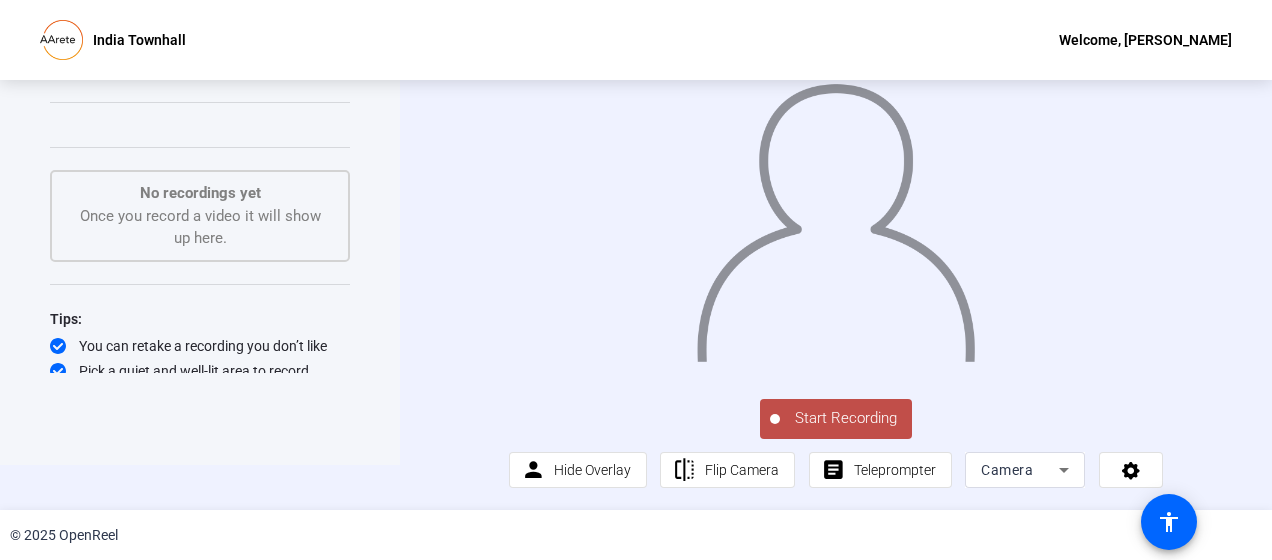 scroll, scrollTop: 0, scrollLeft: 0, axis: both 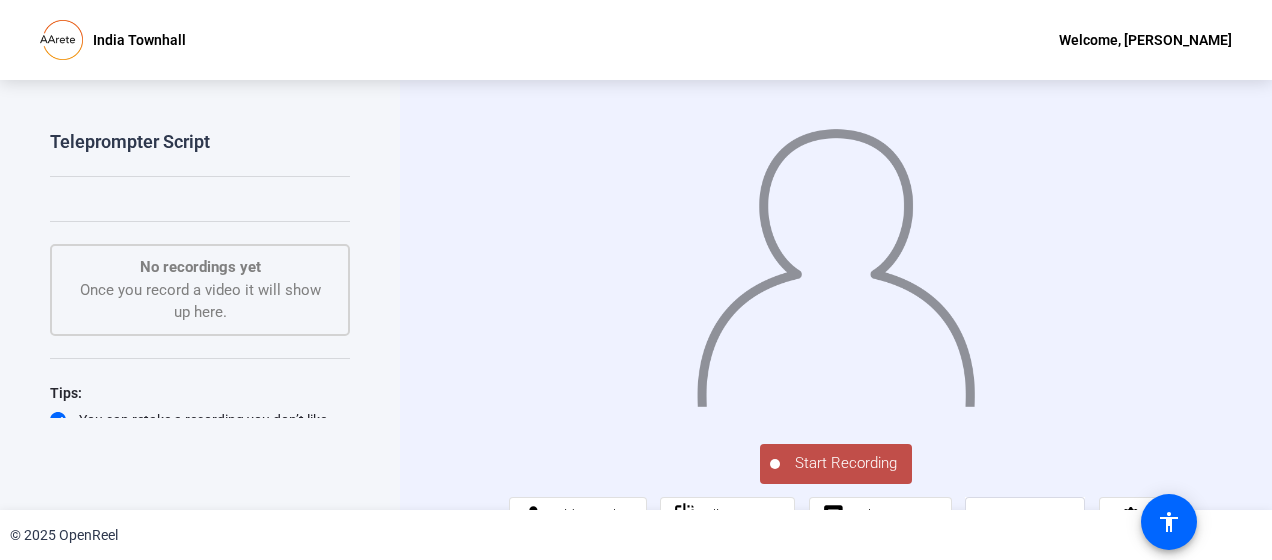 click on "Teleprompter Script" 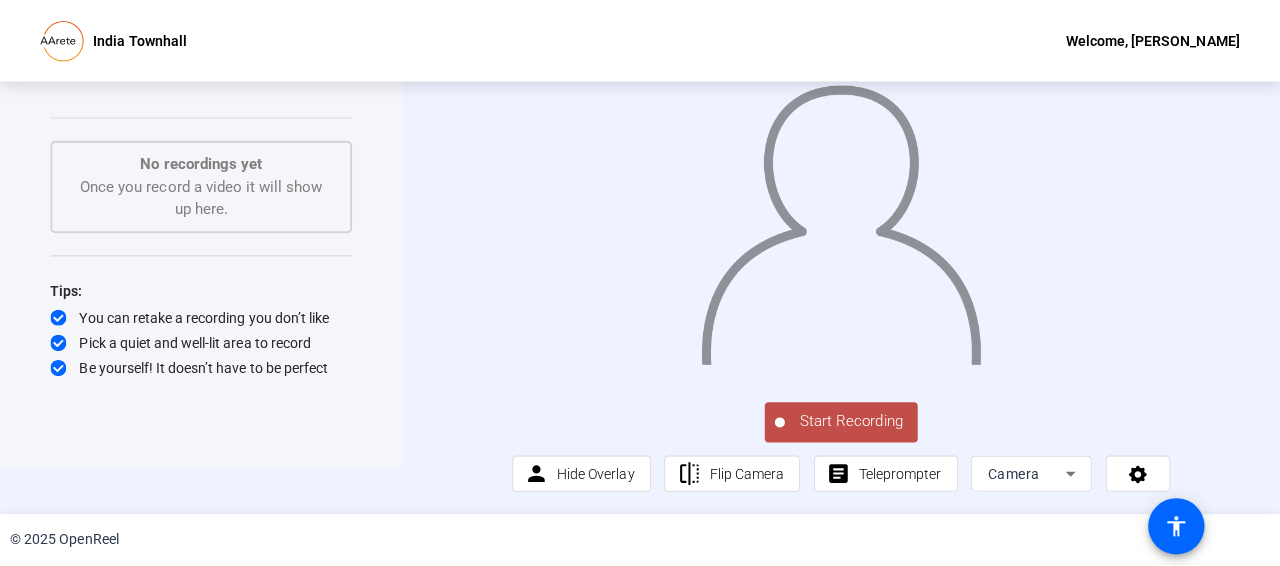 scroll, scrollTop: 67, scrollLeft: 0, axis: vertical 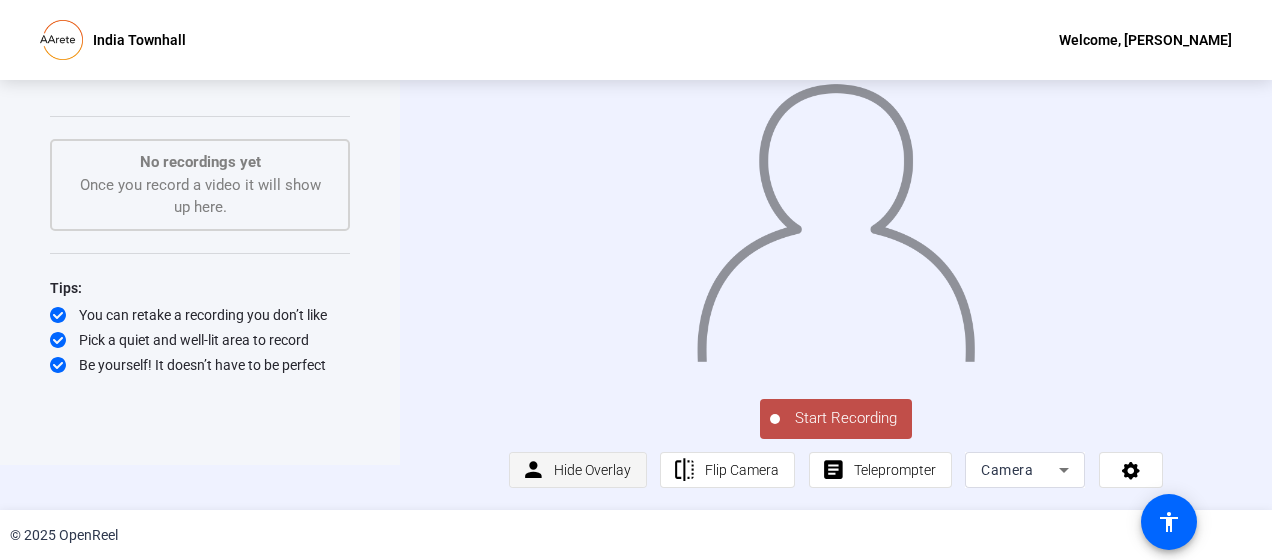 click on "Hide Overlay" 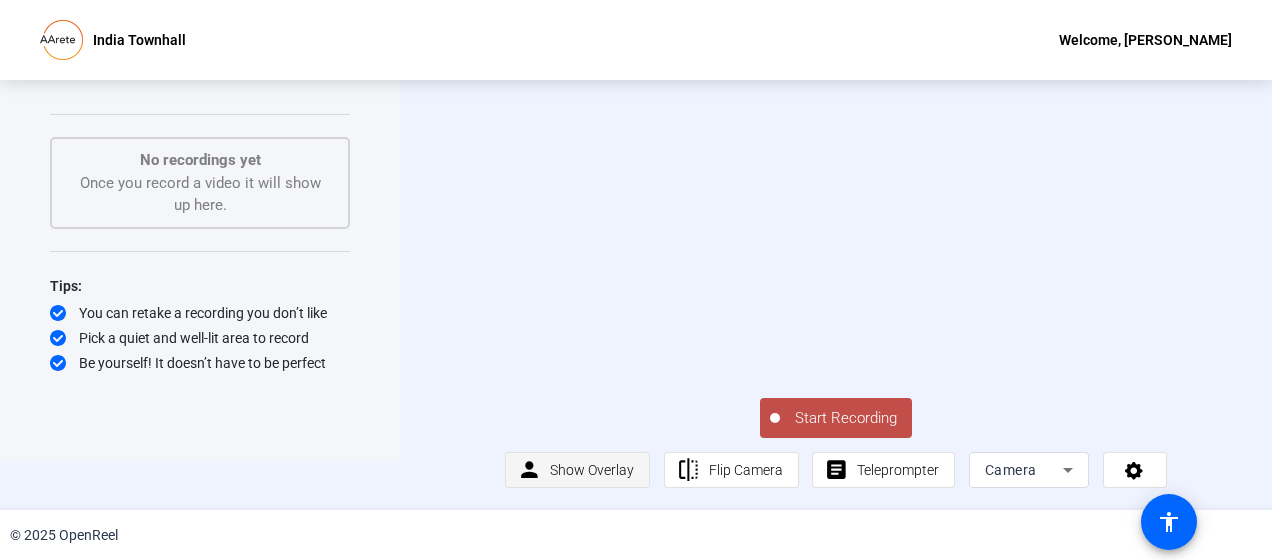click on "Show Overlay" 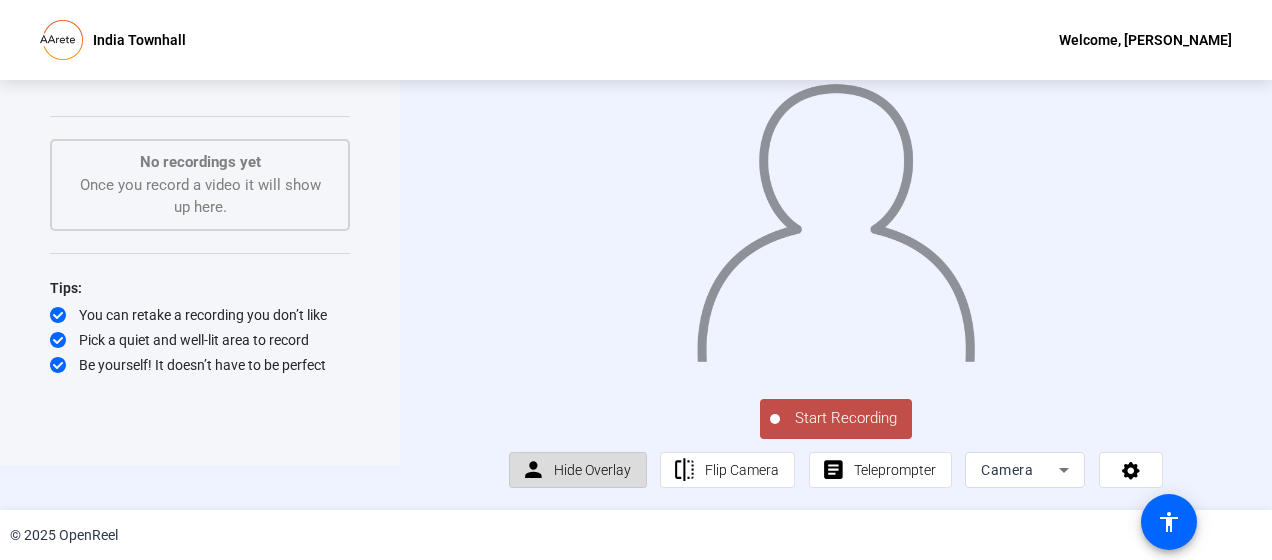 click on "Hide Overlay" 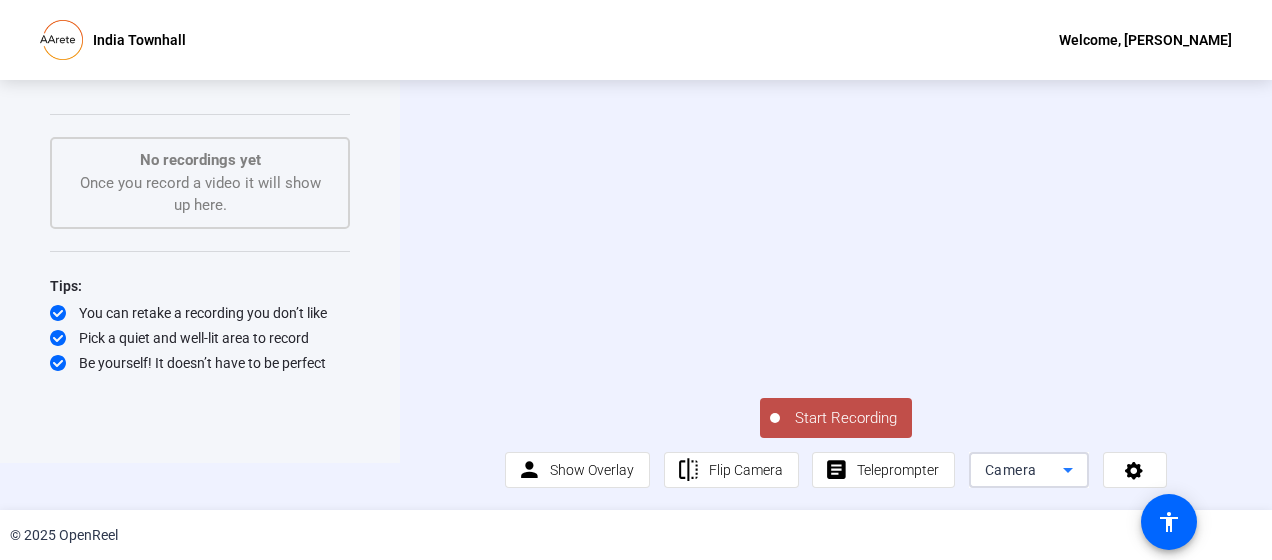 click on "Camera" at bounding box center [1024, 470] 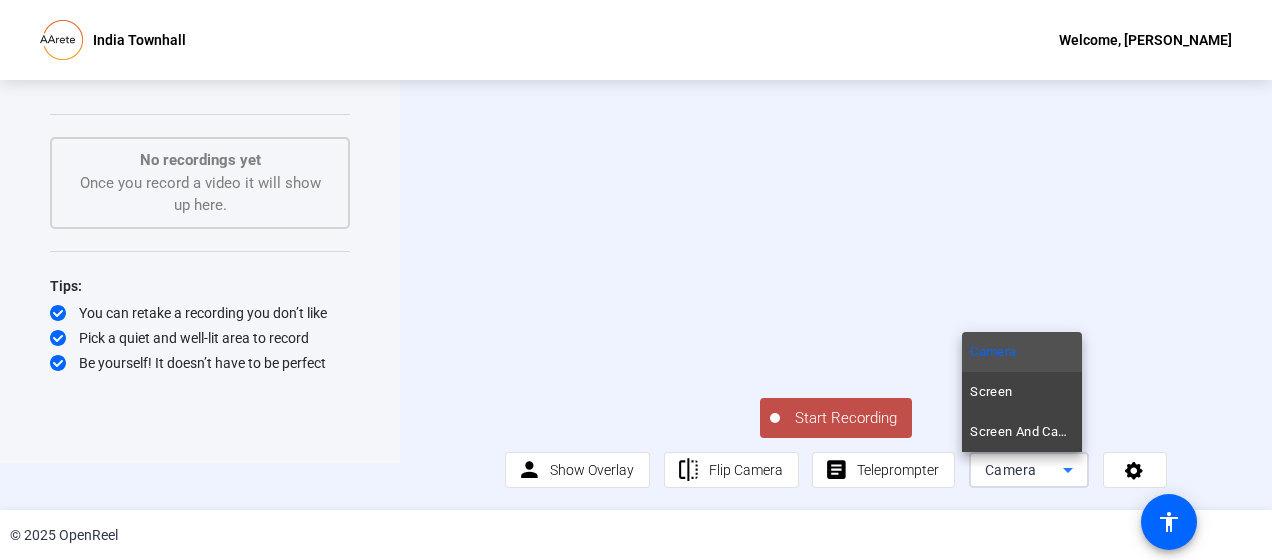 click at bounding box center [636, 280] 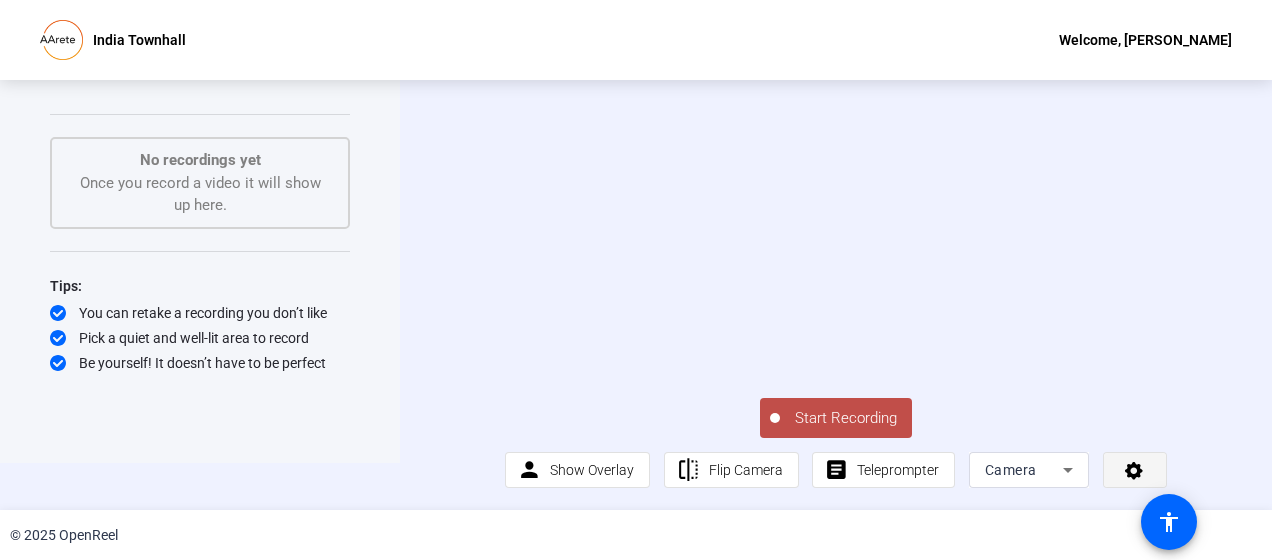 click 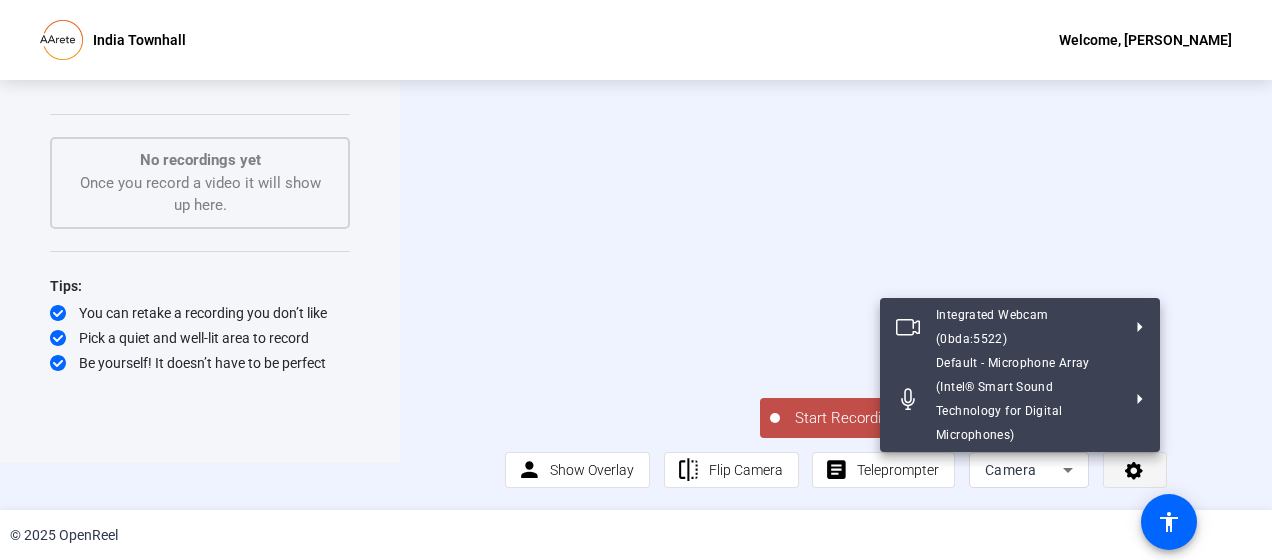click at bounding box center [636, 280] 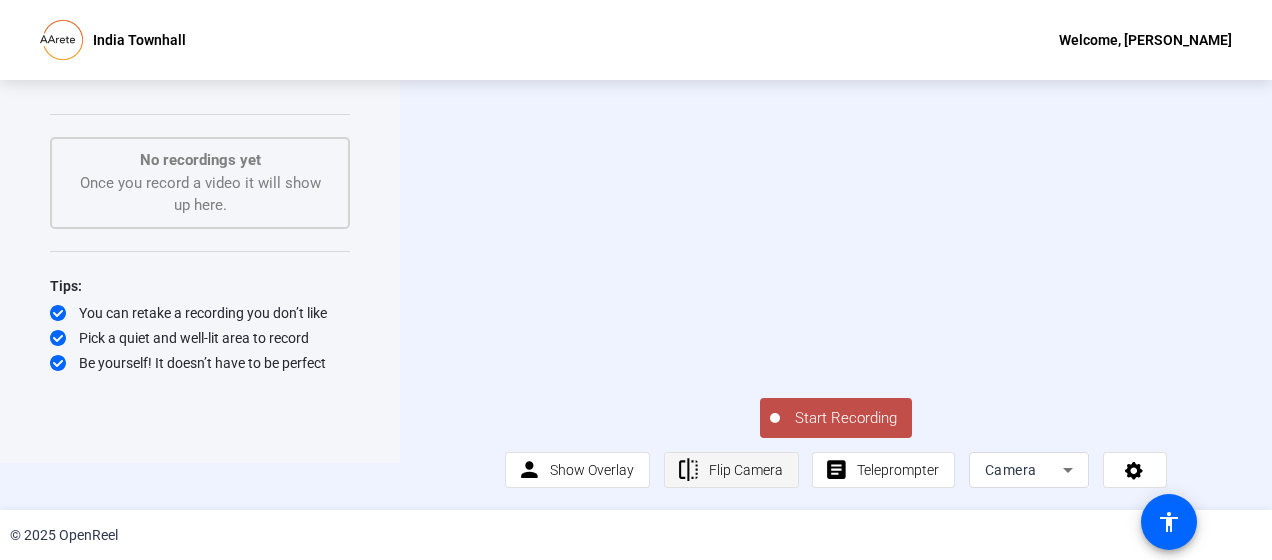 click on "Flip Camera" 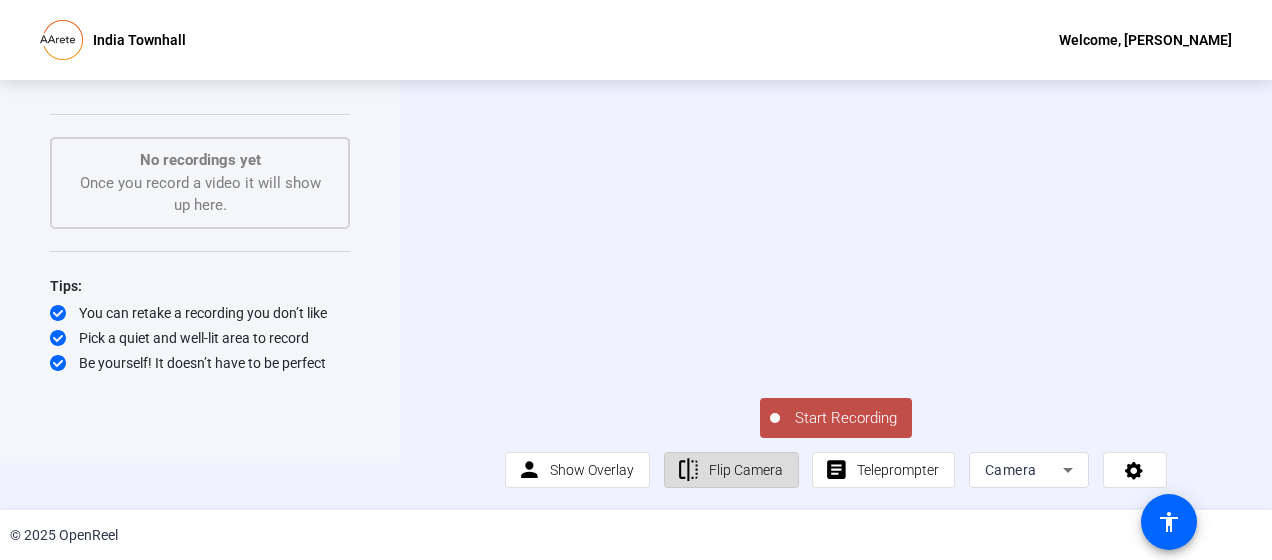 click on "Flip Camera" 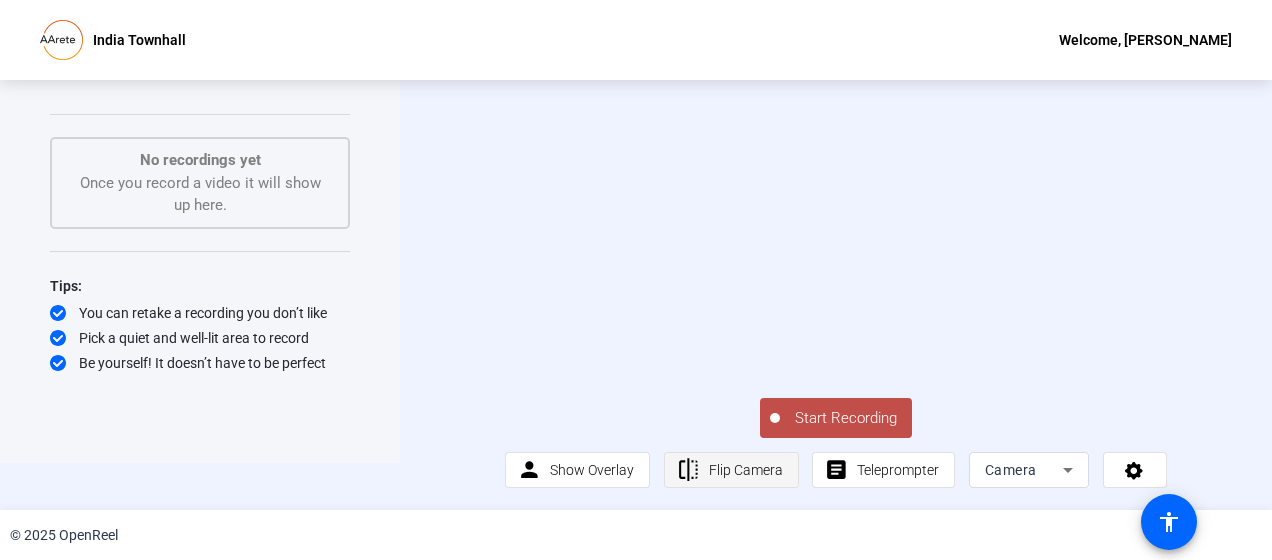 click on "Flip Camera" 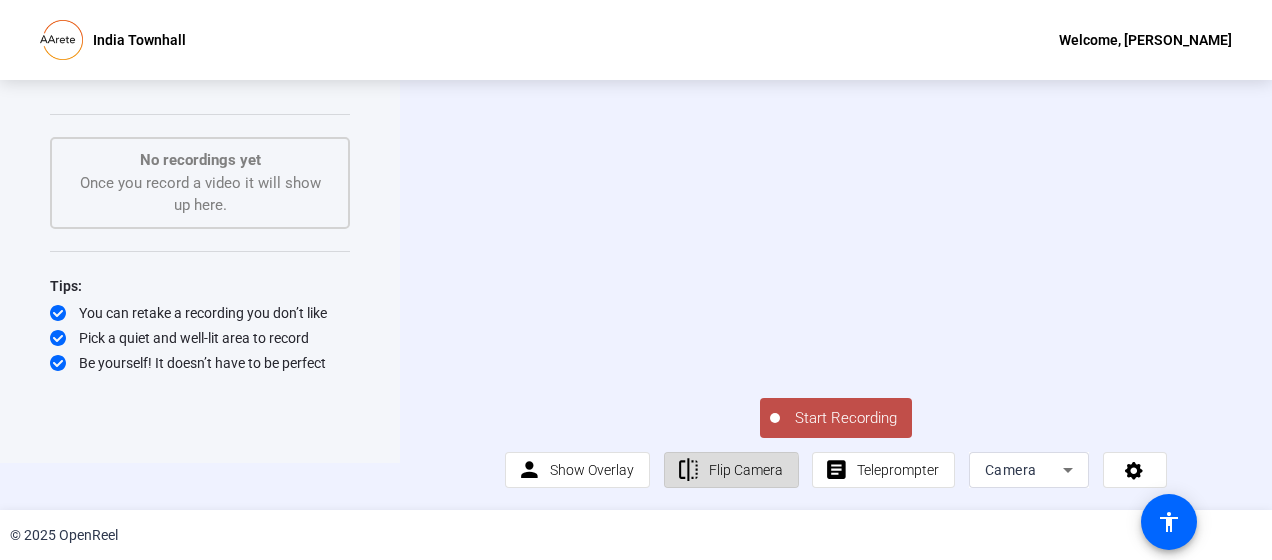 click on "Flip Camera" 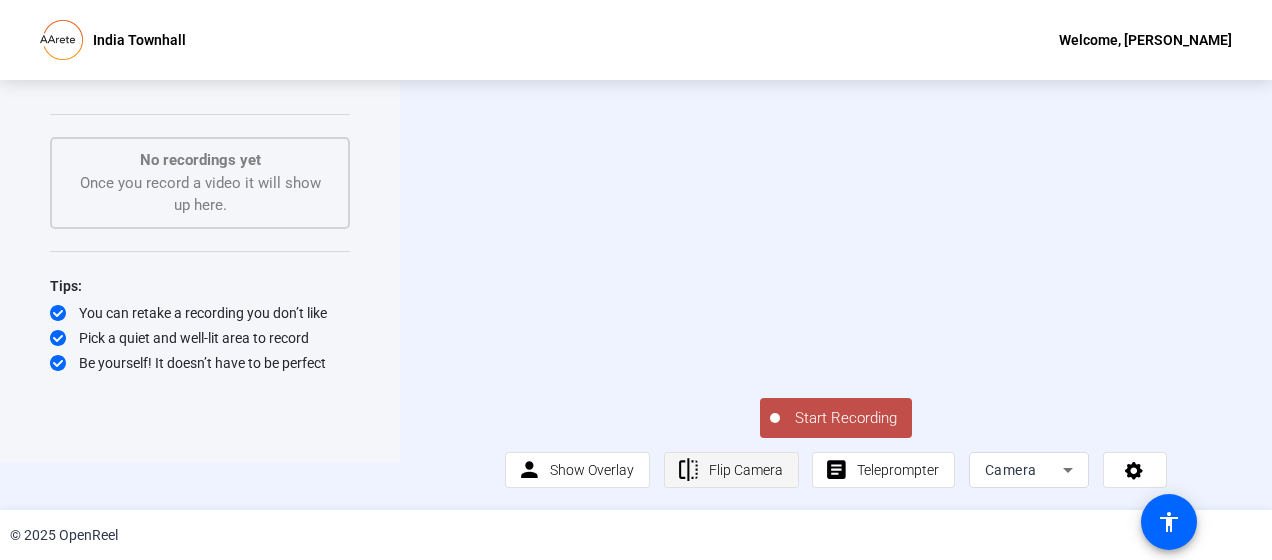 click on "Flip Camera" 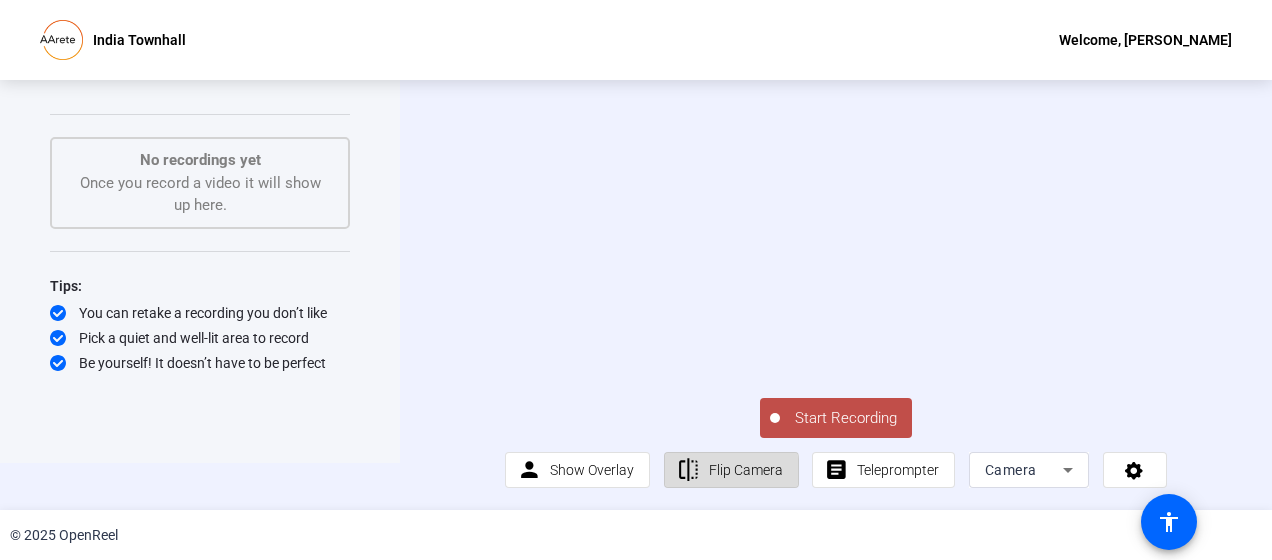 click on "Flip Camera" 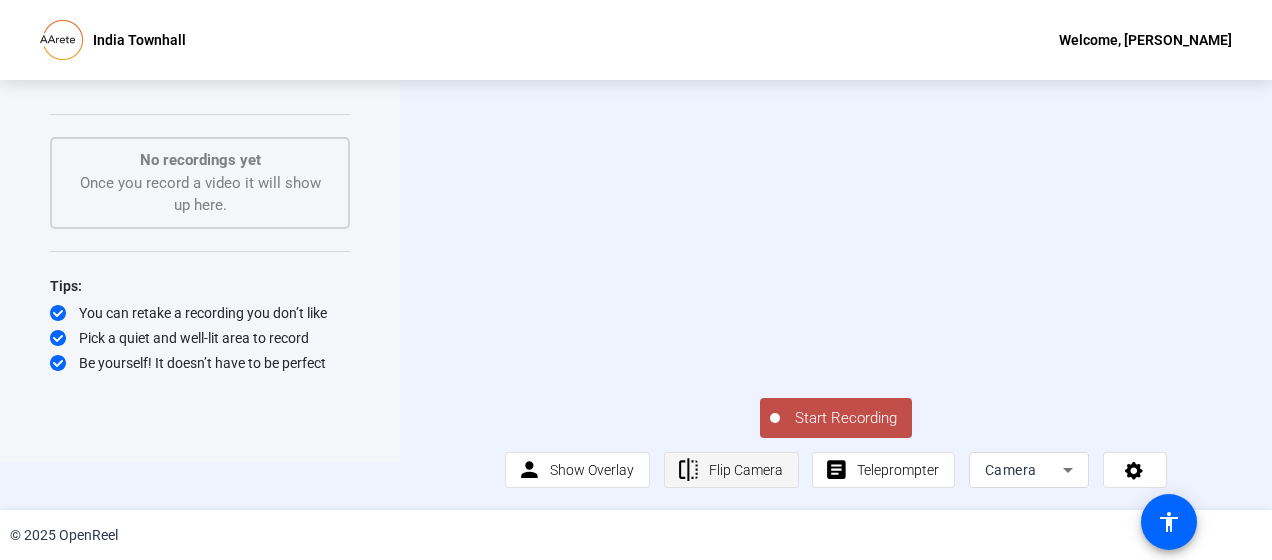 click on "Flip Camera" 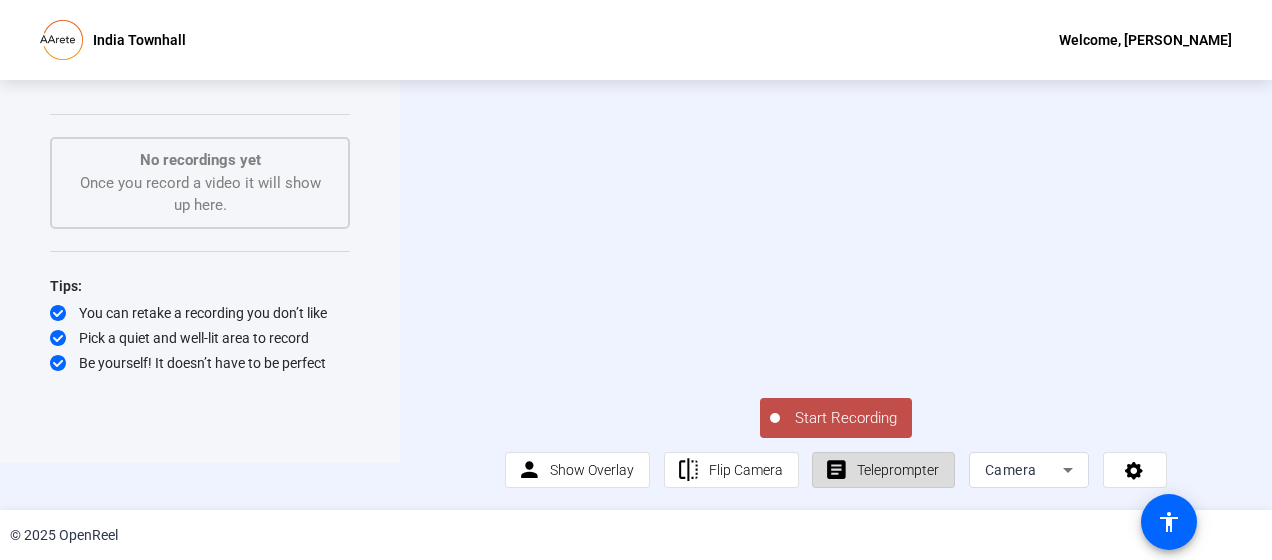 click on "Teleprompter" 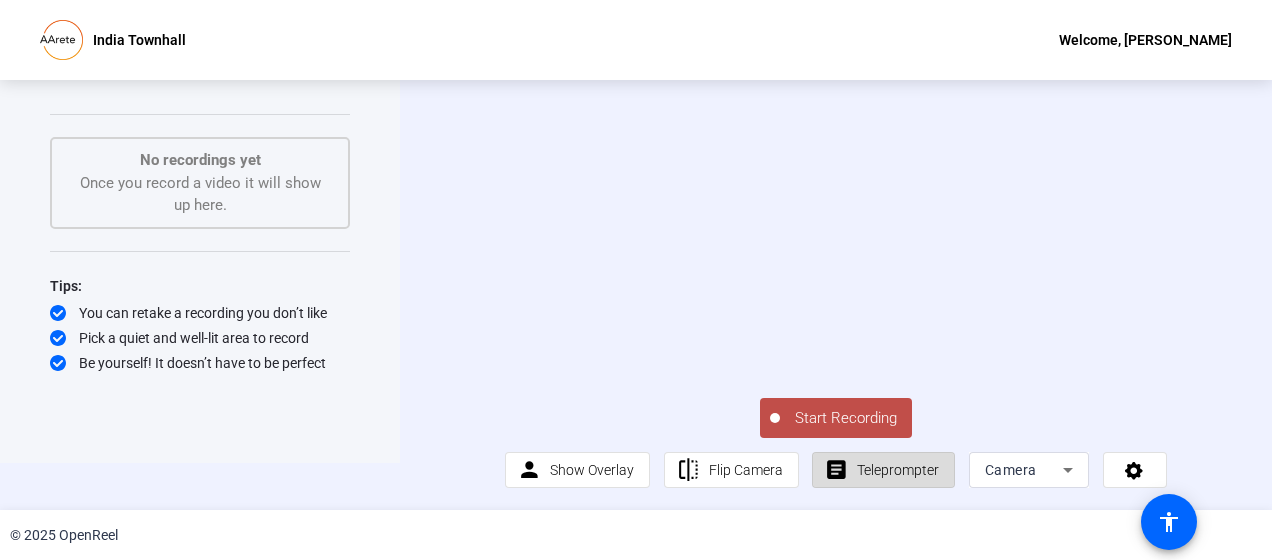 click on "Teleprompter" 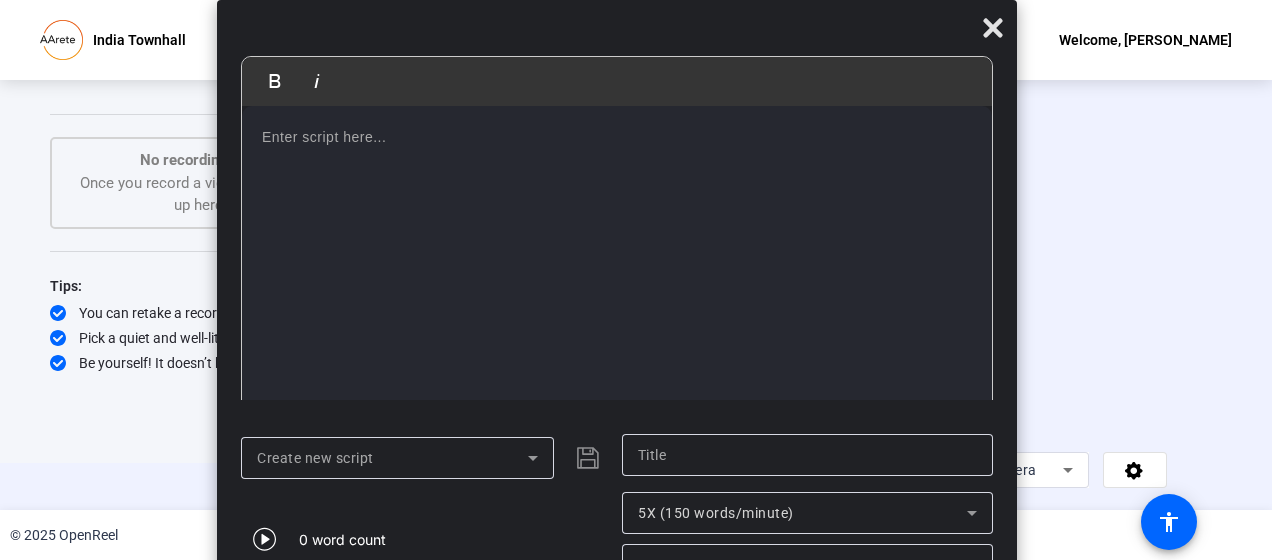 drag, startPoint x: 717, startPoint y: 26, endPoint x: 698, endPoint y: -48, distance: 76.40026 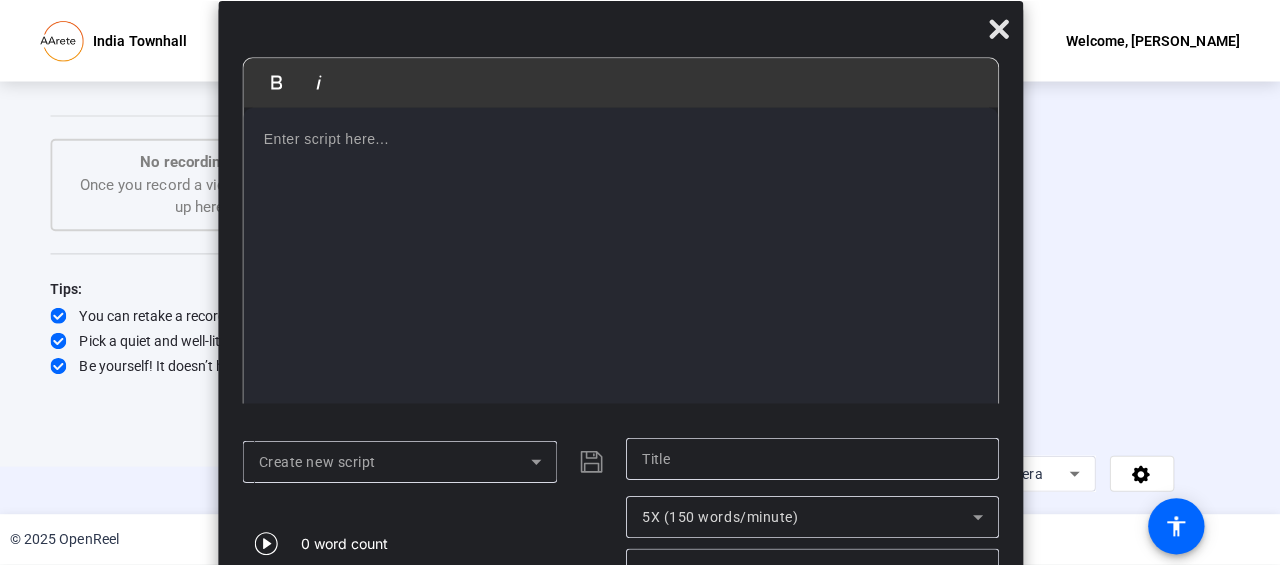 scroll, scrollTop: 54, scrollLeft: 0, axis: vertical 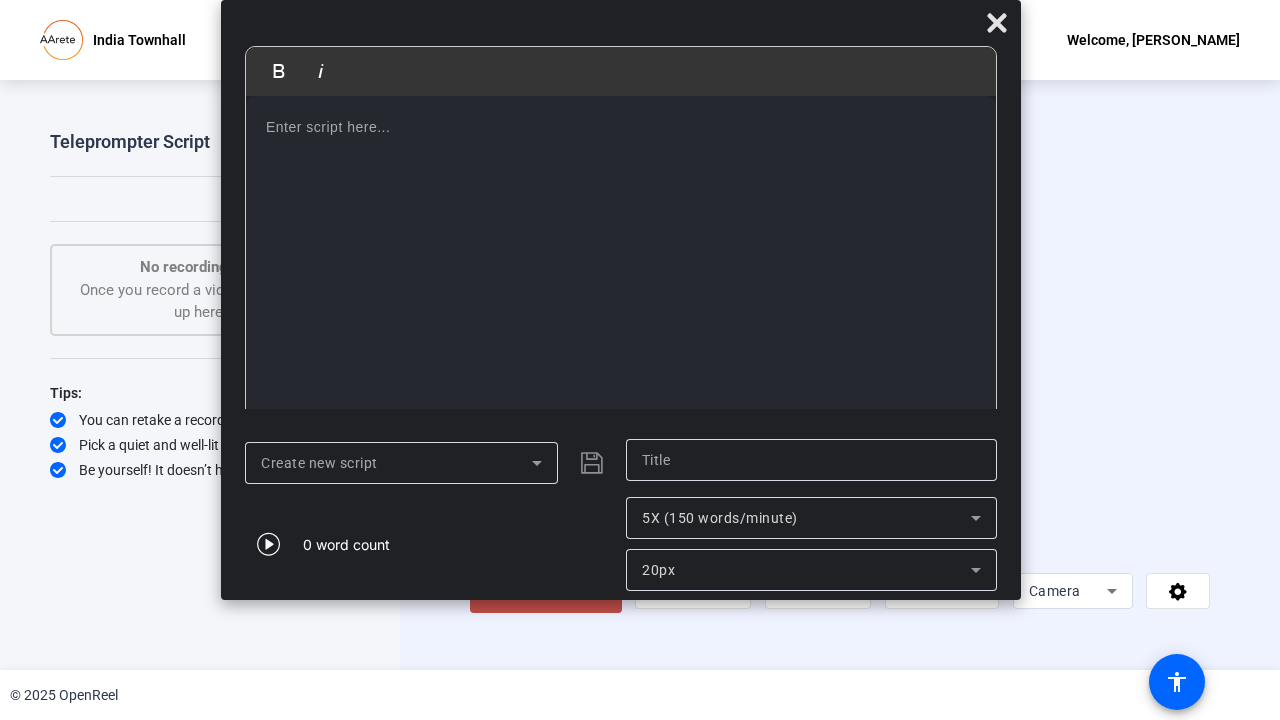 click 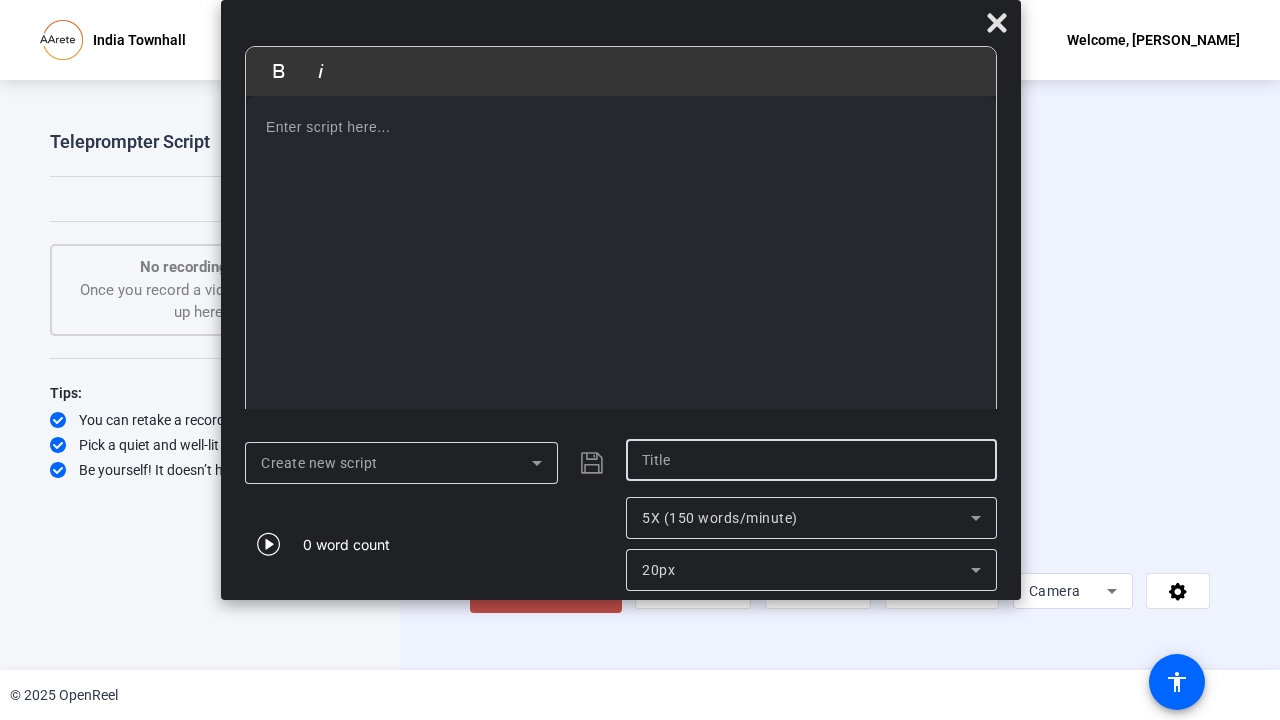 click on "Create new script" at bounding box center [396, 463] 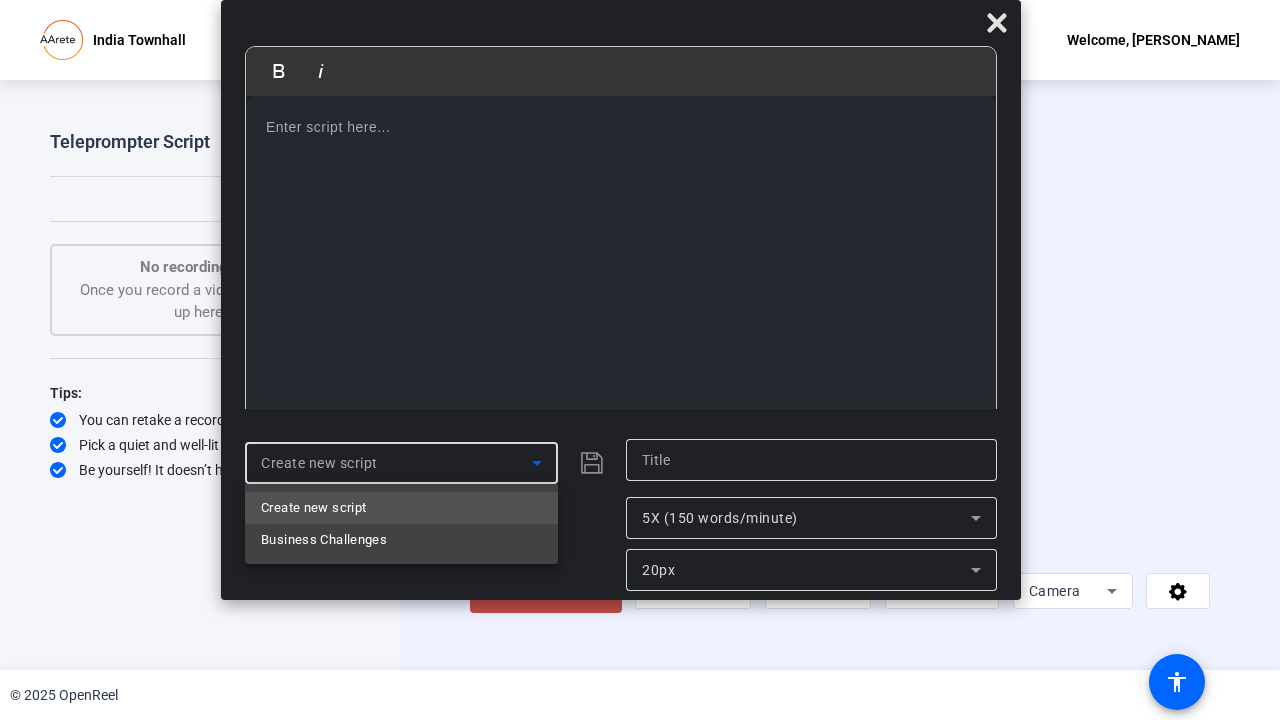 click at bounding box center [640, 360] 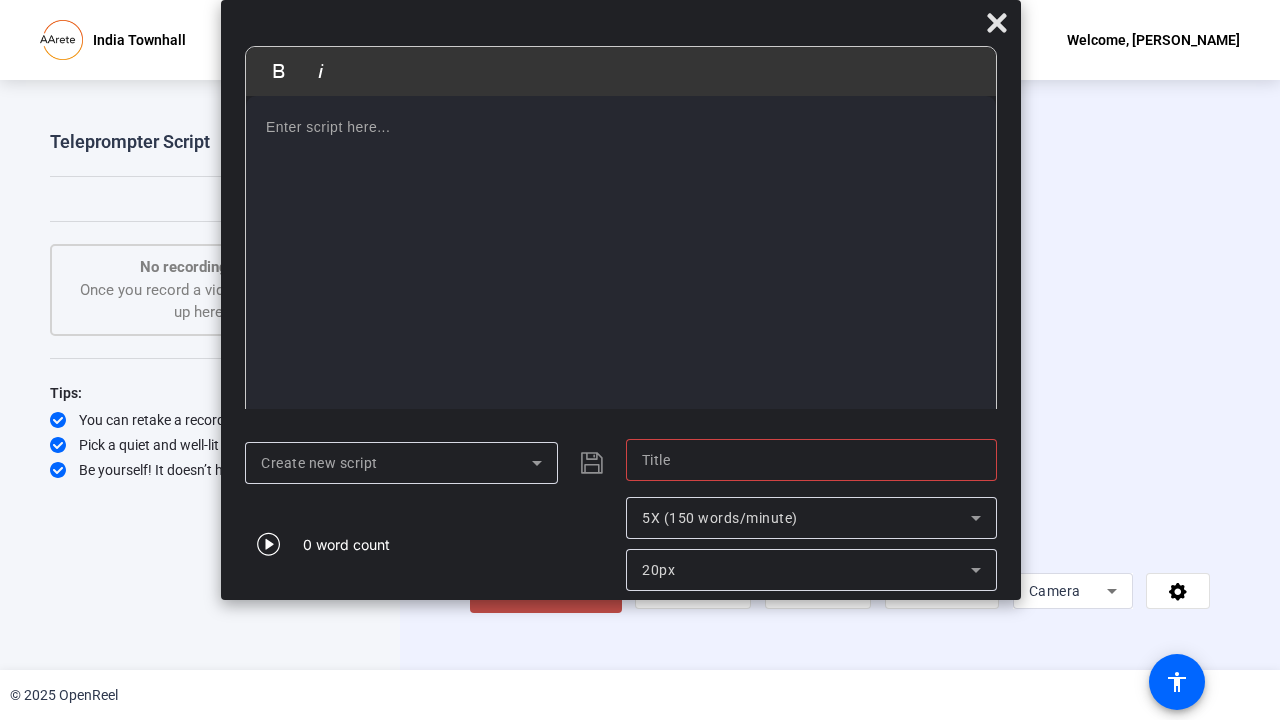 click at bounding box center [811, 460] 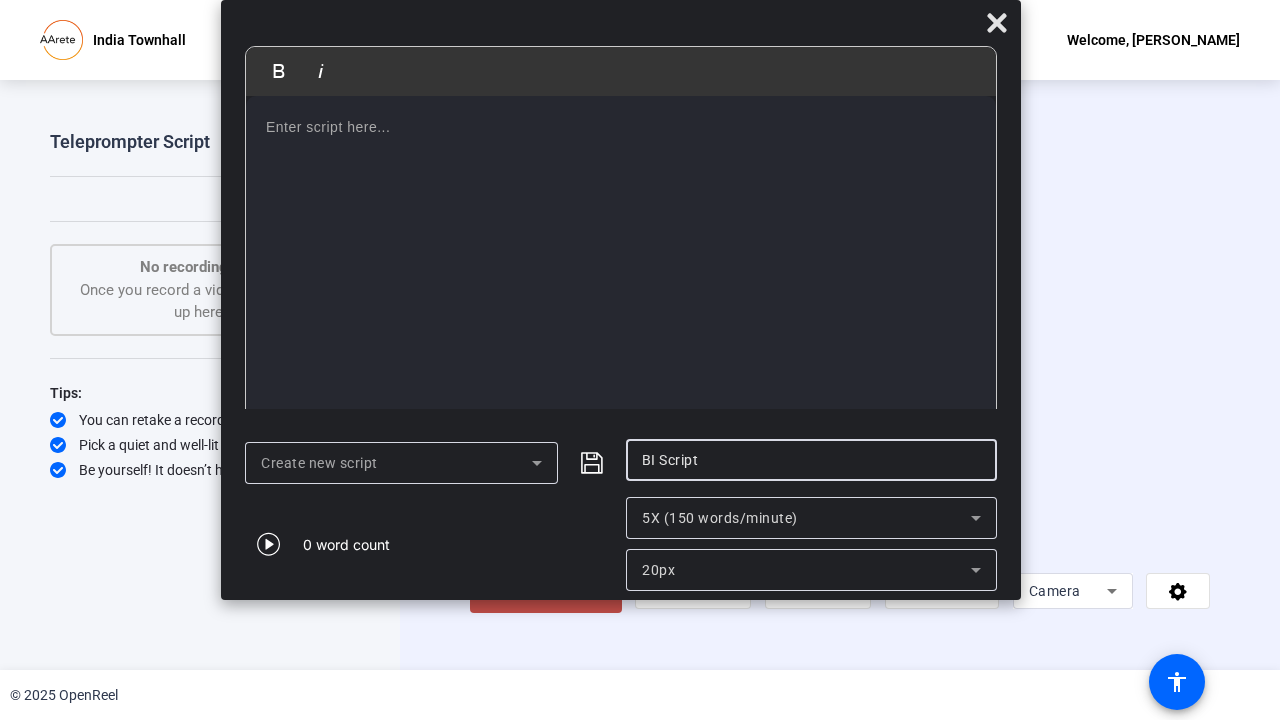type on "BI Script" 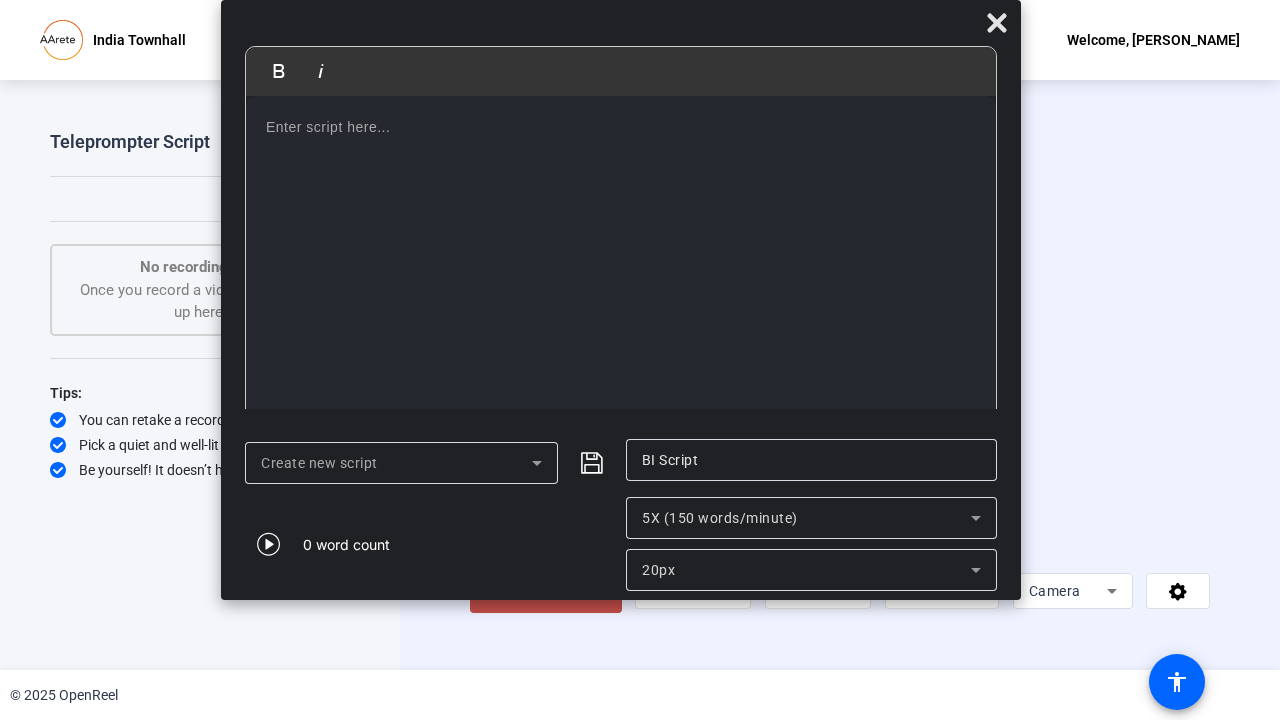 click at bounding box center [621, 261] 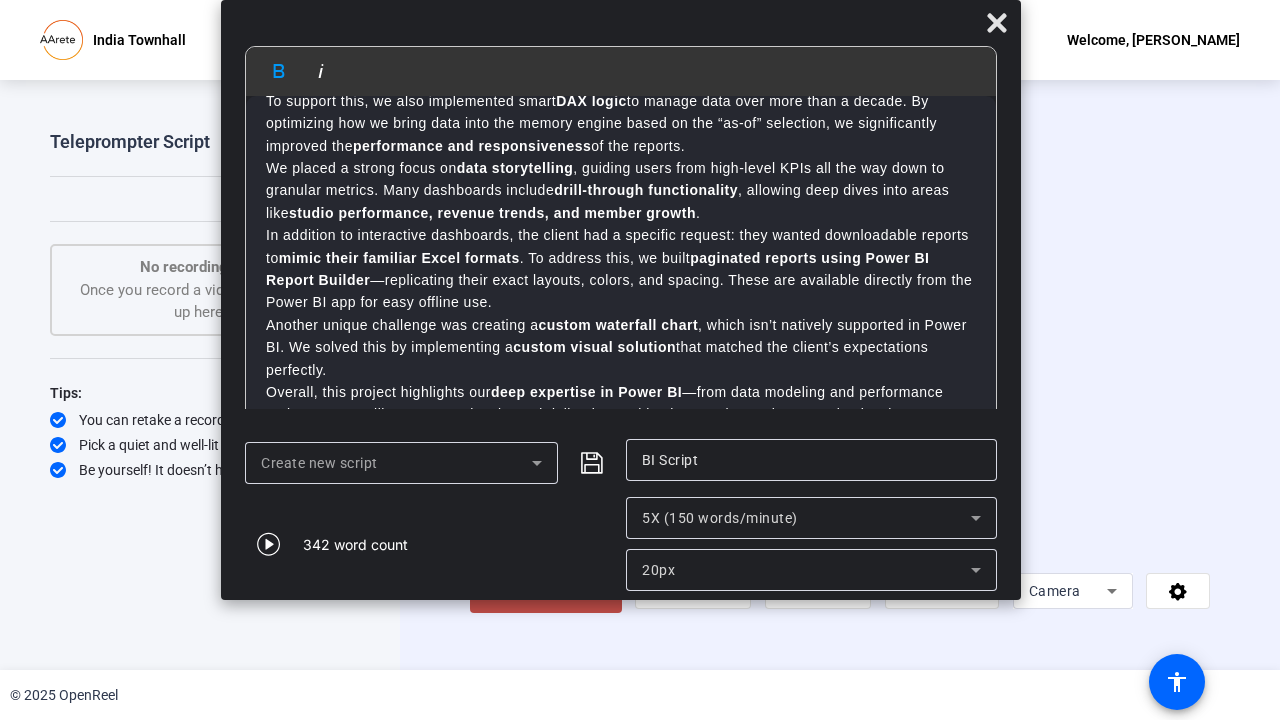 scroll, scrollTop: 292, scrollLeft: 0, axis: vertical 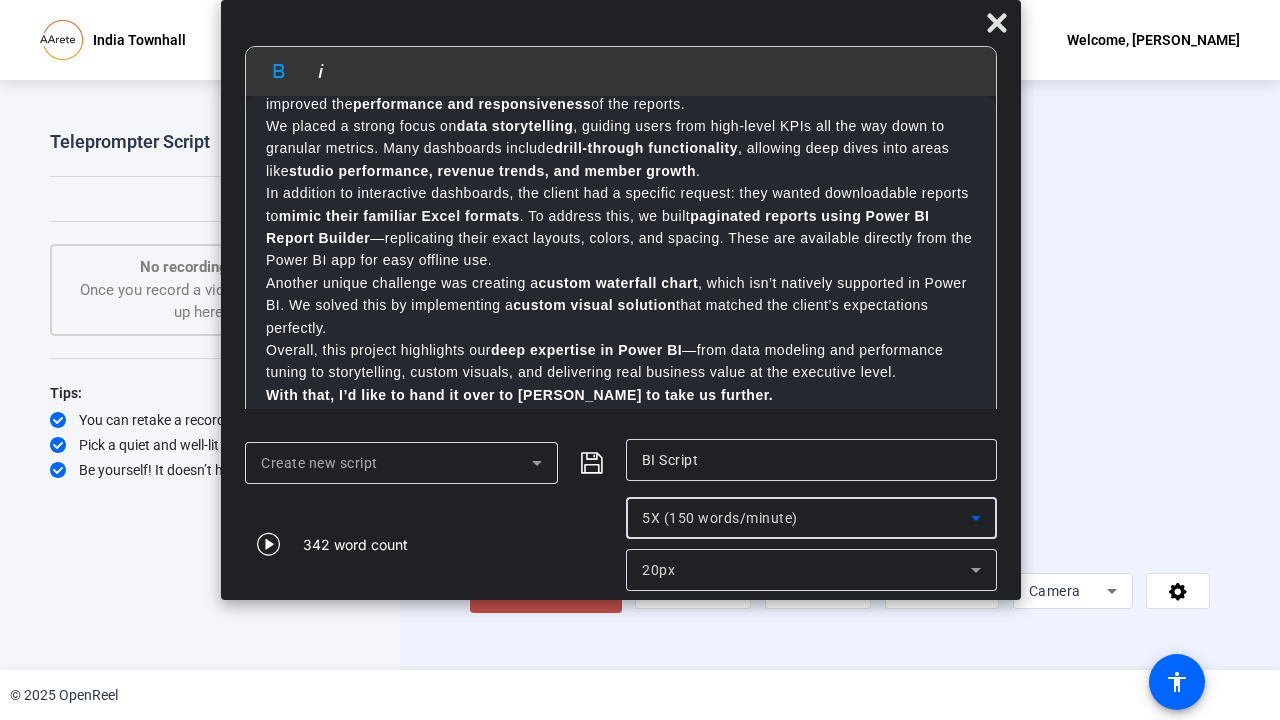 click on "5X (150 words/minute)" at bounding box center [720, 518] 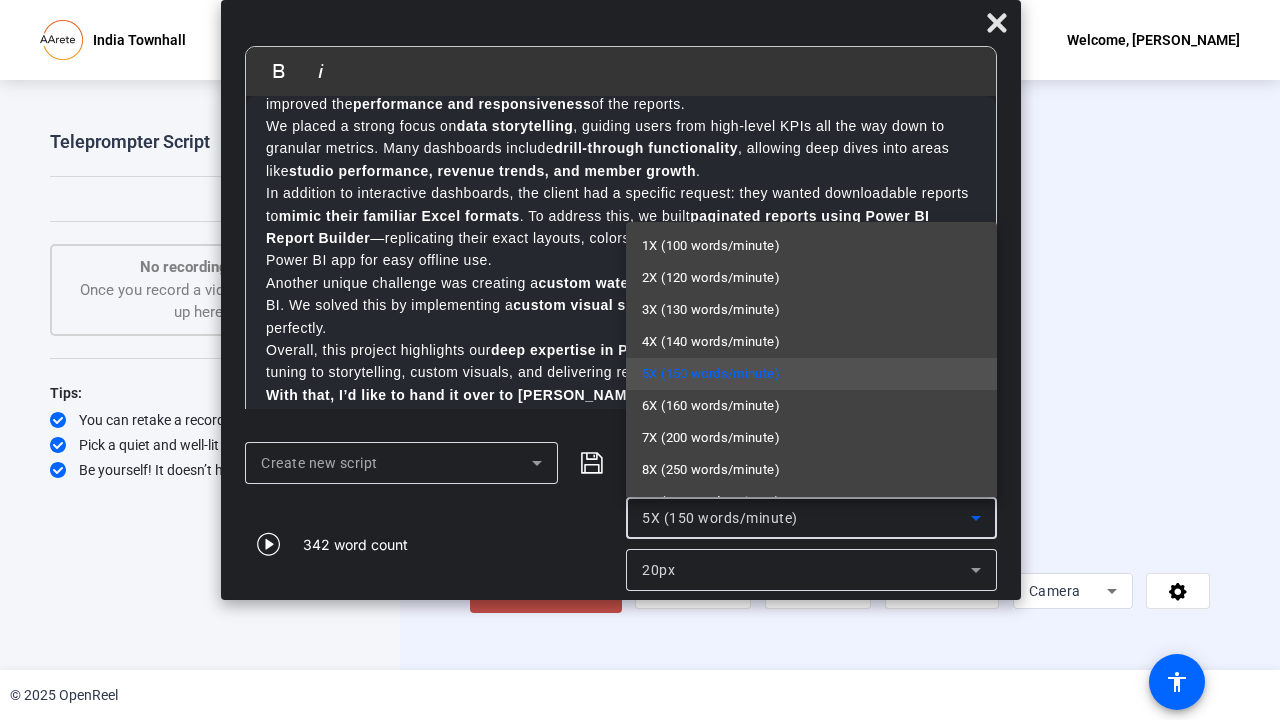 click at bounding box center [640, 360] 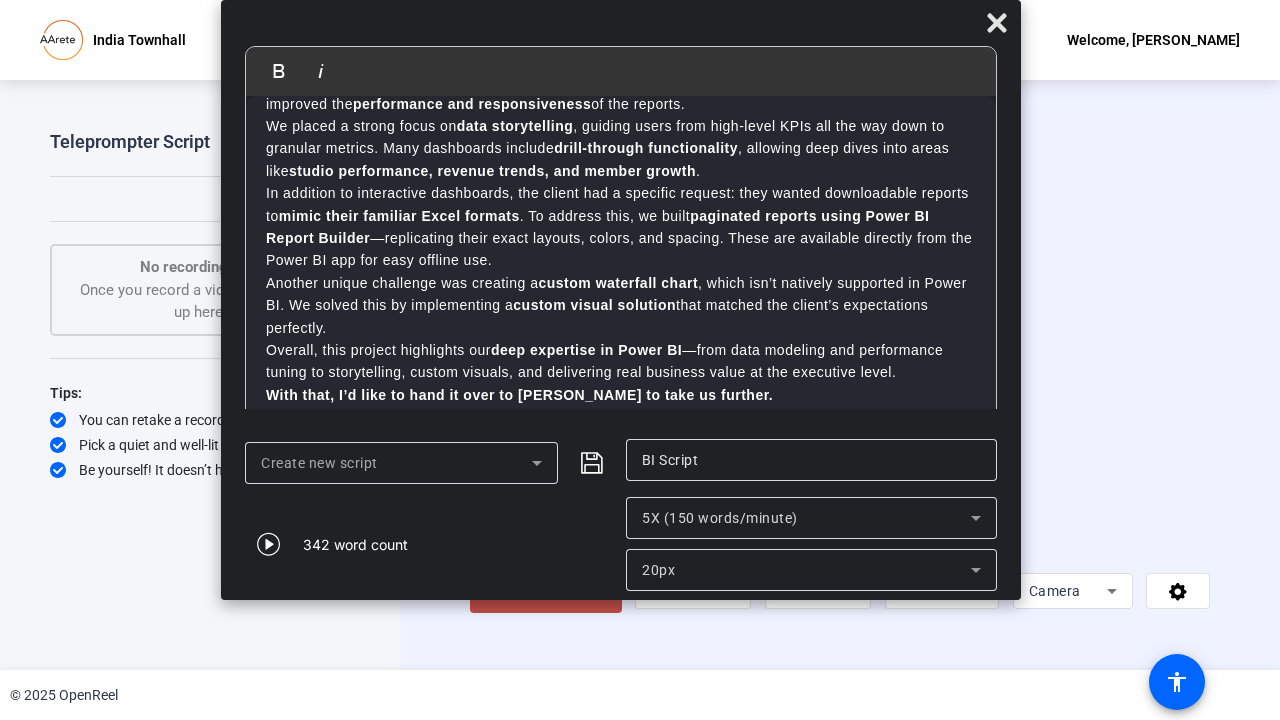 click on "20px" at bounding box center (658, 570) 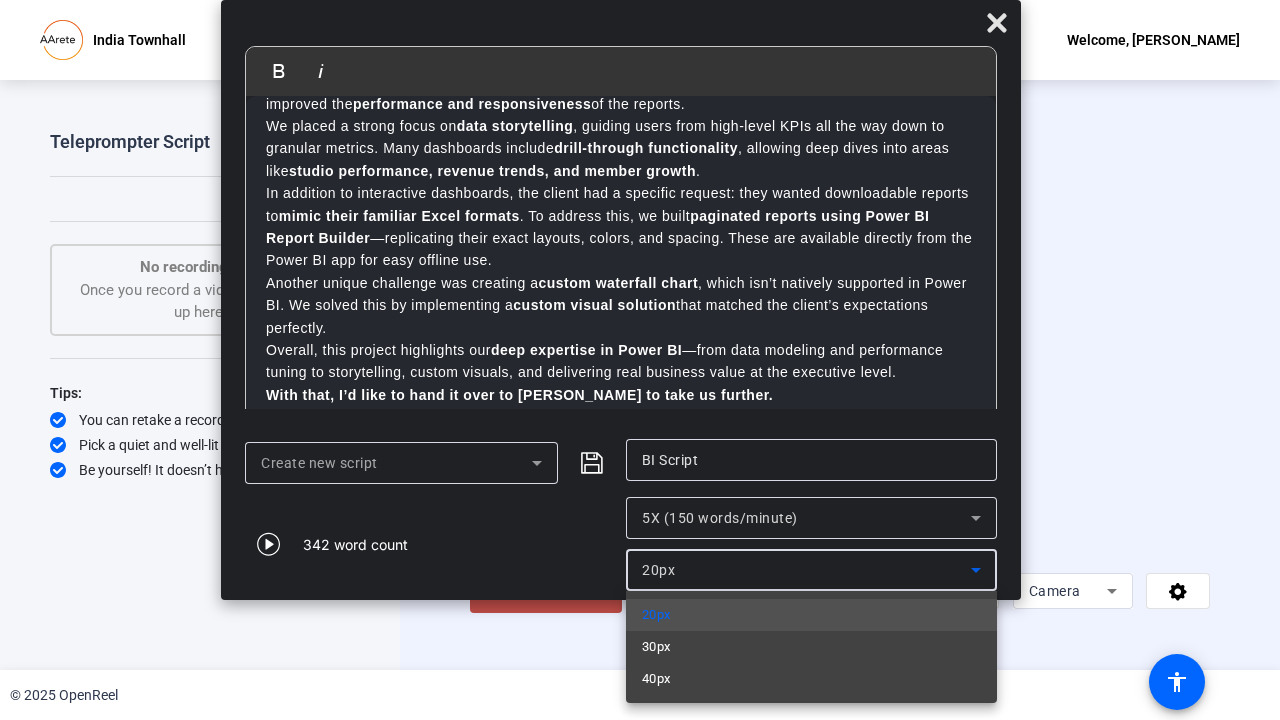 click at bounding box center [640, 360] 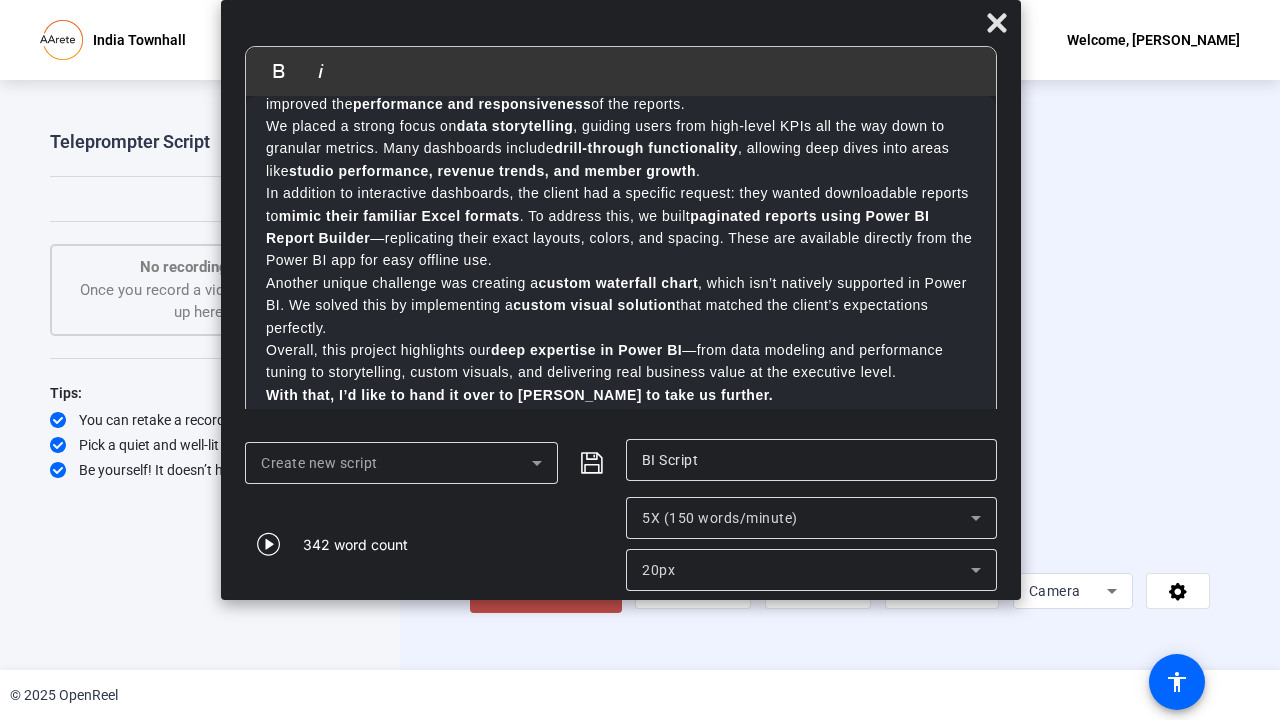 scroll, scrollTop: 0, scrollLeft: 0, axis: both 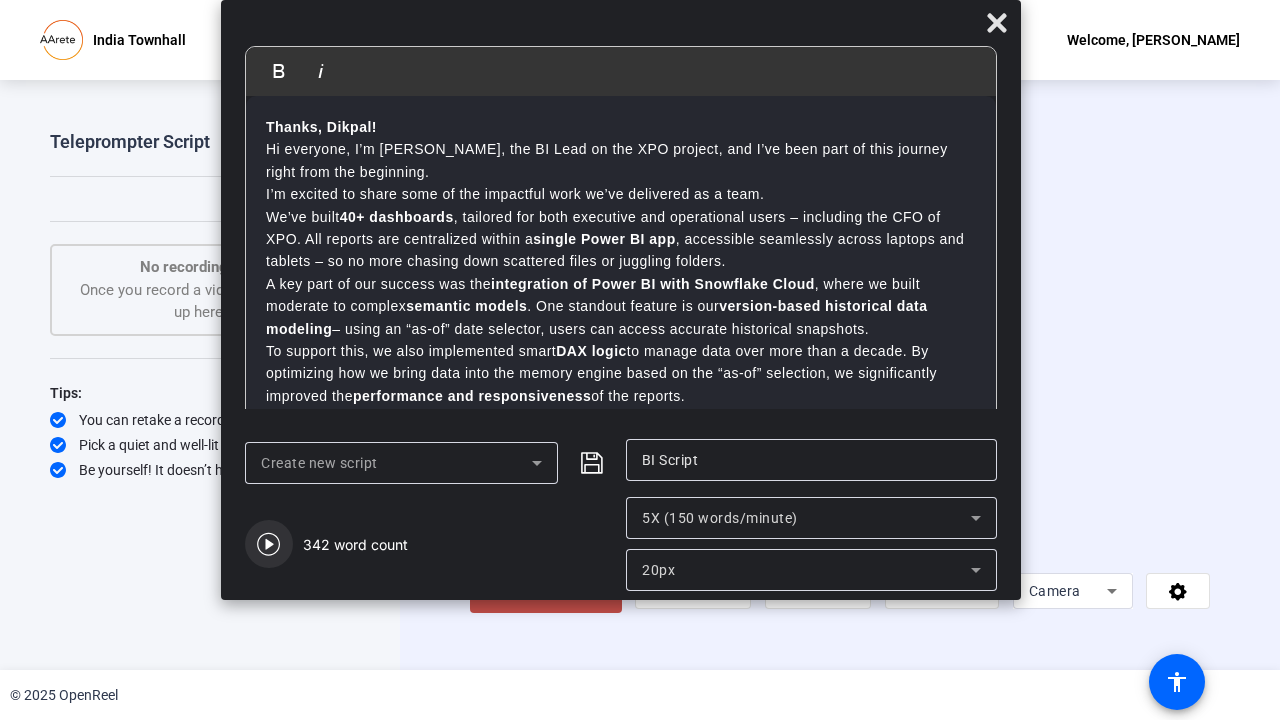 click 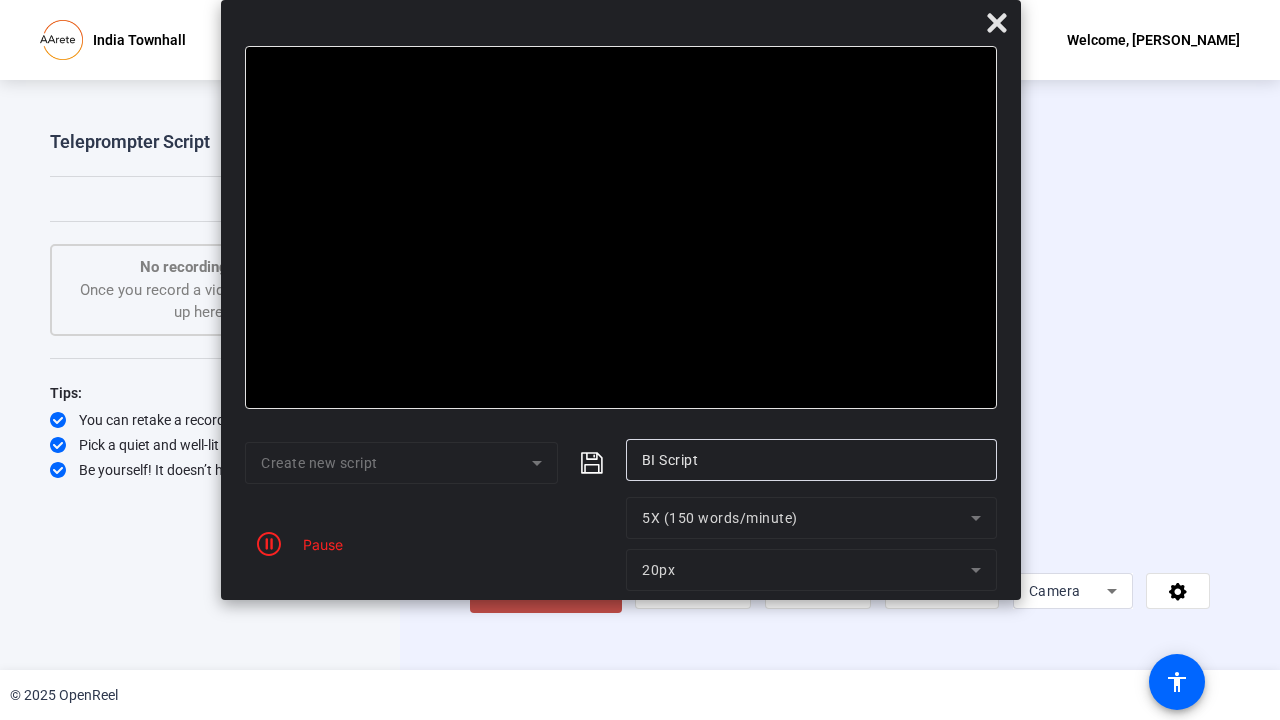 click 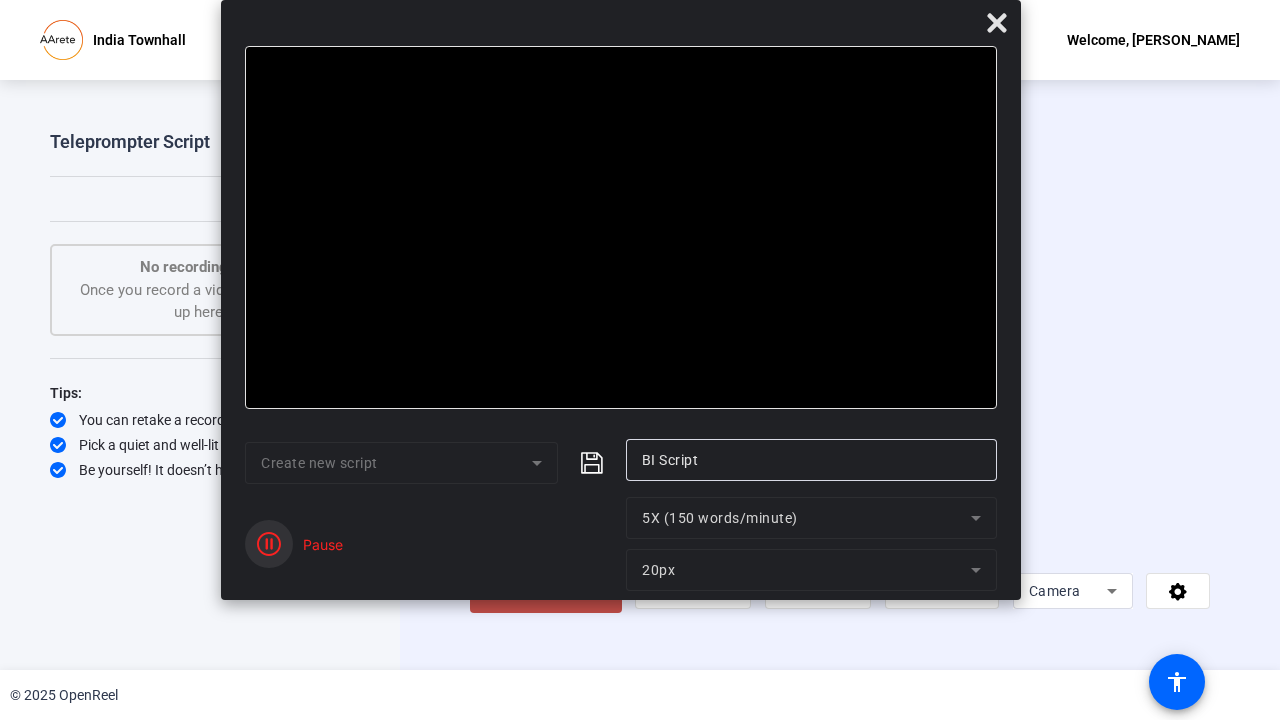 click 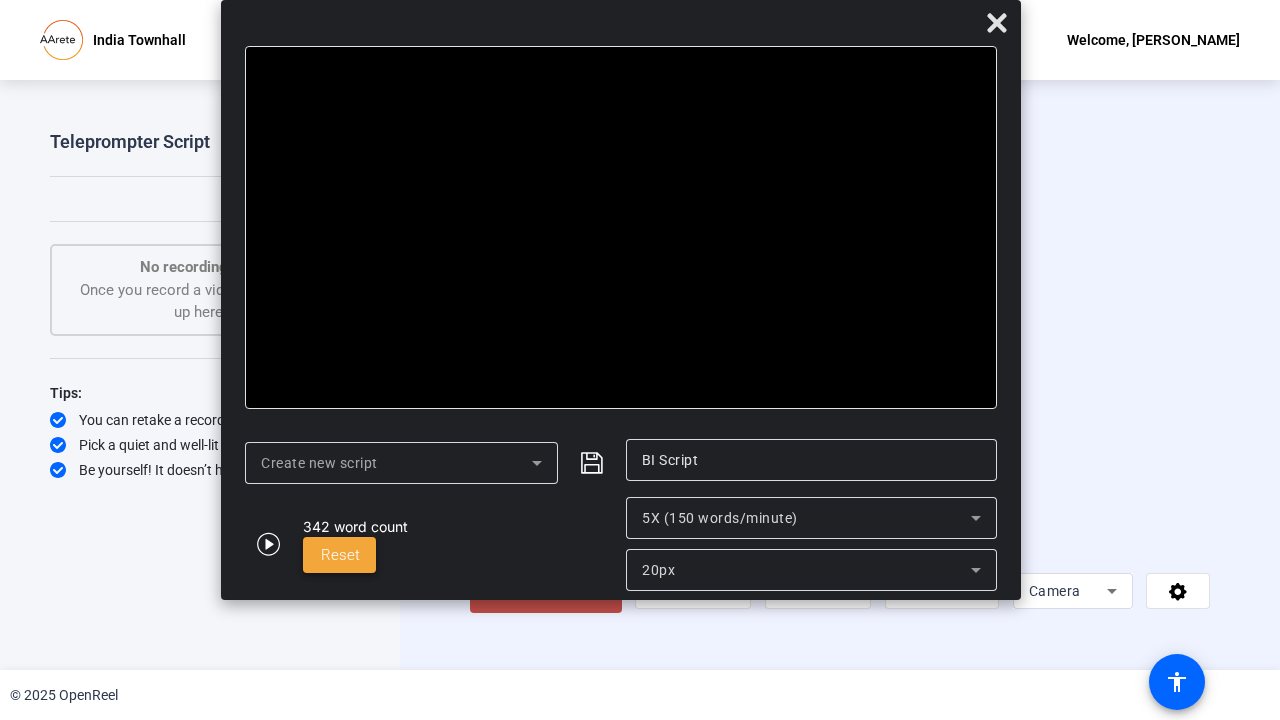 click on "Reset" 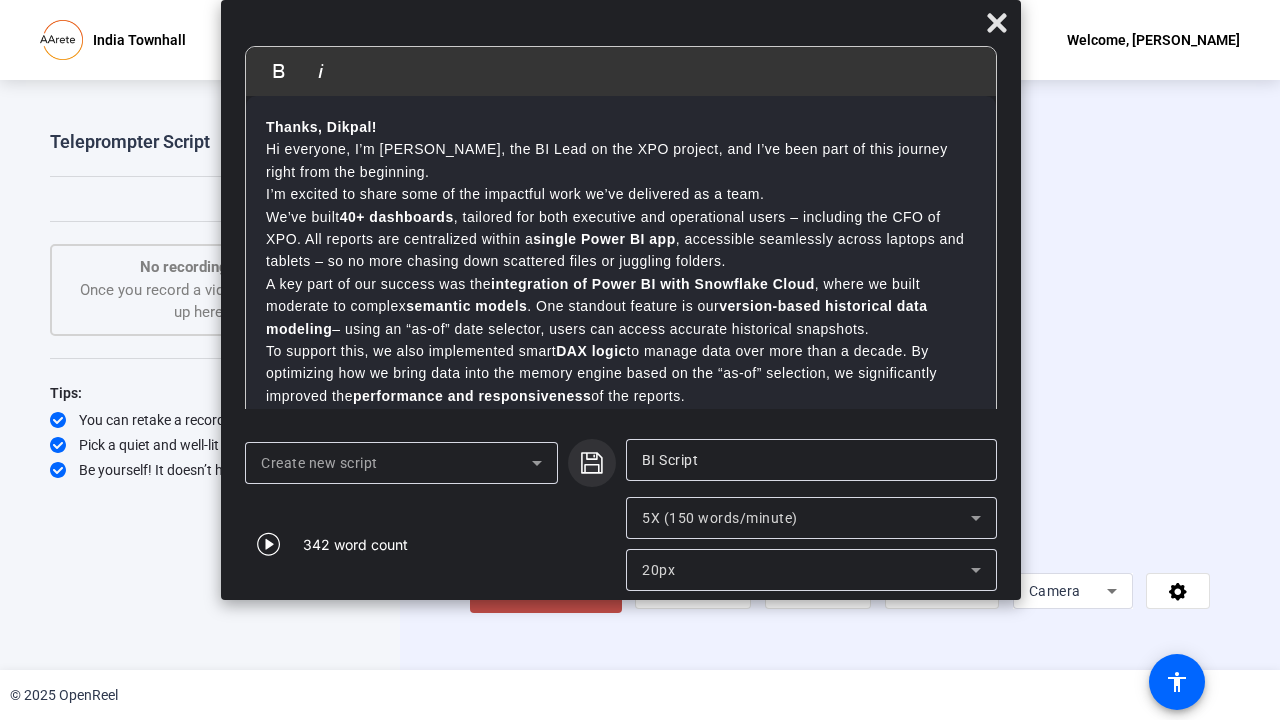 click 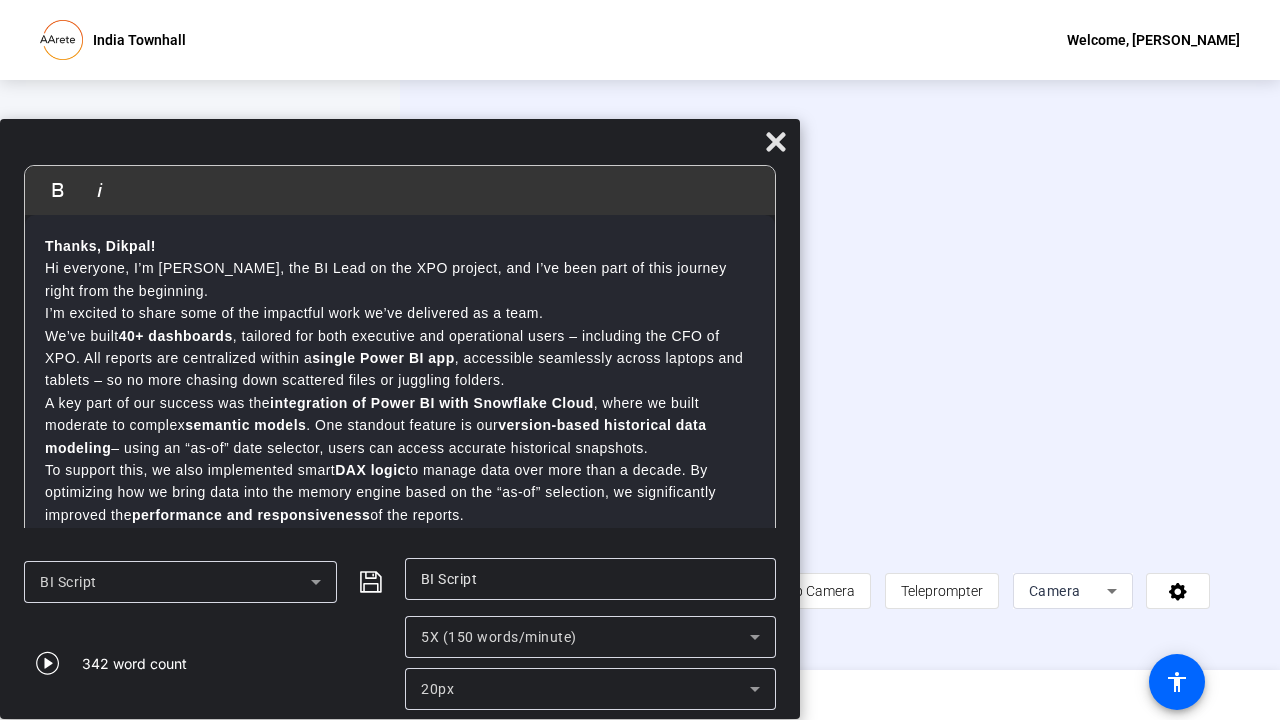 drag, startPoint x: 566, startPoint y: 32, endPoint x: 205, endPoint y: 151, distance: 380.10788 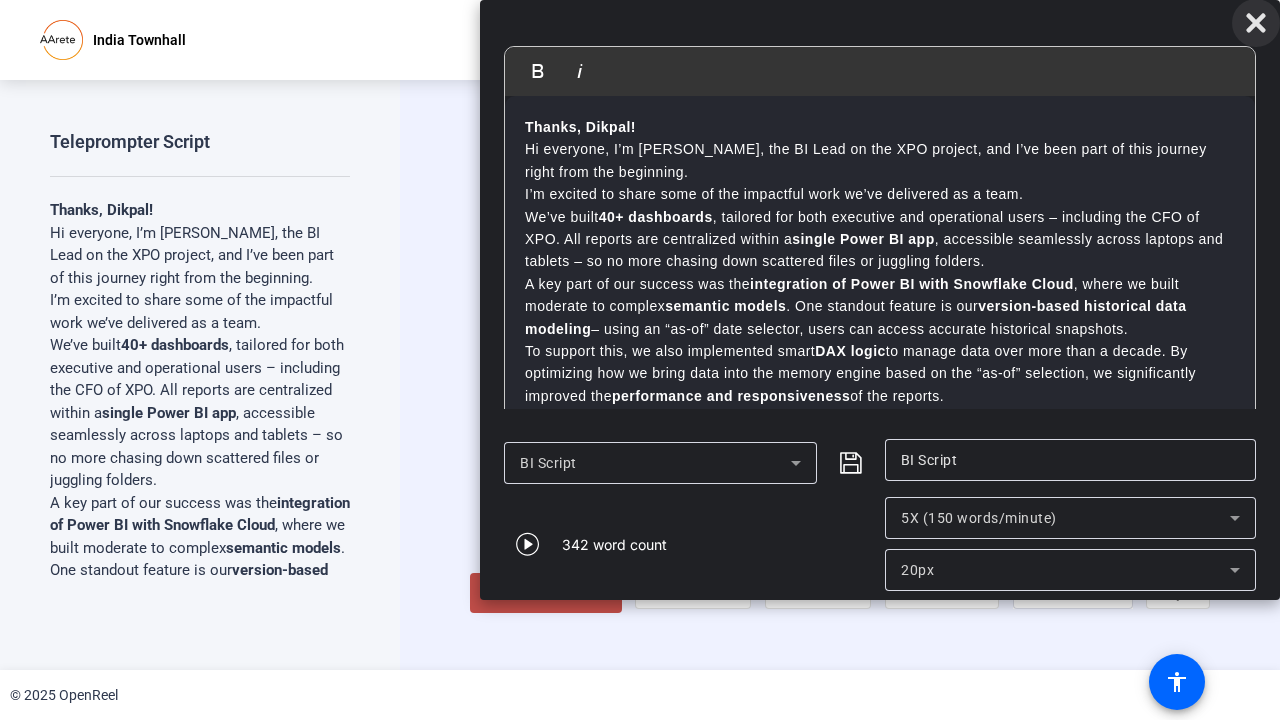 drag, startPoint x: 544, startPoint y: 144, endPoint x: 1272, endPoint y: 0, distance: 742.1051 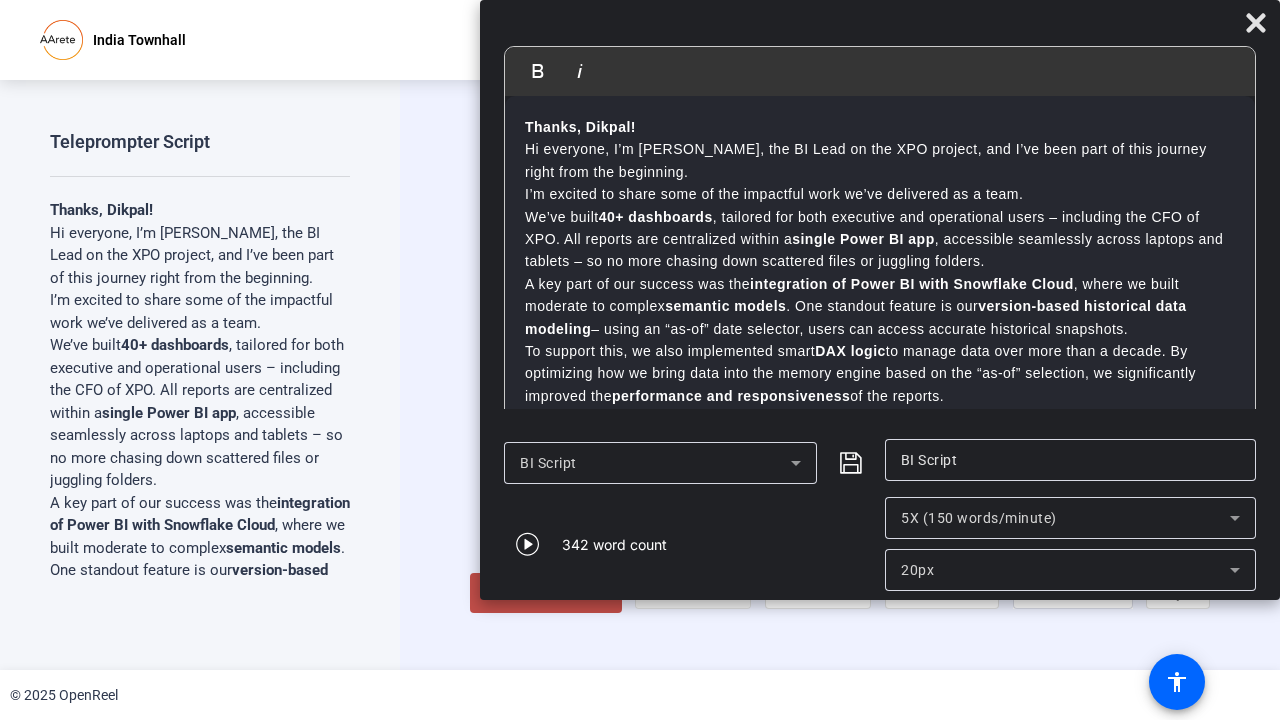 click on "Show Overlay" 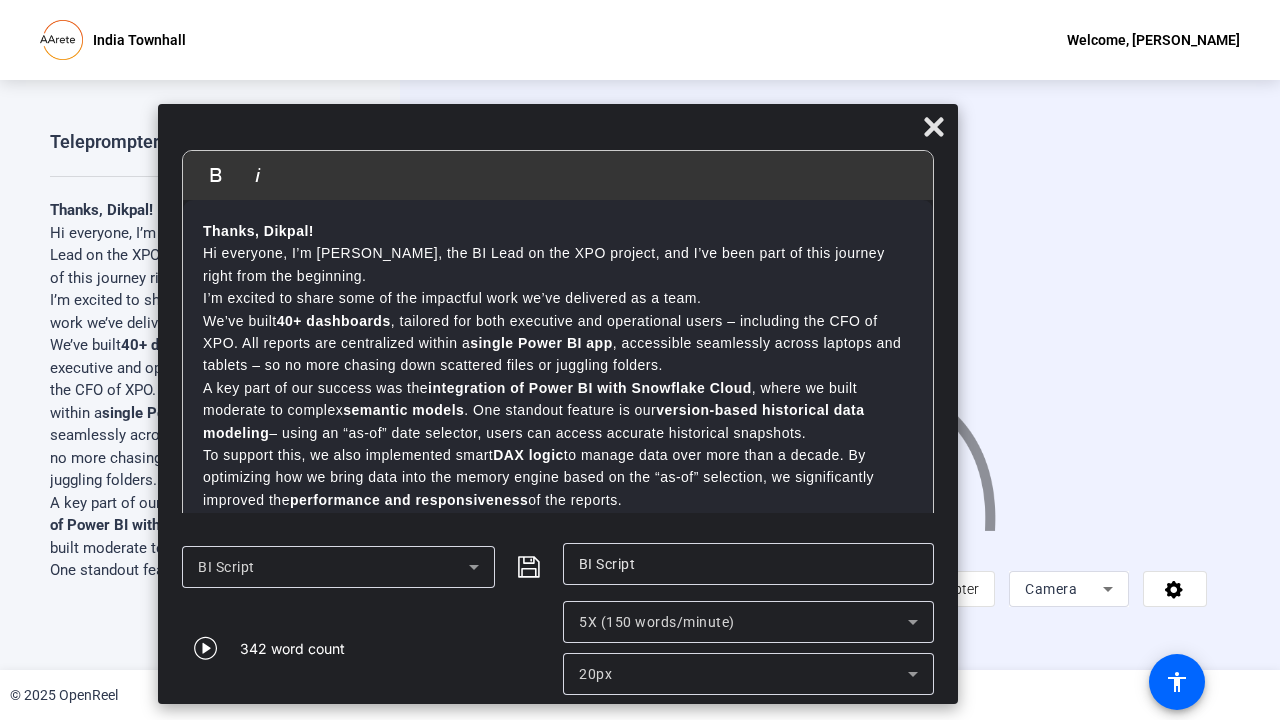 drag, startPoint x: 706, startPoint y: 22, endPoint x: 384, endPoint y: 126, distance: 338.37848 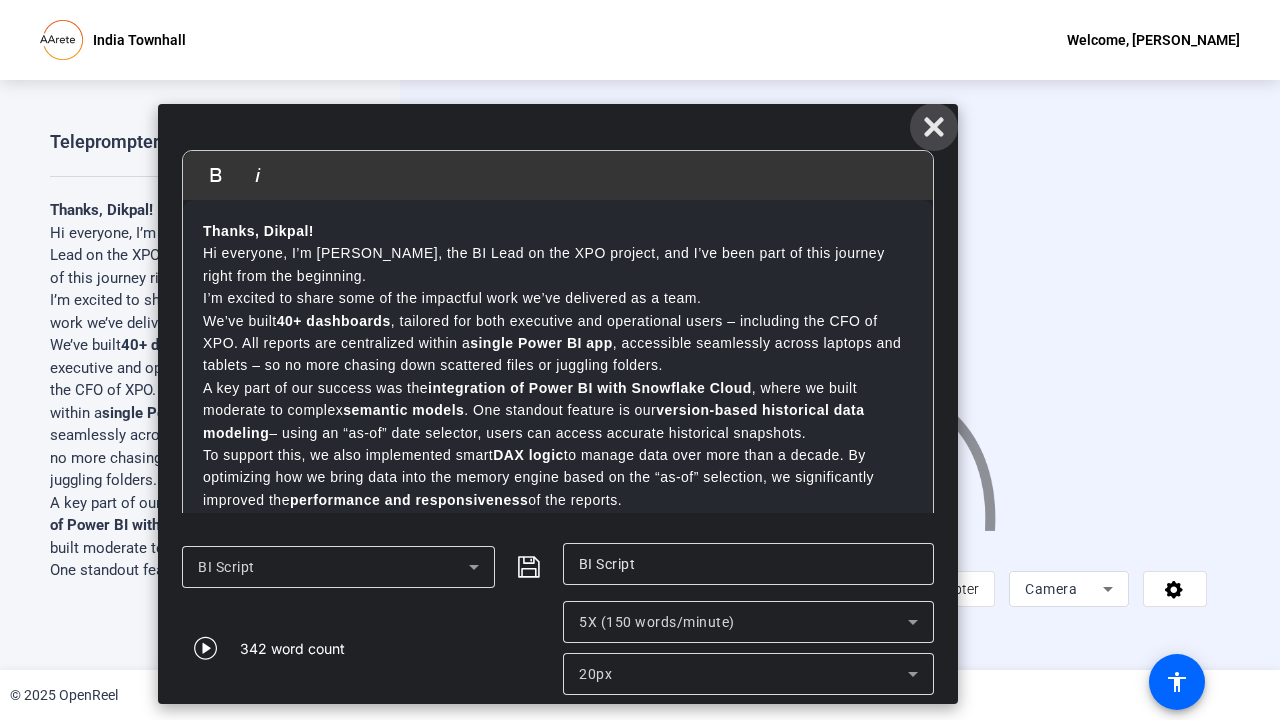 click 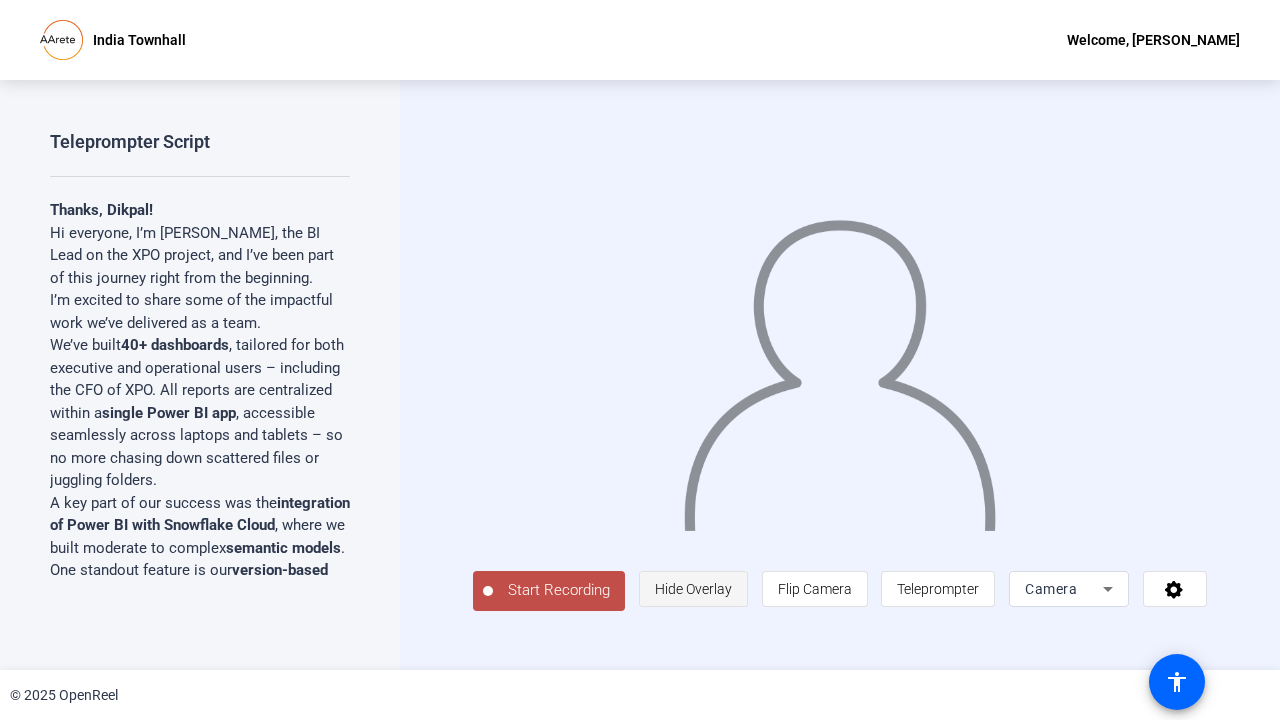 click on "Hide Overlay" 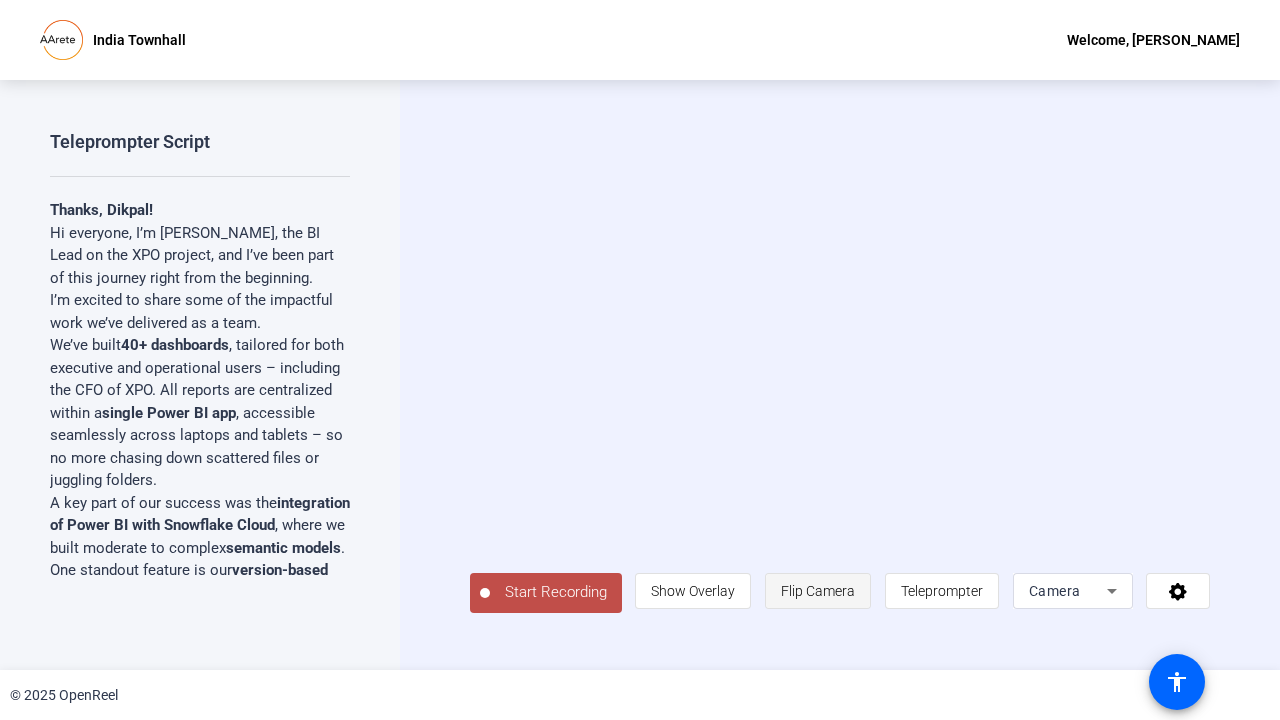 click on "Flip Camera" 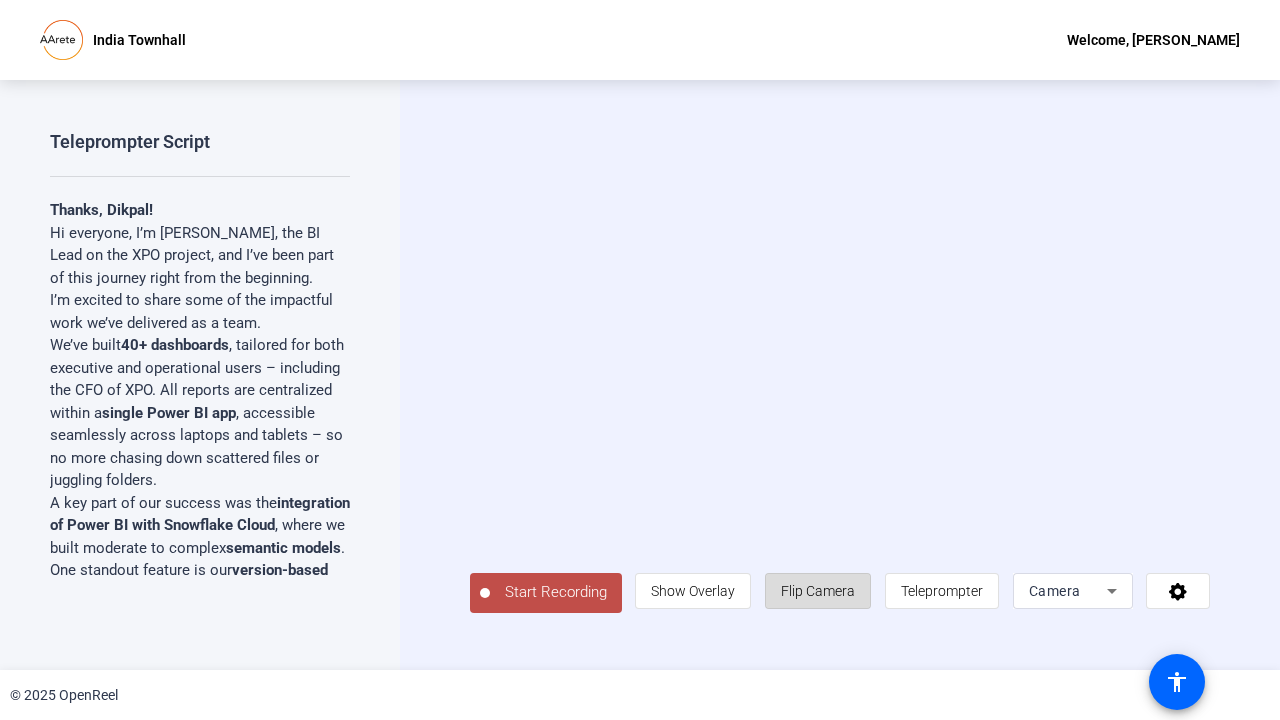 click on "Flip Camera" 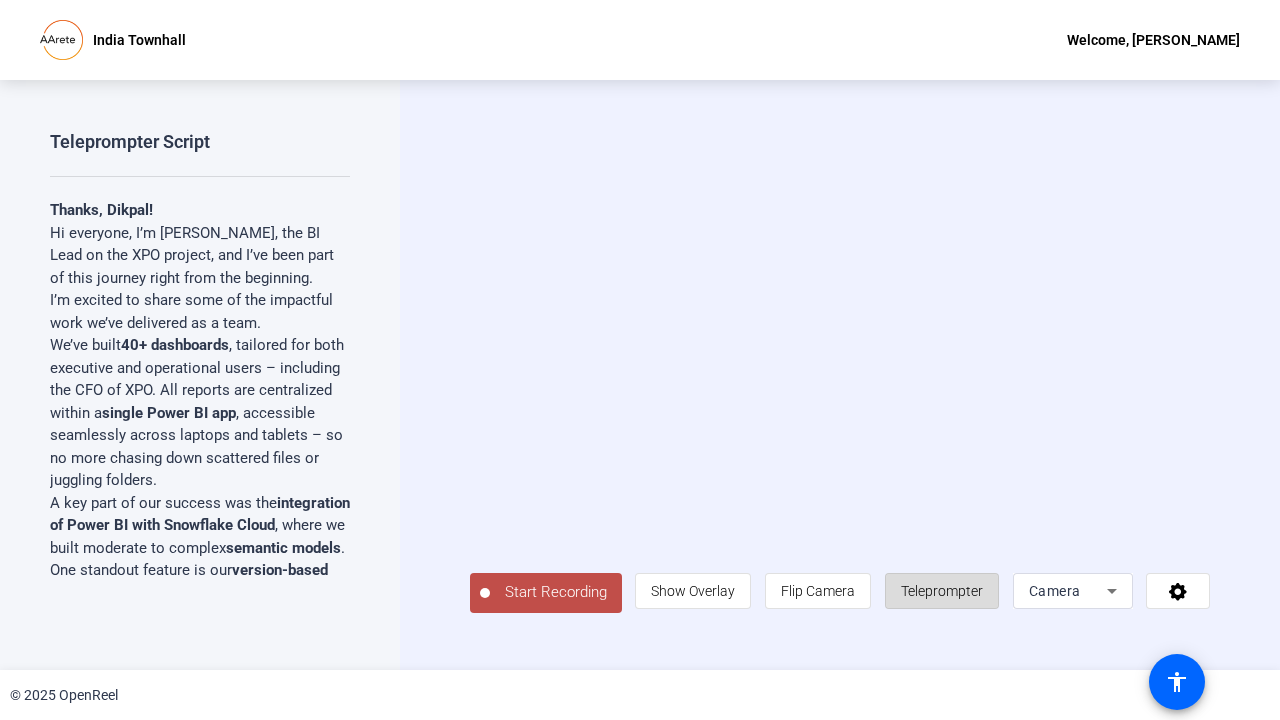 click on "Teleprompter" 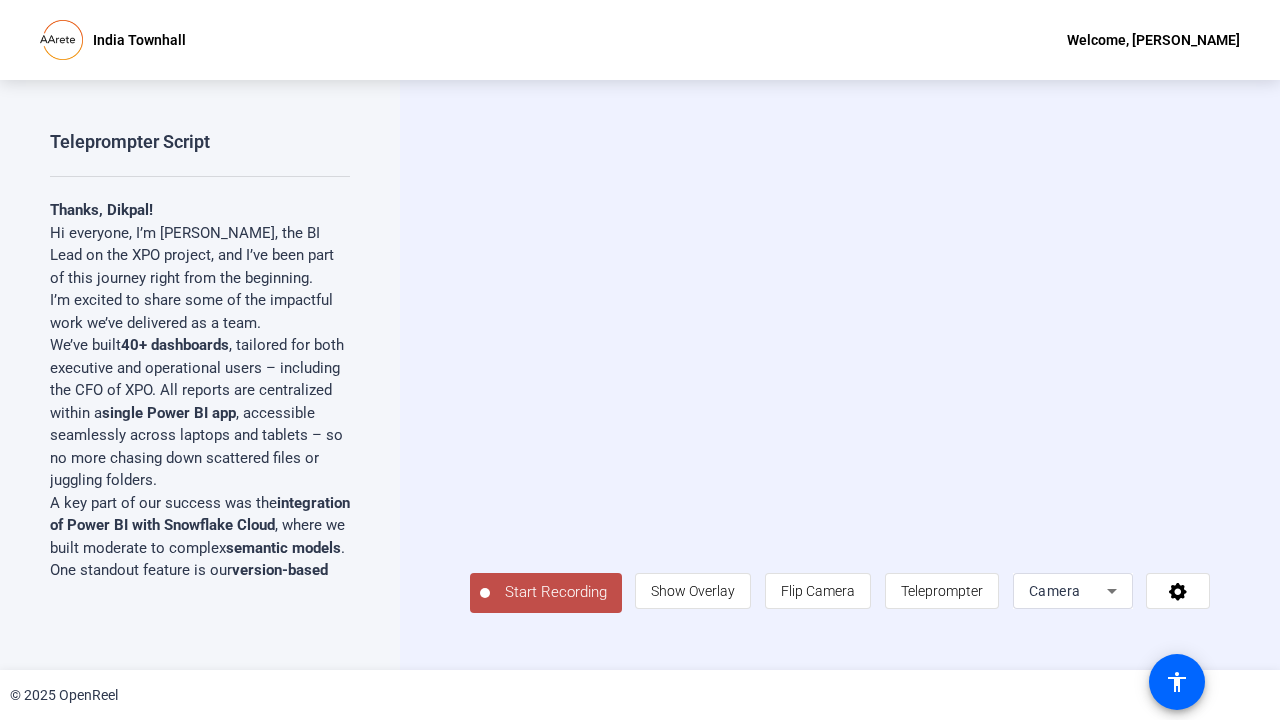click on "Start Recording" 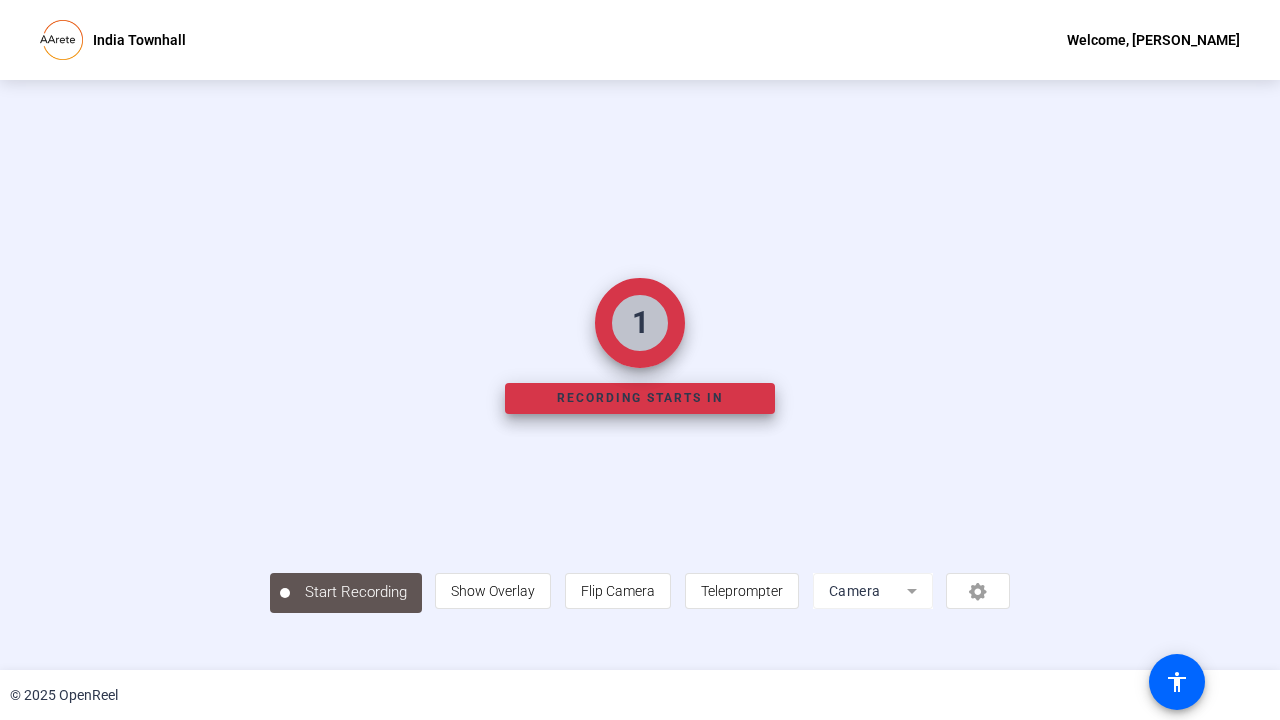 scroll, scrollTop: 56, scrollLeft: 0, axis: vertical 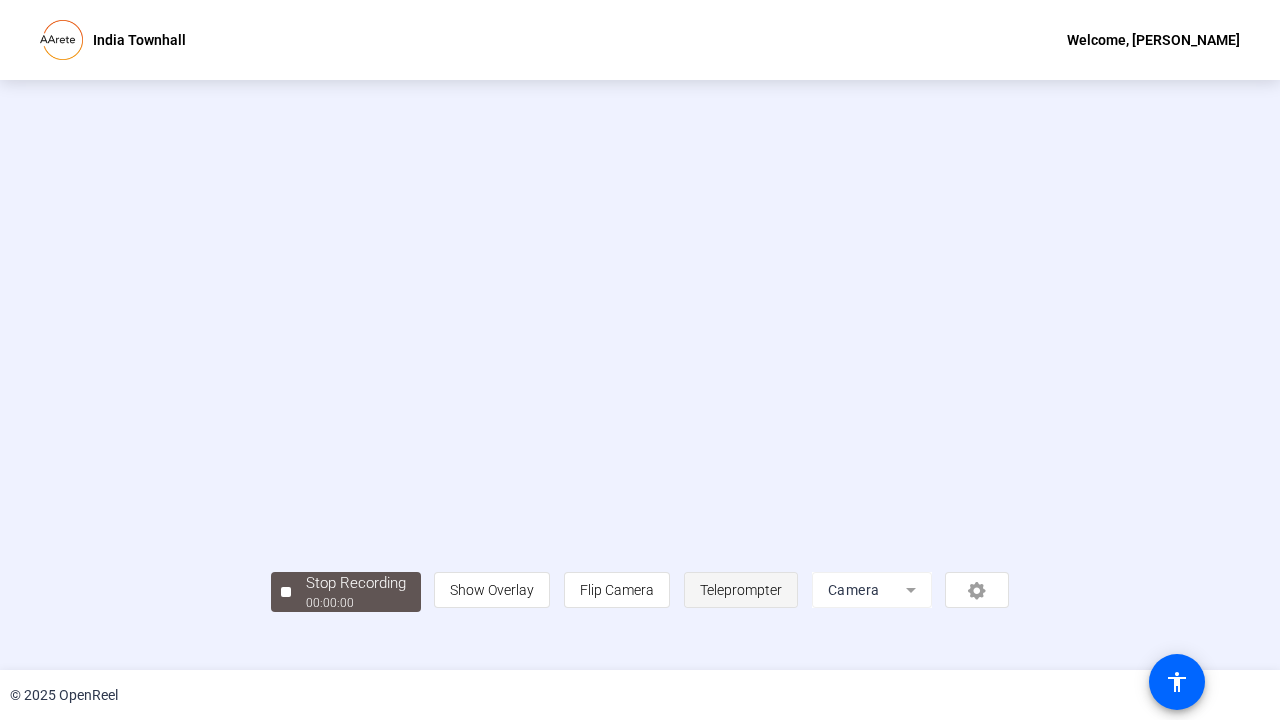 click on "Teleprompter" 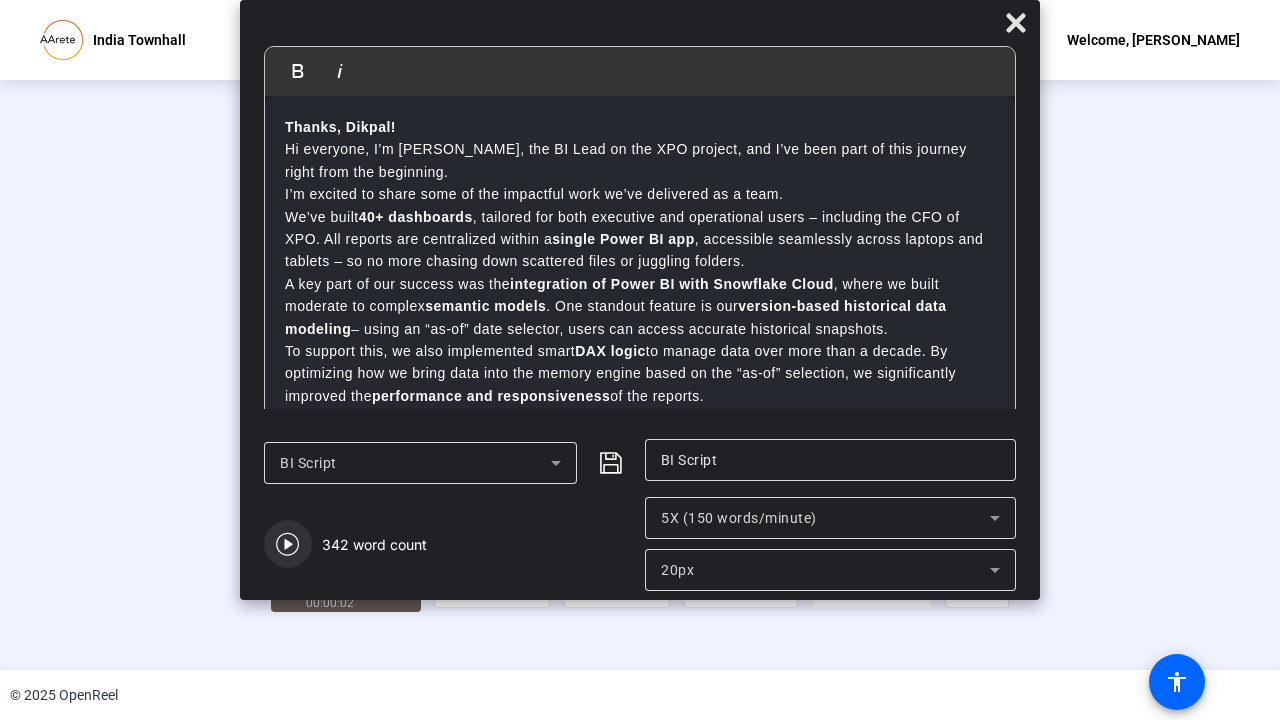 click 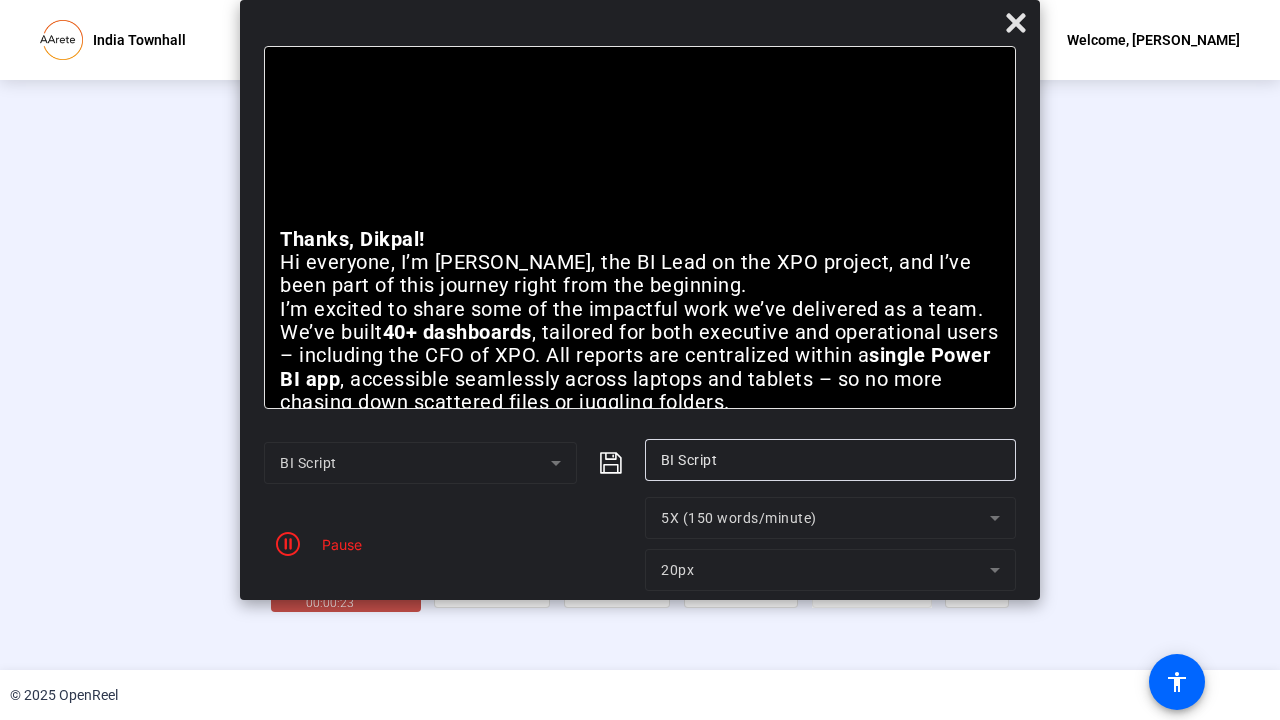 click on "5X (150 words/minute)" 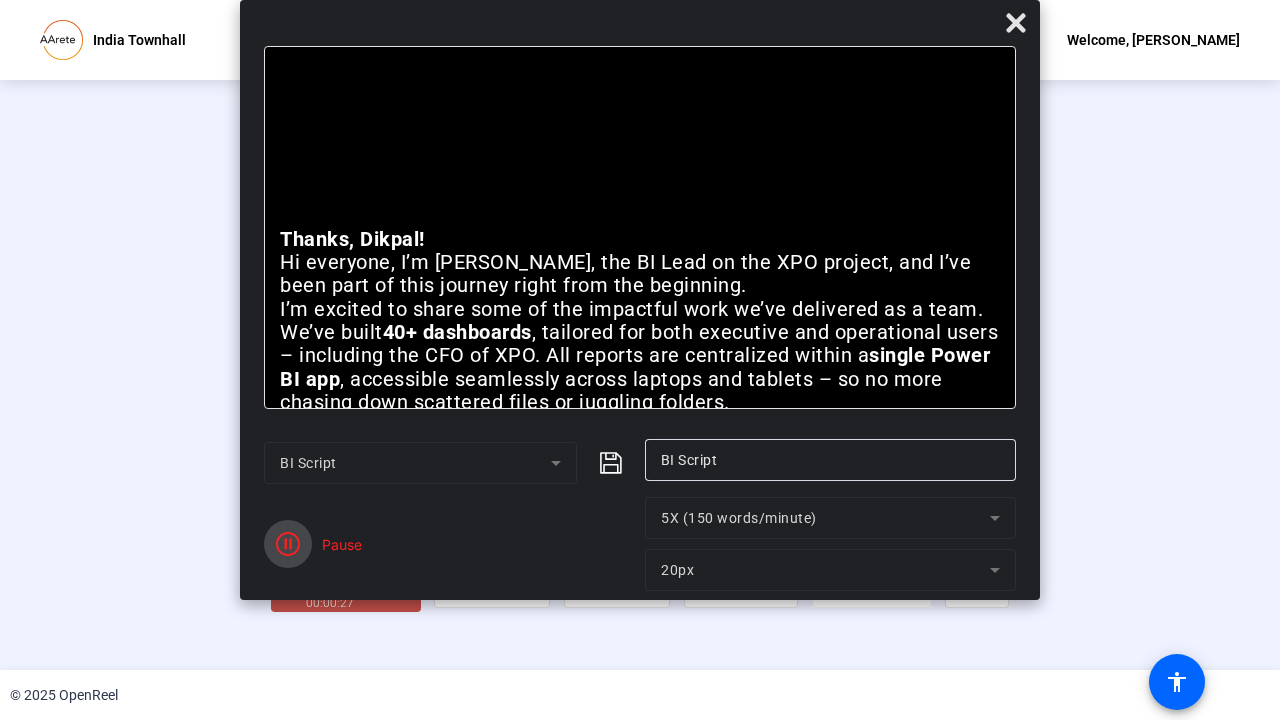 click 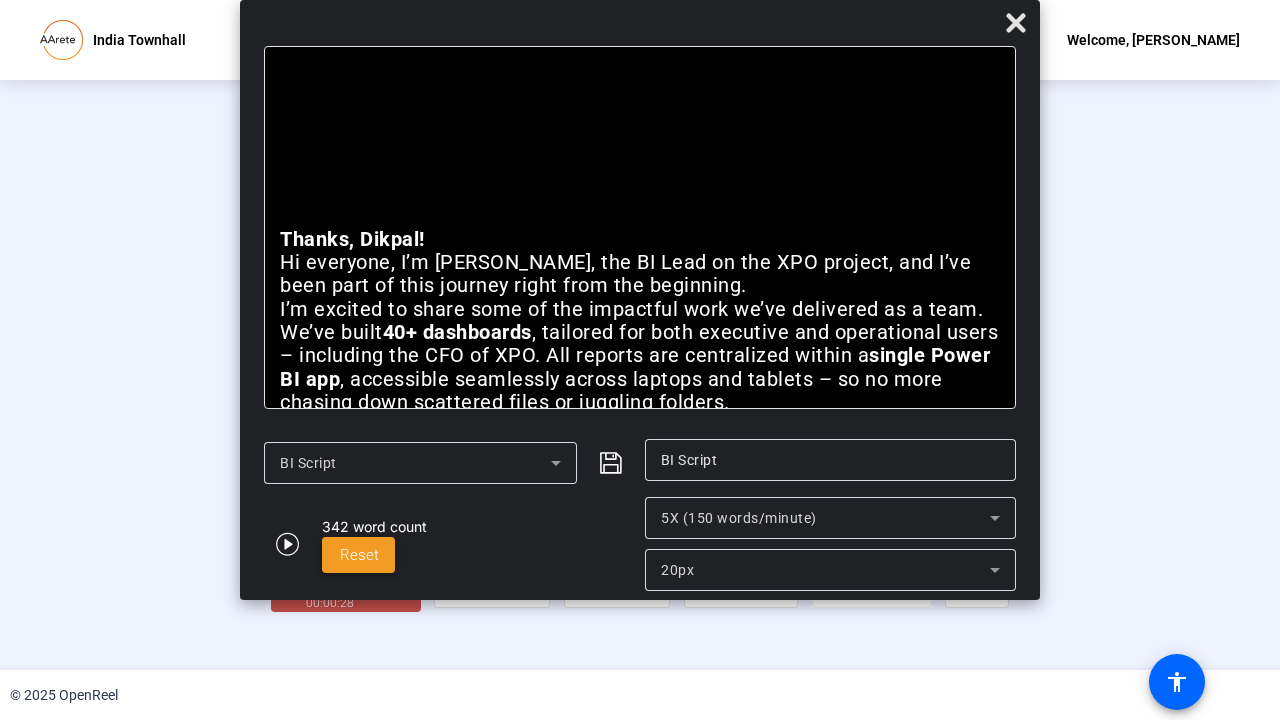 click on "Reset" 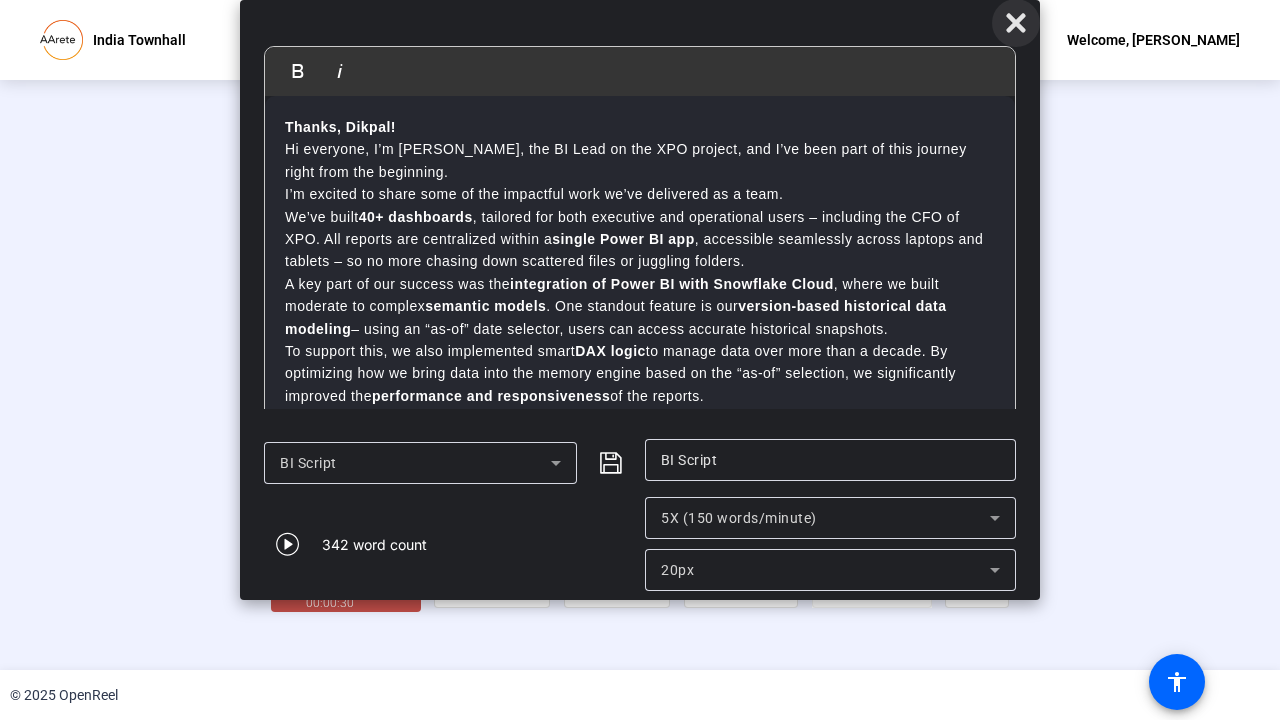 click 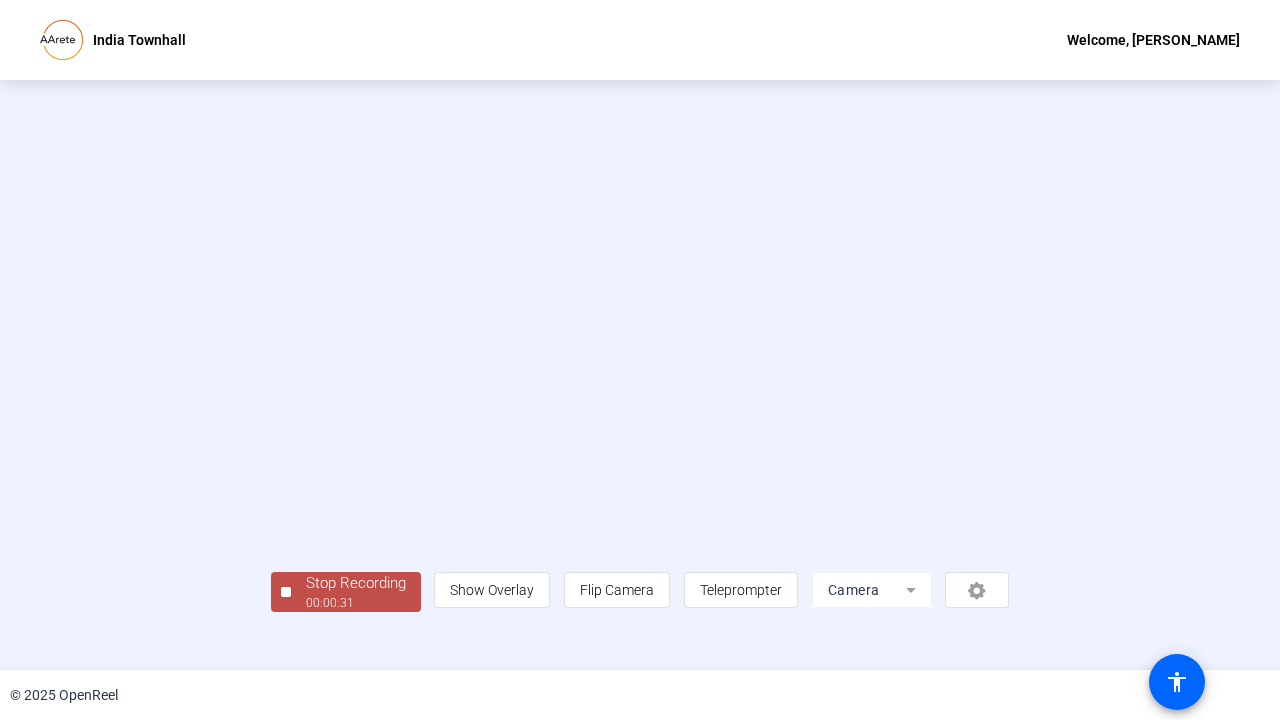 click on "Stop Recording" 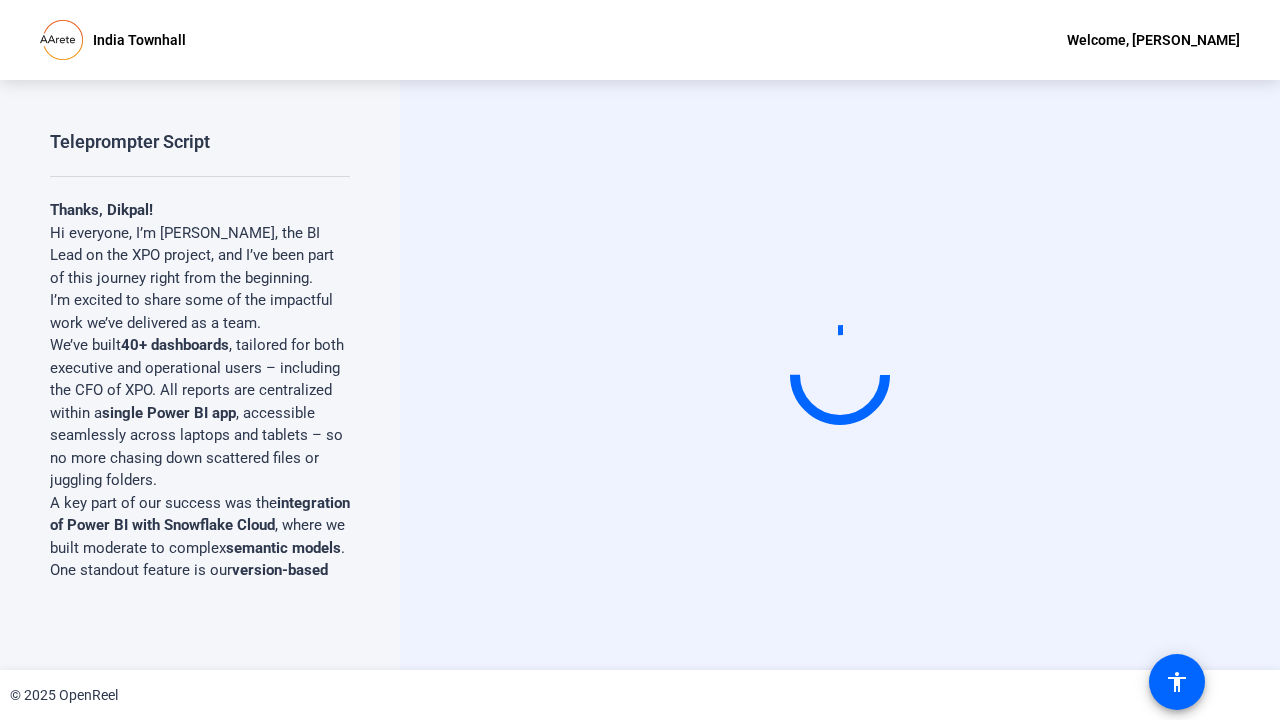 scroll, scrollTop: 0, scrollLeft: 0, axis: both 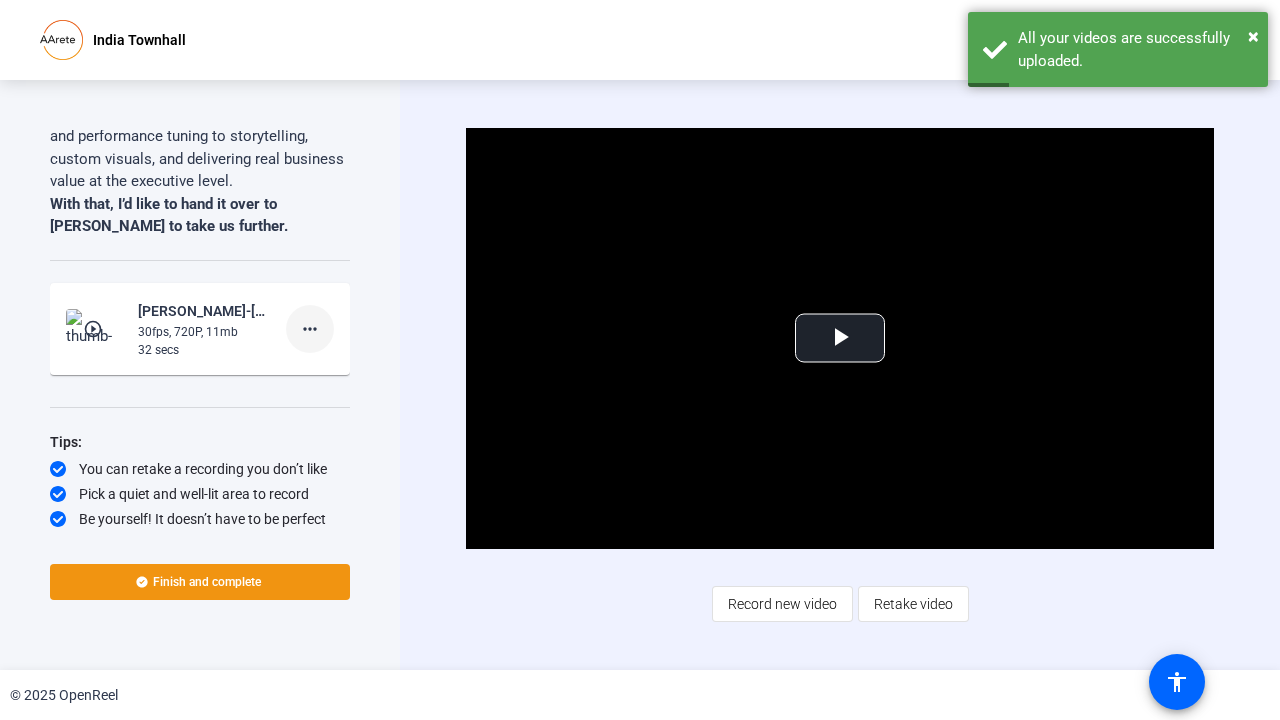 click on "more_horiz" 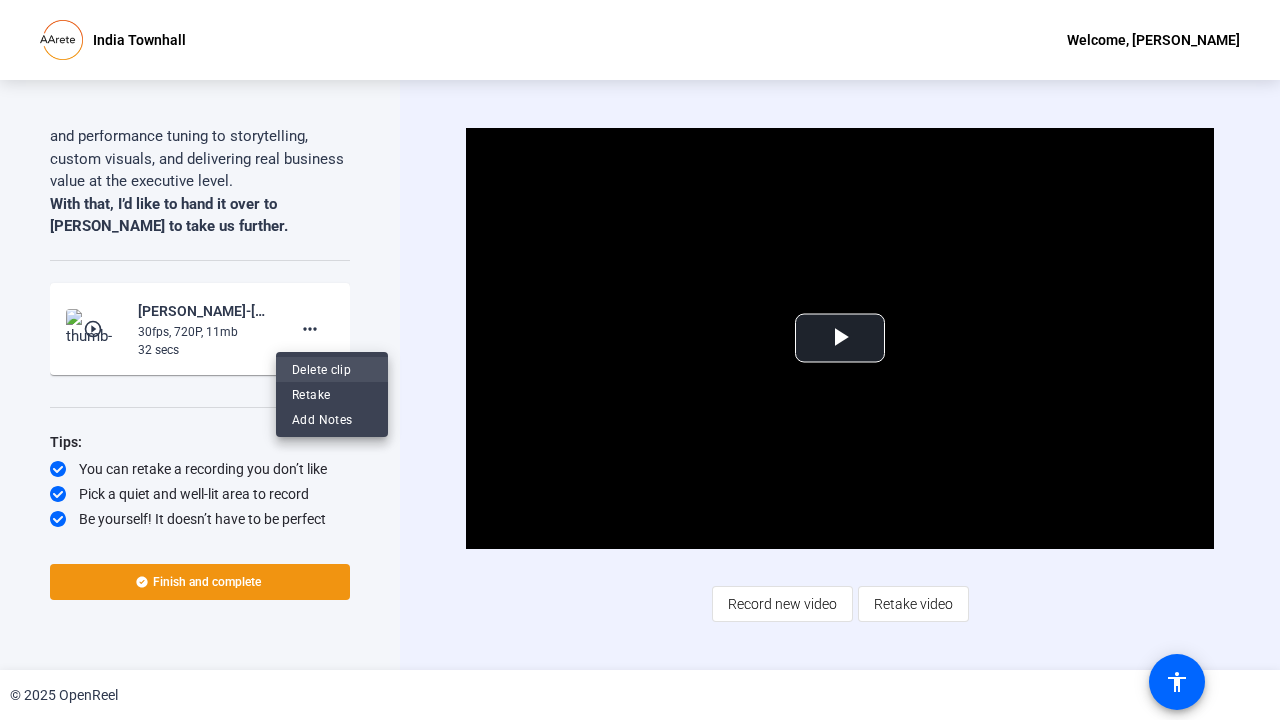click on "Delete clip" at bounding box center [332, 369] 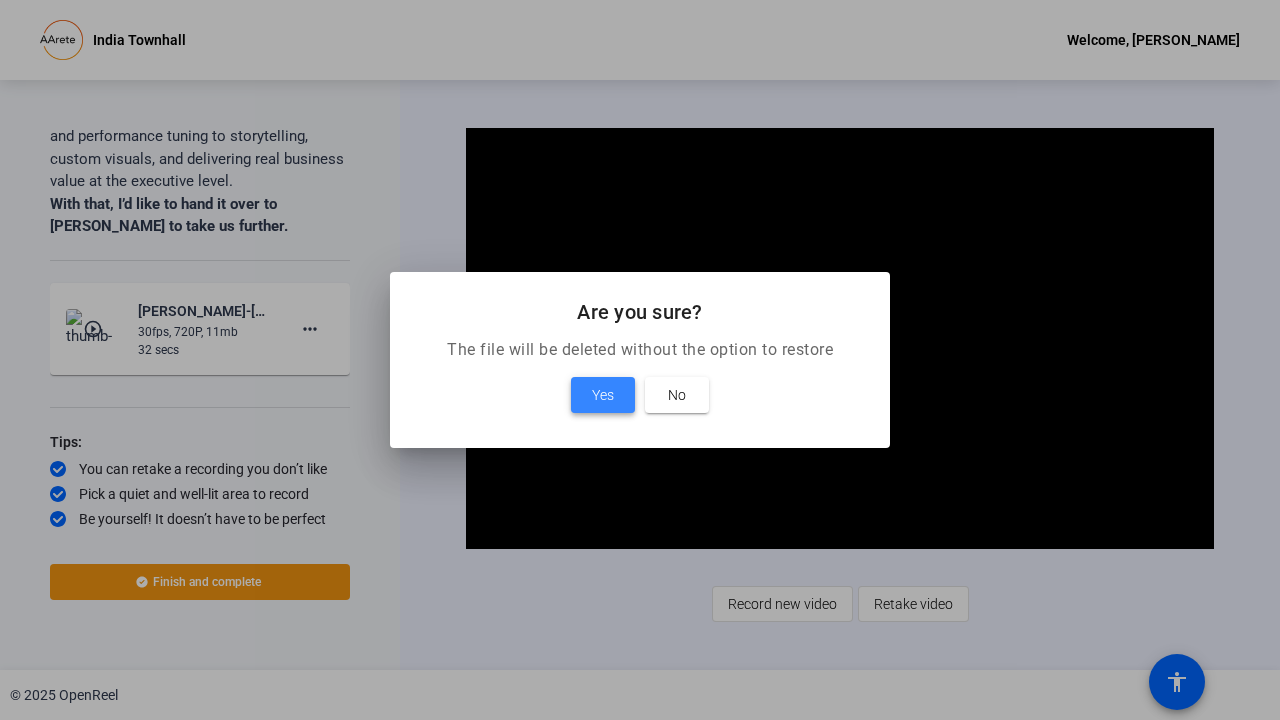 click on "Yes" at bounding box center (603, 395) 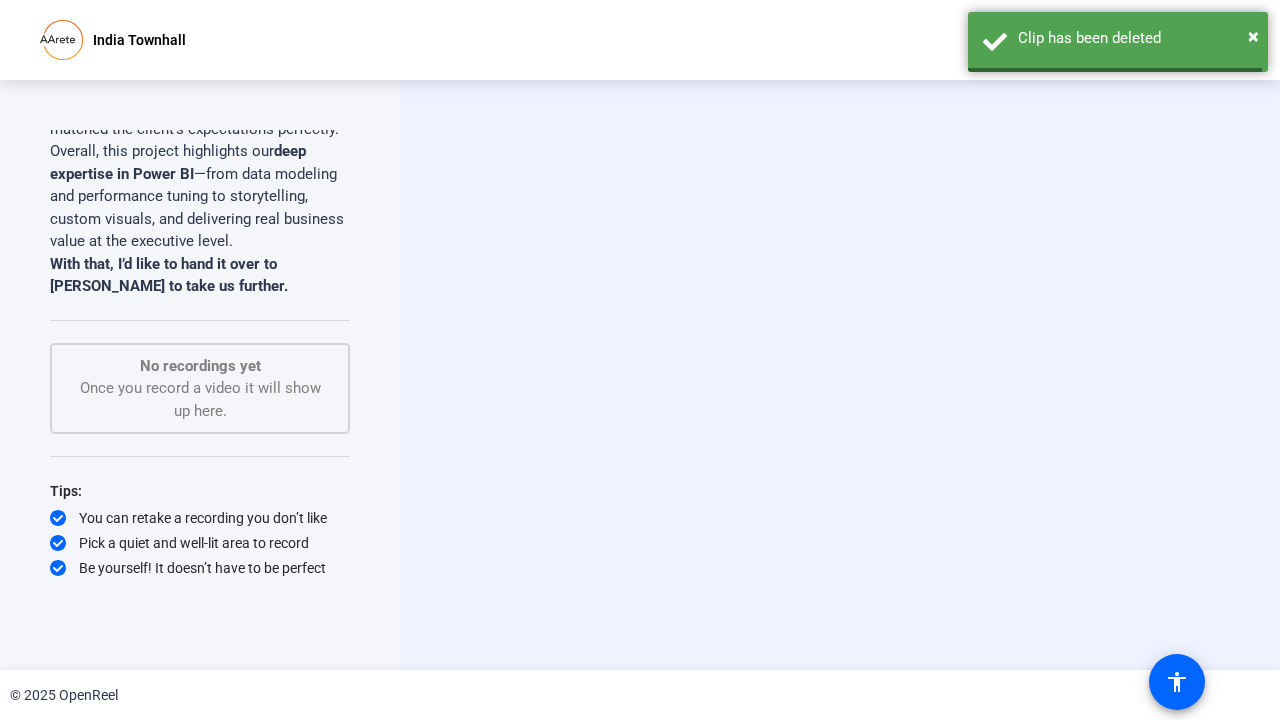 scroll, scrollTop: 1138, scrollLeft: 0, axis: vertical 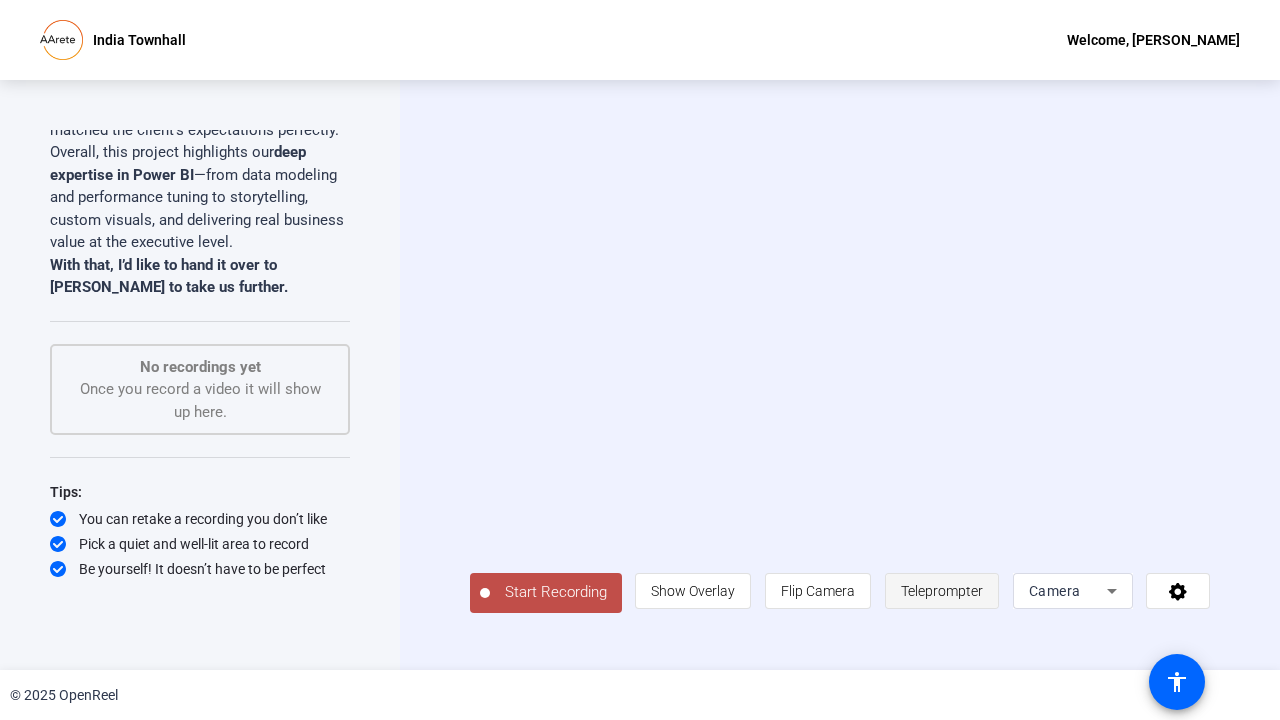 click on "Teleprompter" 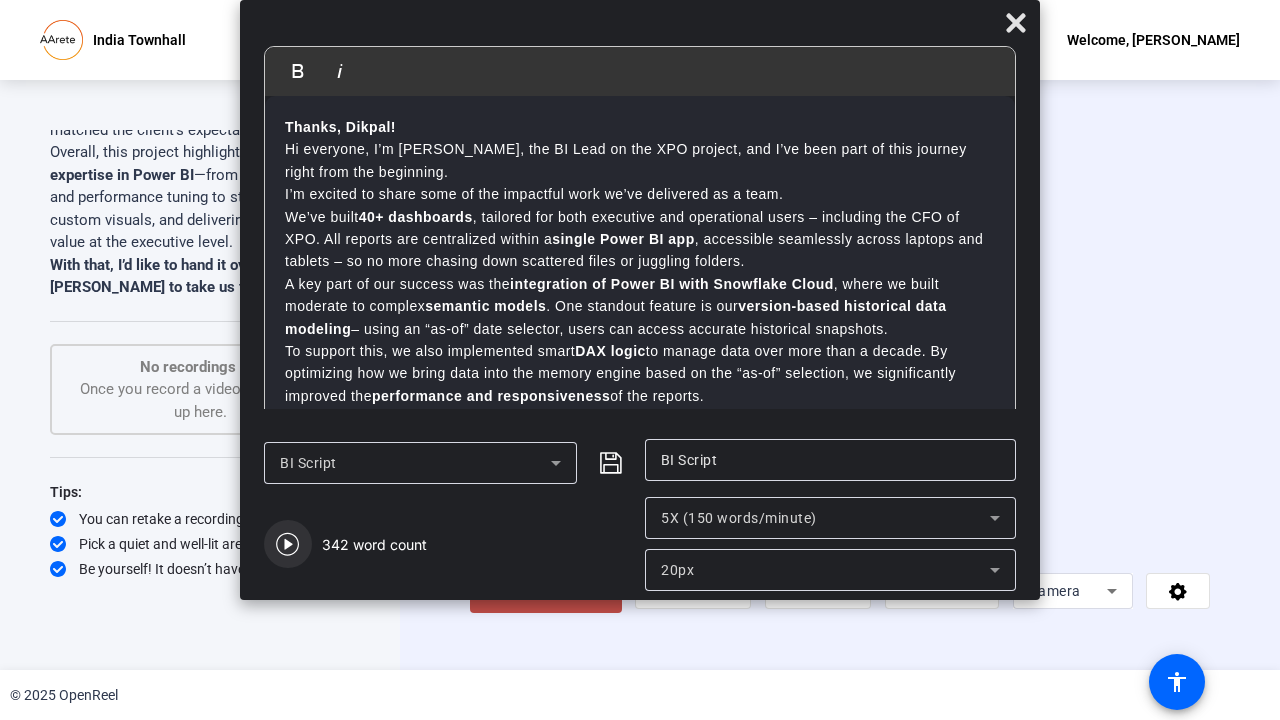 click 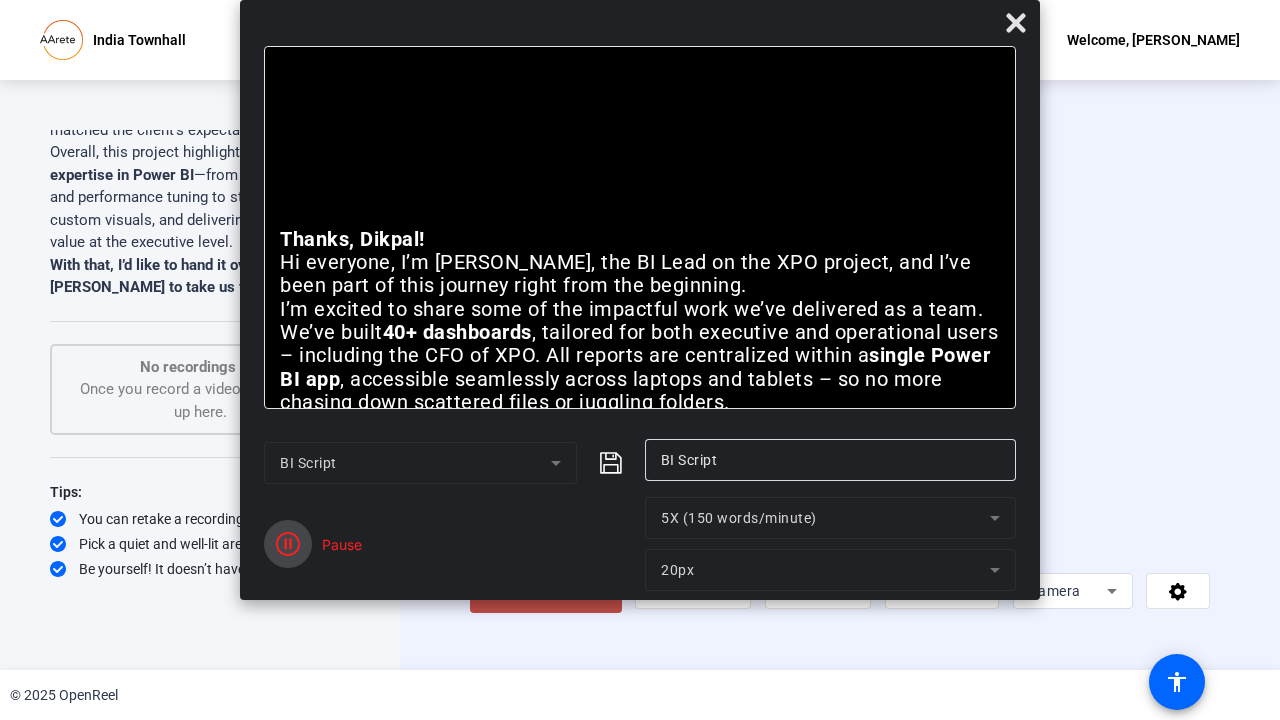 click 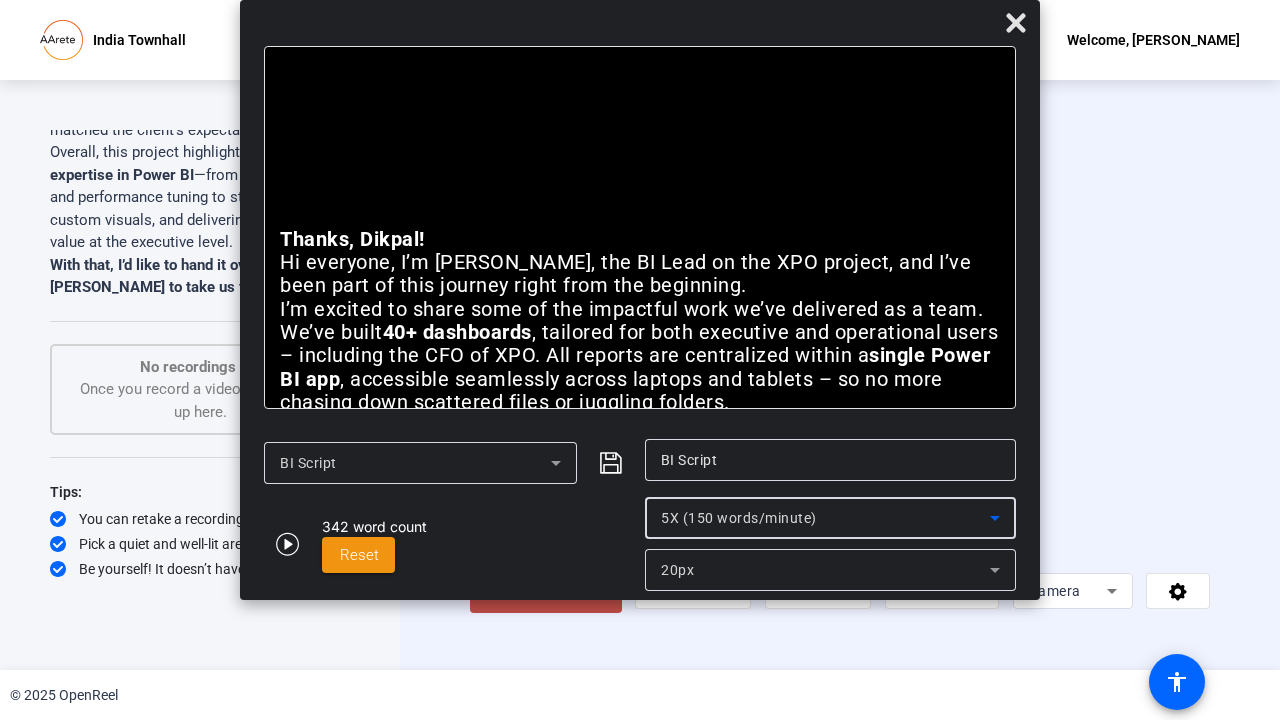 click on "5X (150 words/minute)" at bounding box center (825, 518) 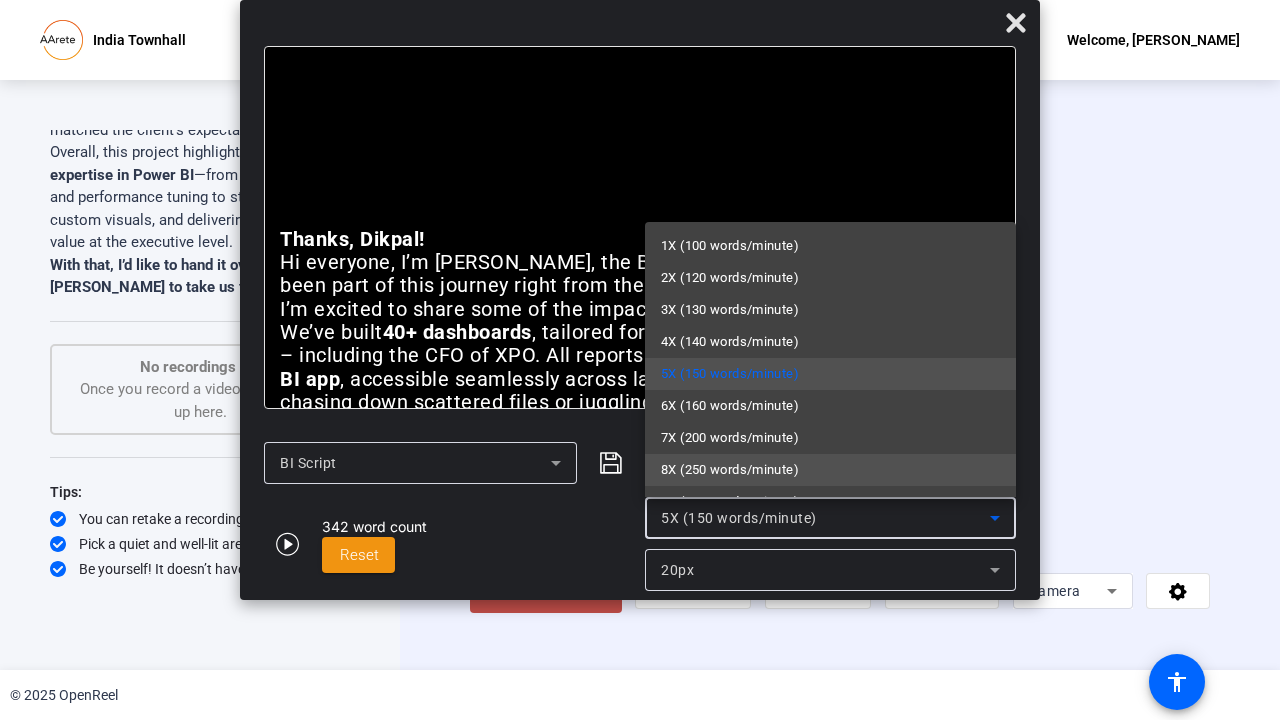 click on "8X (250 words/minute)" at bounding box center [730, 470] 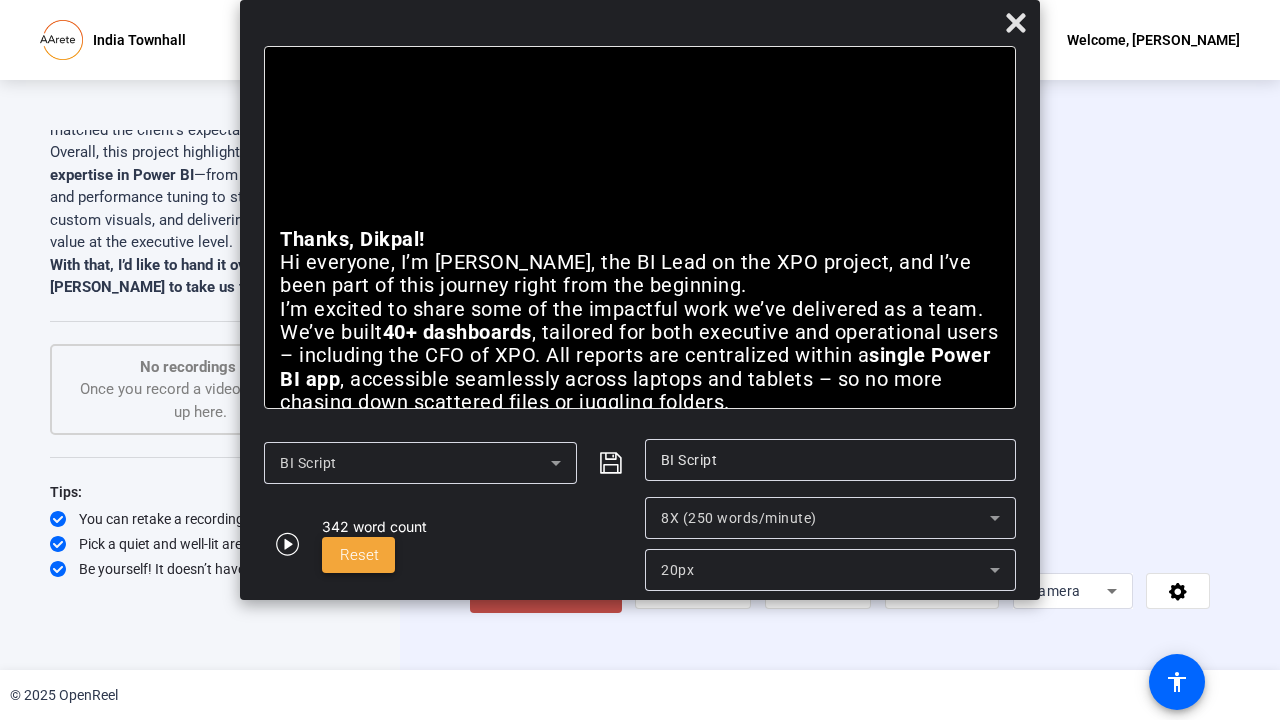 click on "Reset" 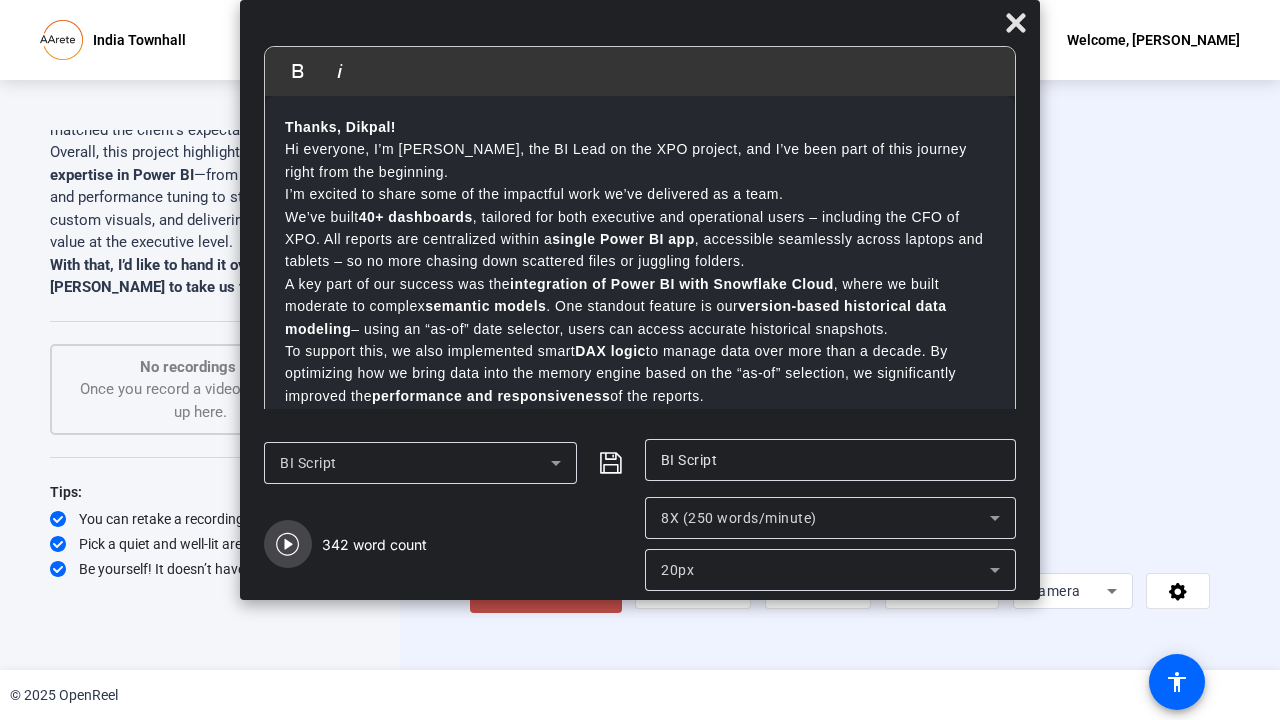 click 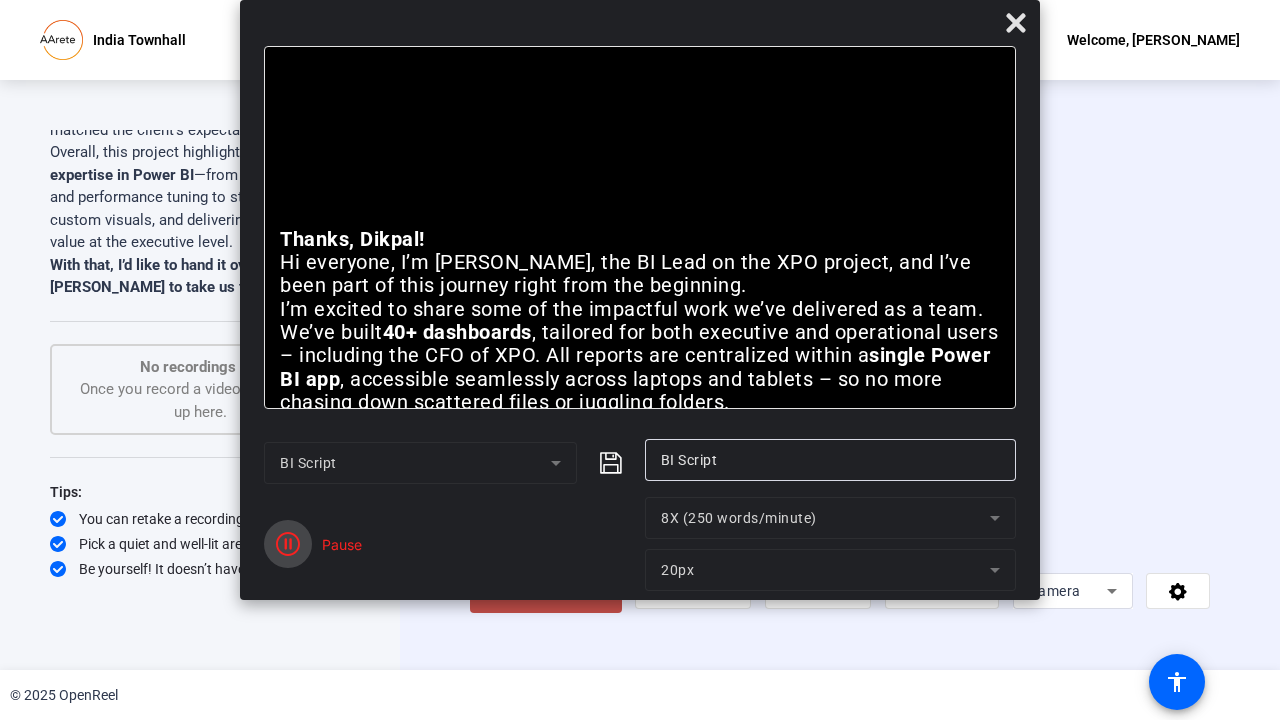 click 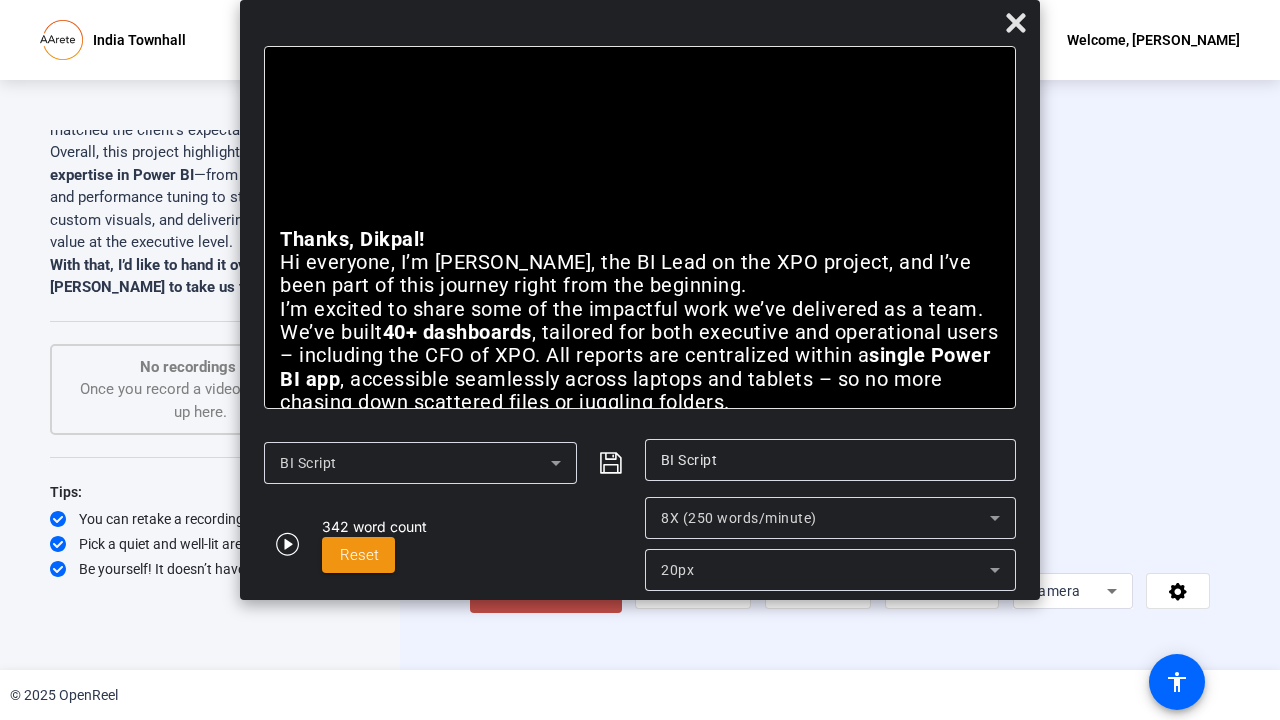 click on "Start Recording  person  Show Overlay flip Flip Camera article  Teleprompter Camera" 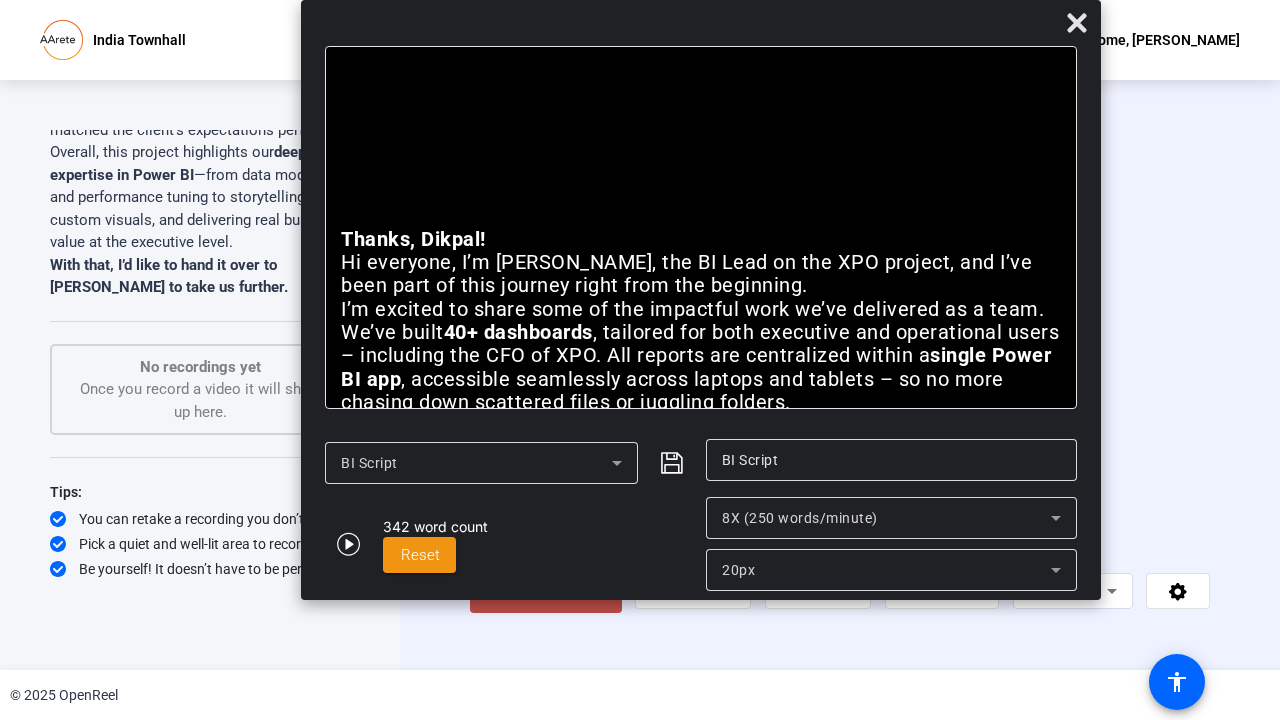 drag, startPoint x: 860, startPoint y: 28, endPoint x: 921, endPoint y: 0, distance: 67.11929 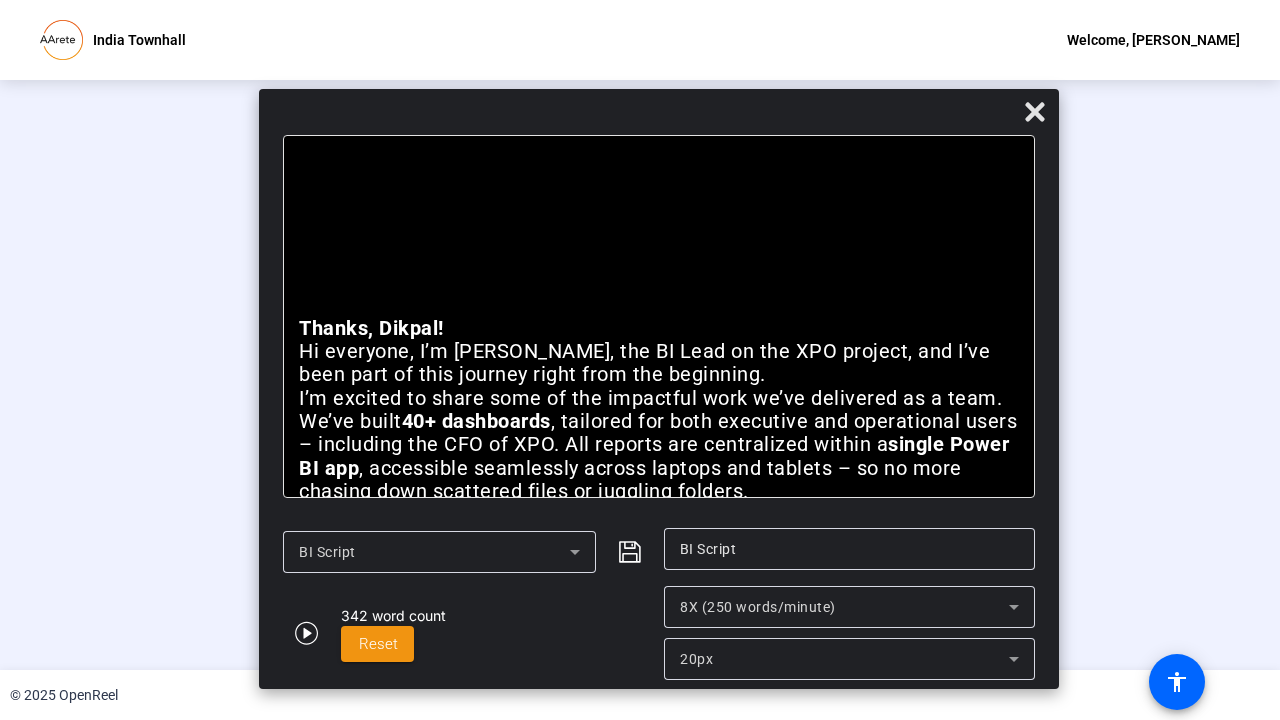 drag, startPoint x: 584, startPoint y: 28, endPoint x: 542, endPoint y: 117, distance: 98.4124 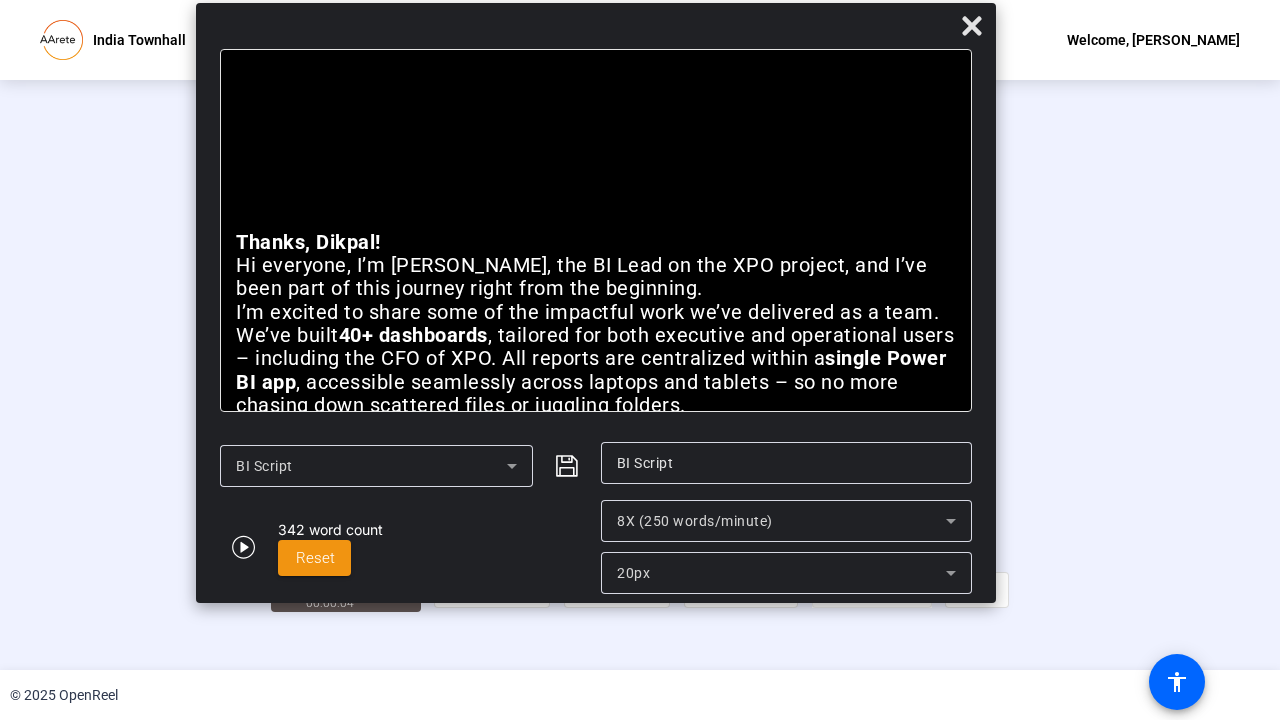 drag, startPoint x: 748, startPoint y: 116, endPoint x: 685, endPoint y: 52, distance: 89.80534 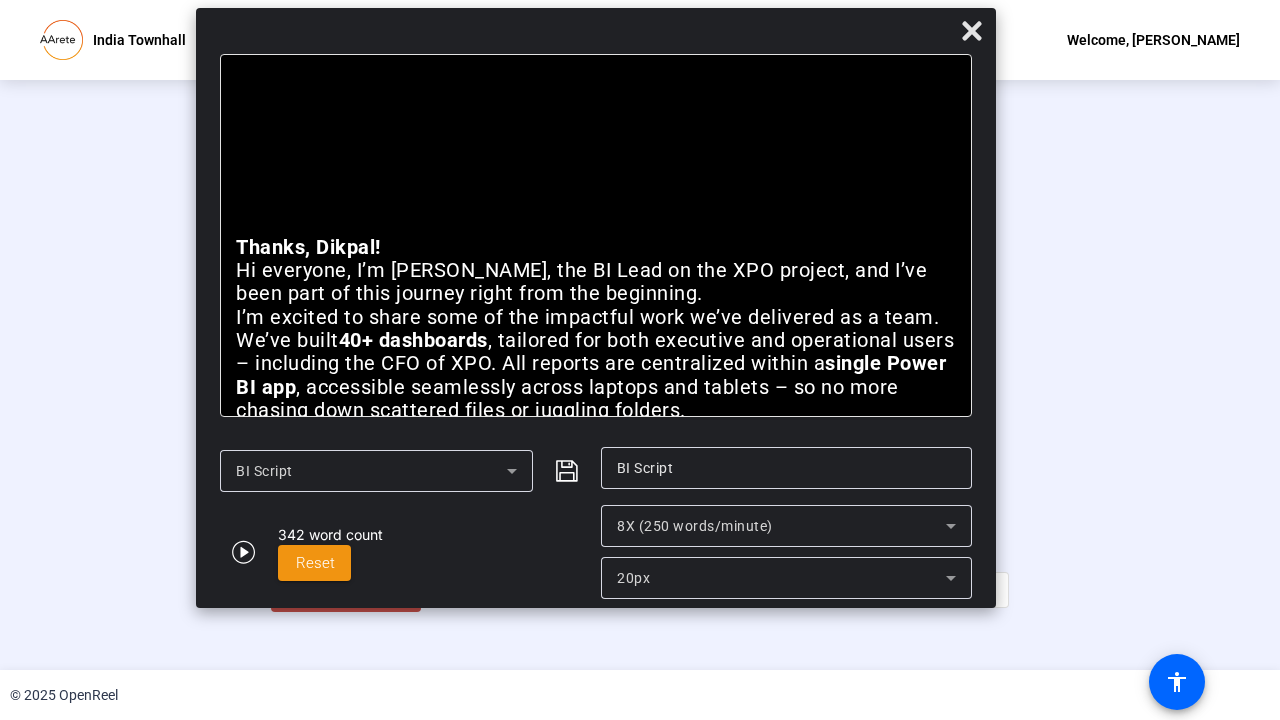 scroll, scrollTop: 0, scrollLeft: 0, axis: both 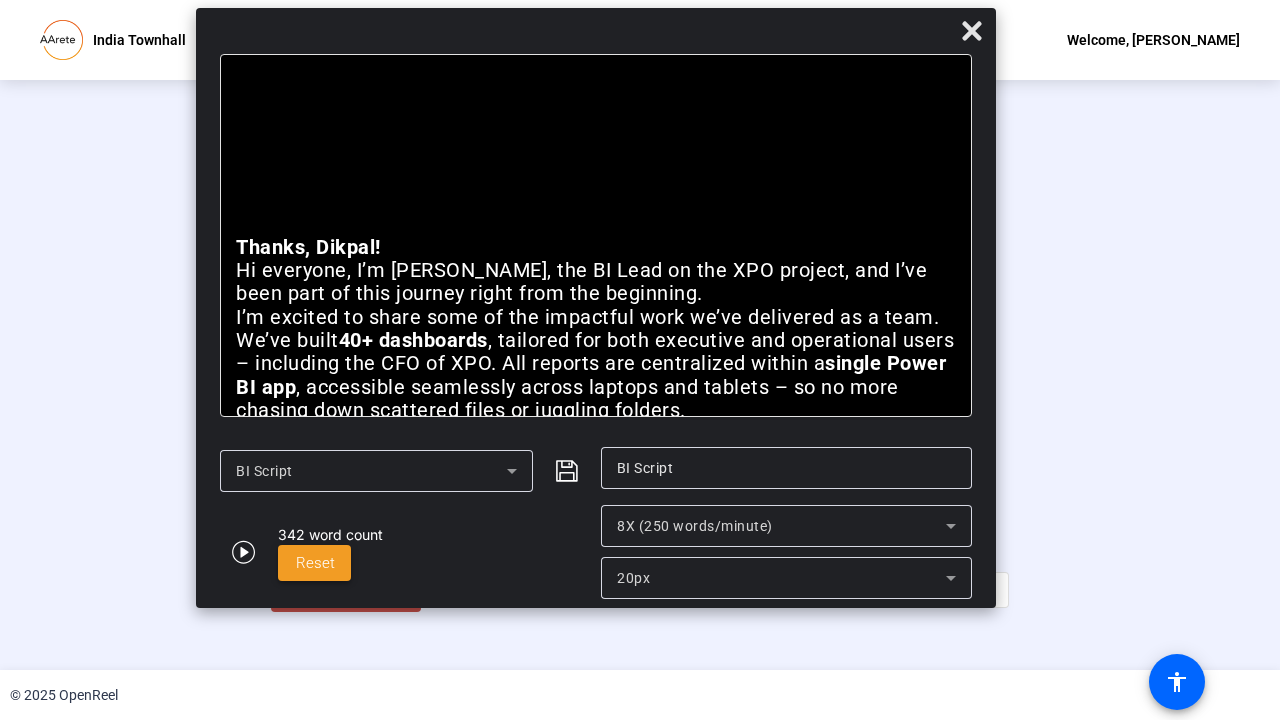 click on "Reset" 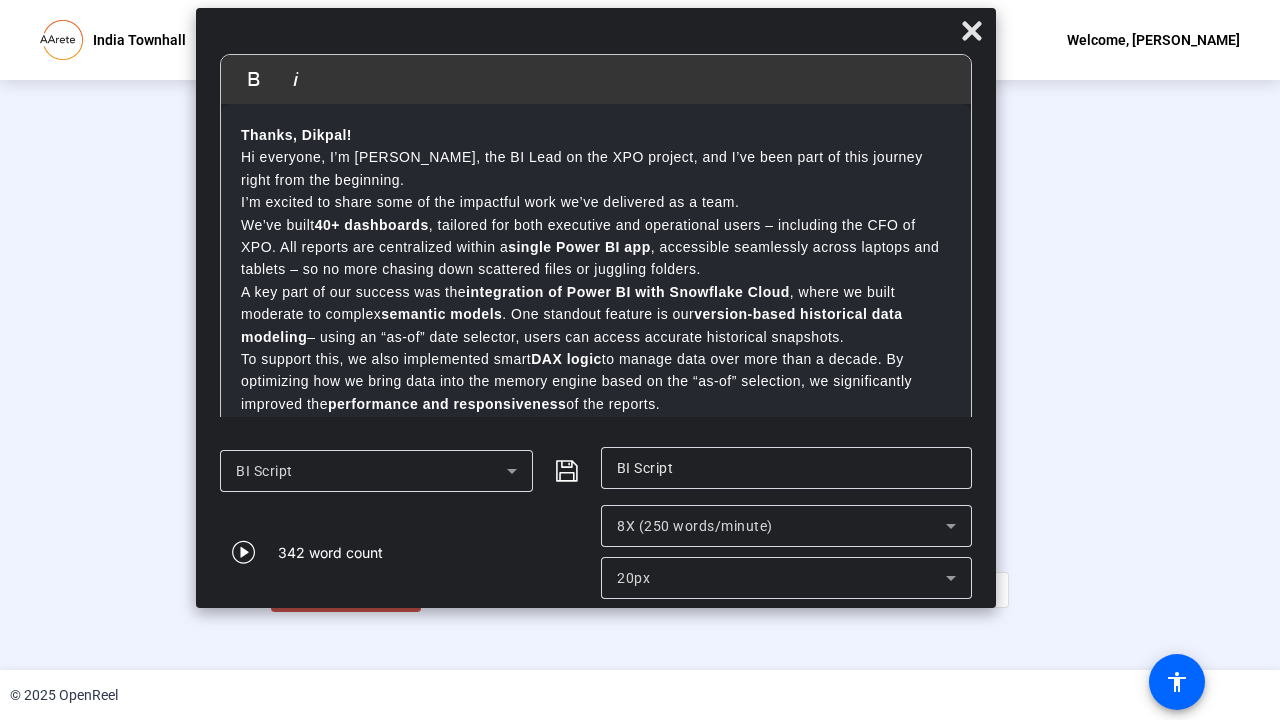click on "342 word count" 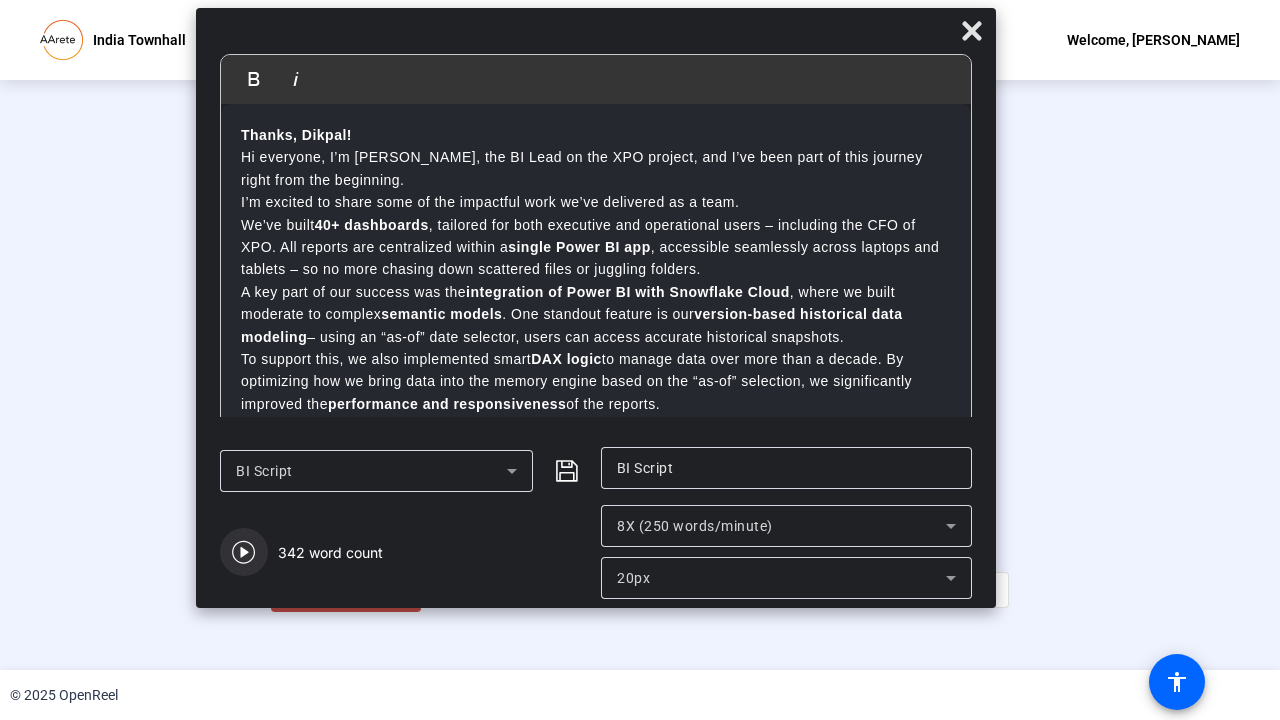 click 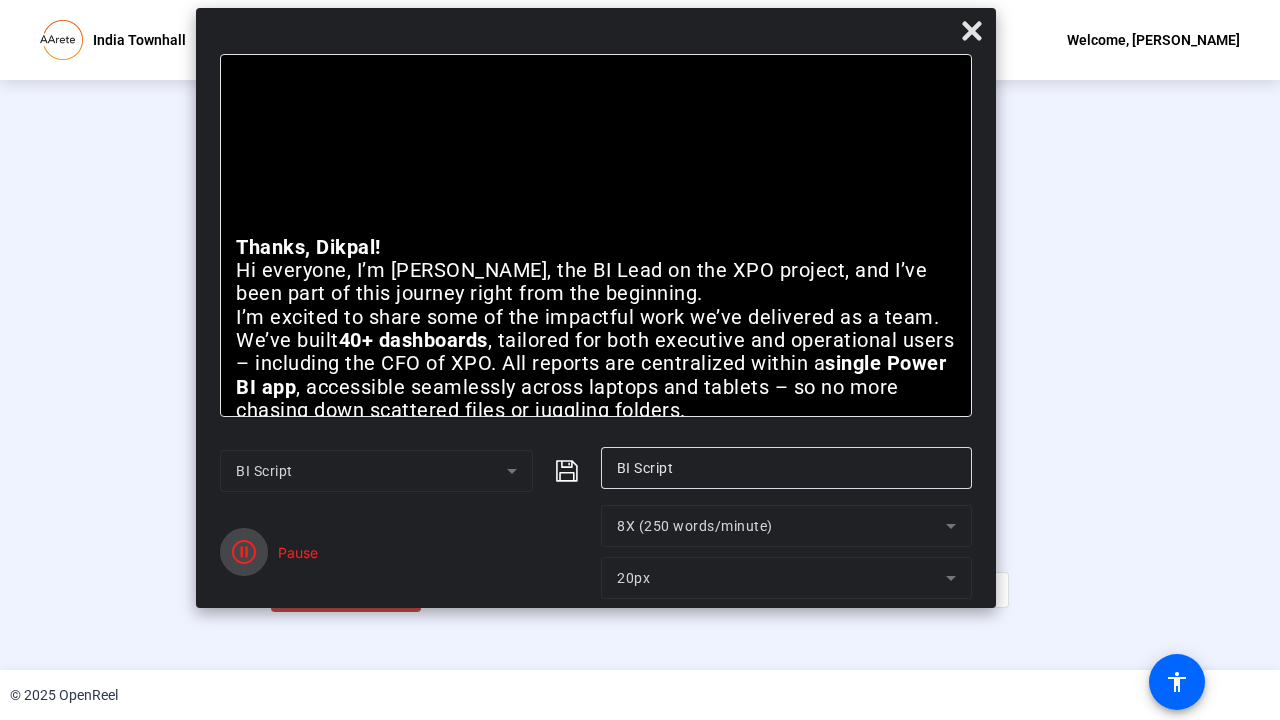 click 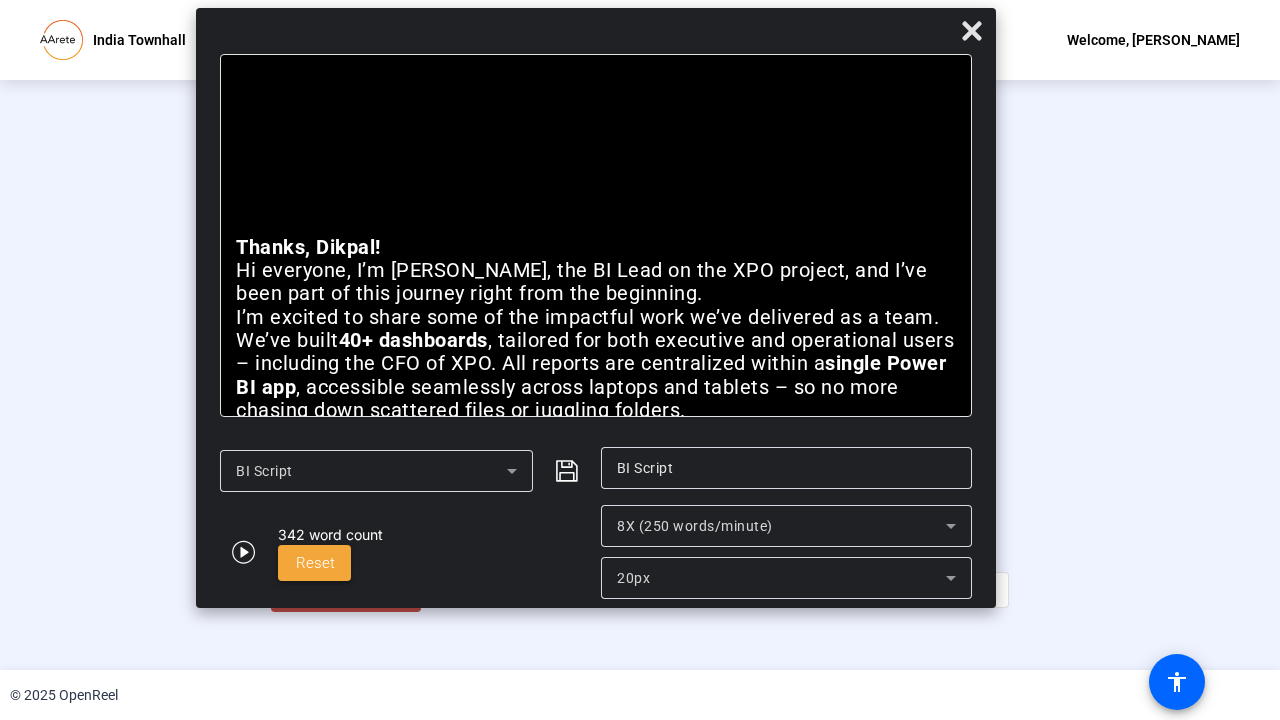 click on "Reset" 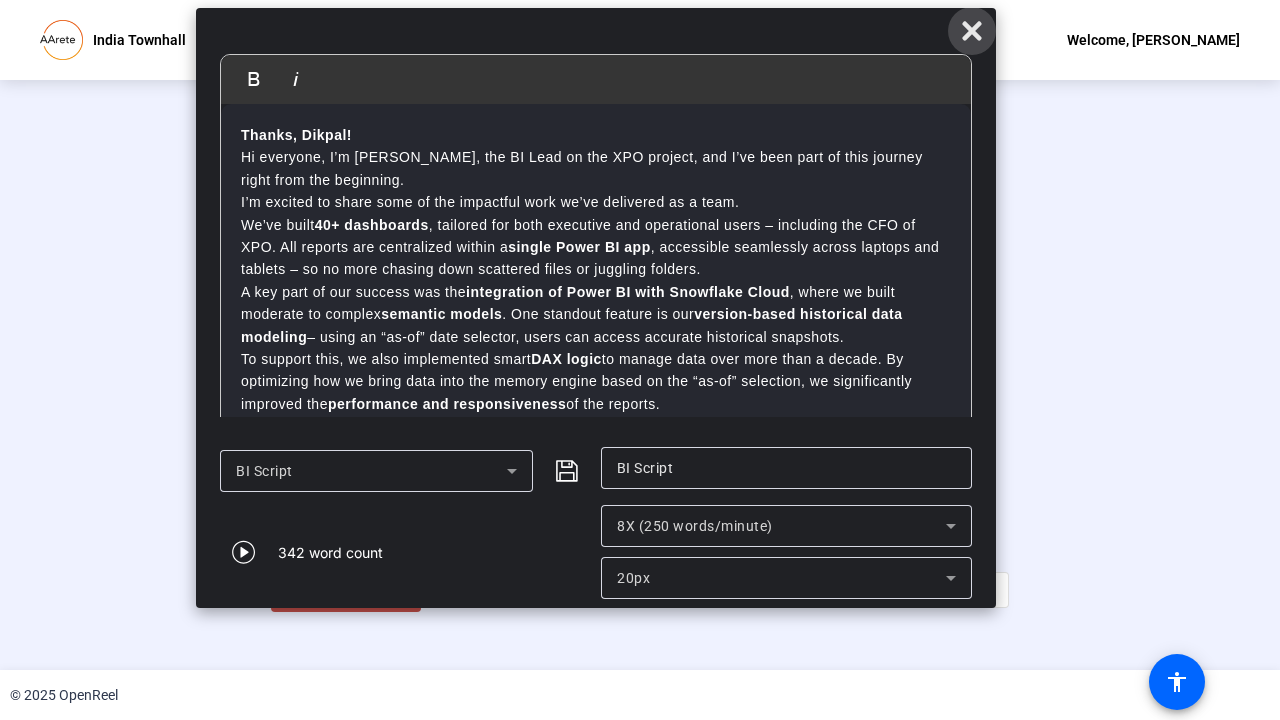 click 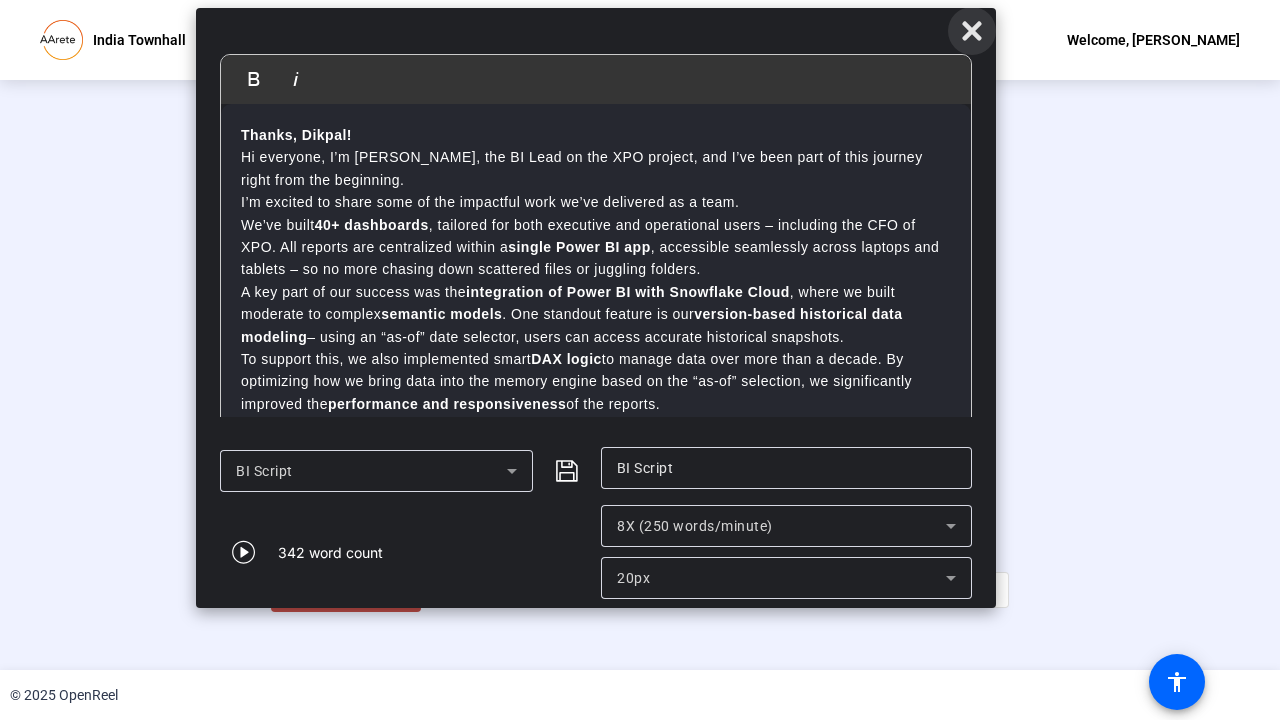 scroll, scrollTop: 34, scrollLeft: 0, axis: vertical 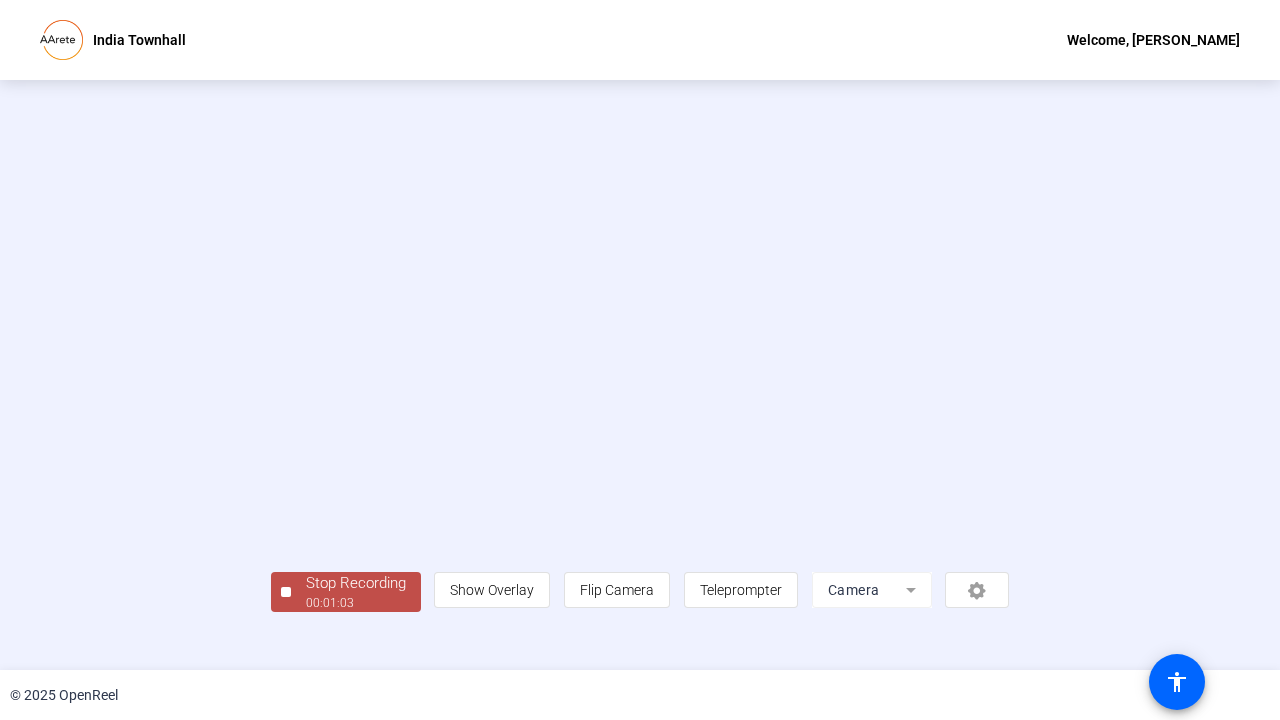 click on "00:01:03" 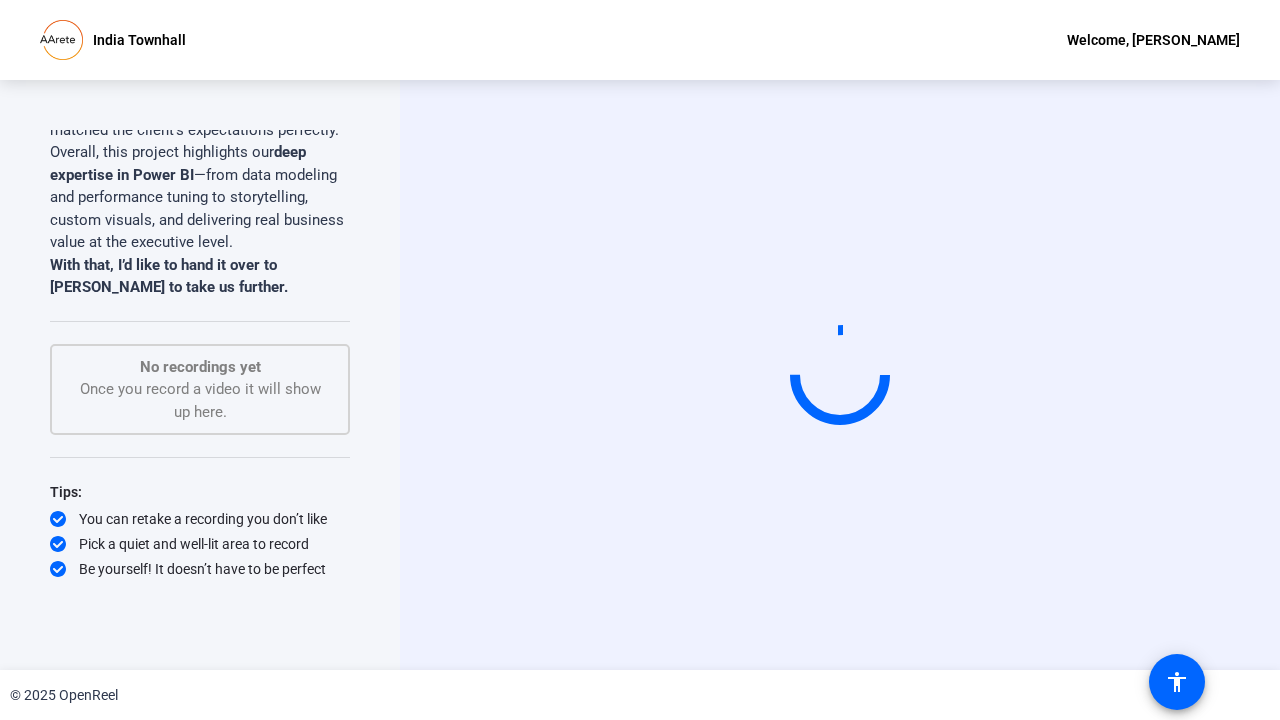 scroll, scrollTop: 0, scrollLeft: 0, axis: both 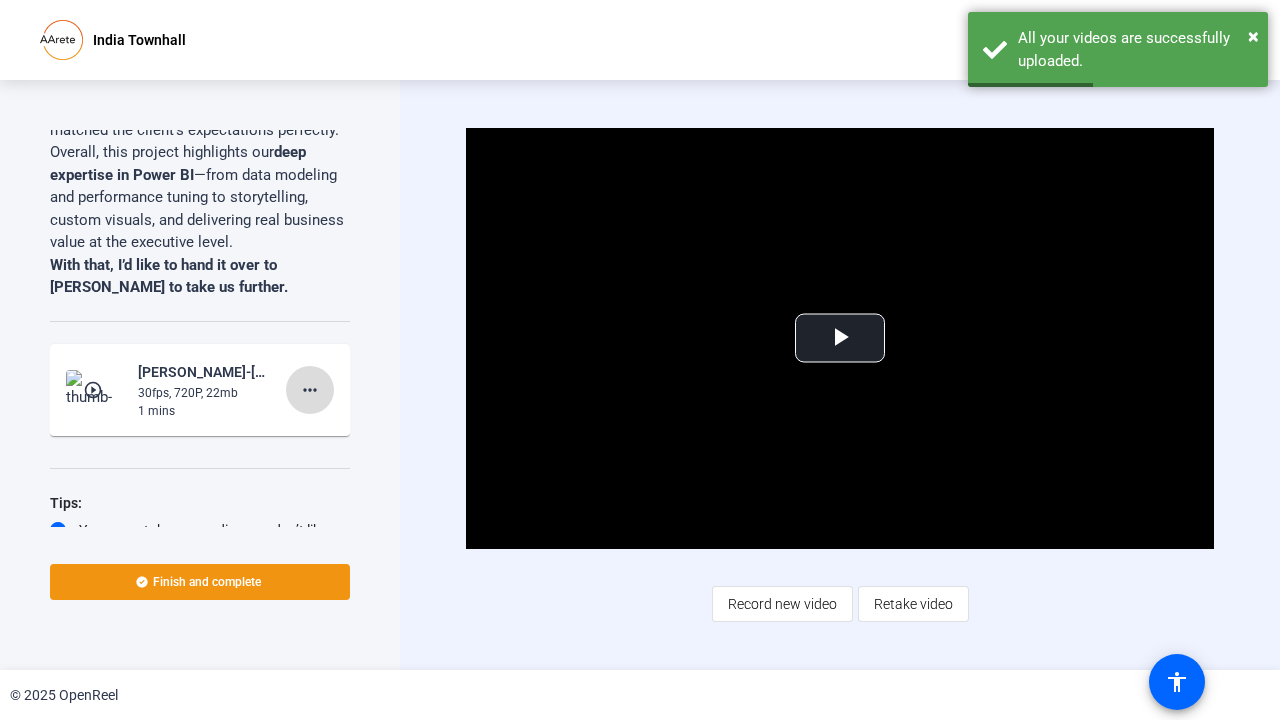click on "more_horiz" 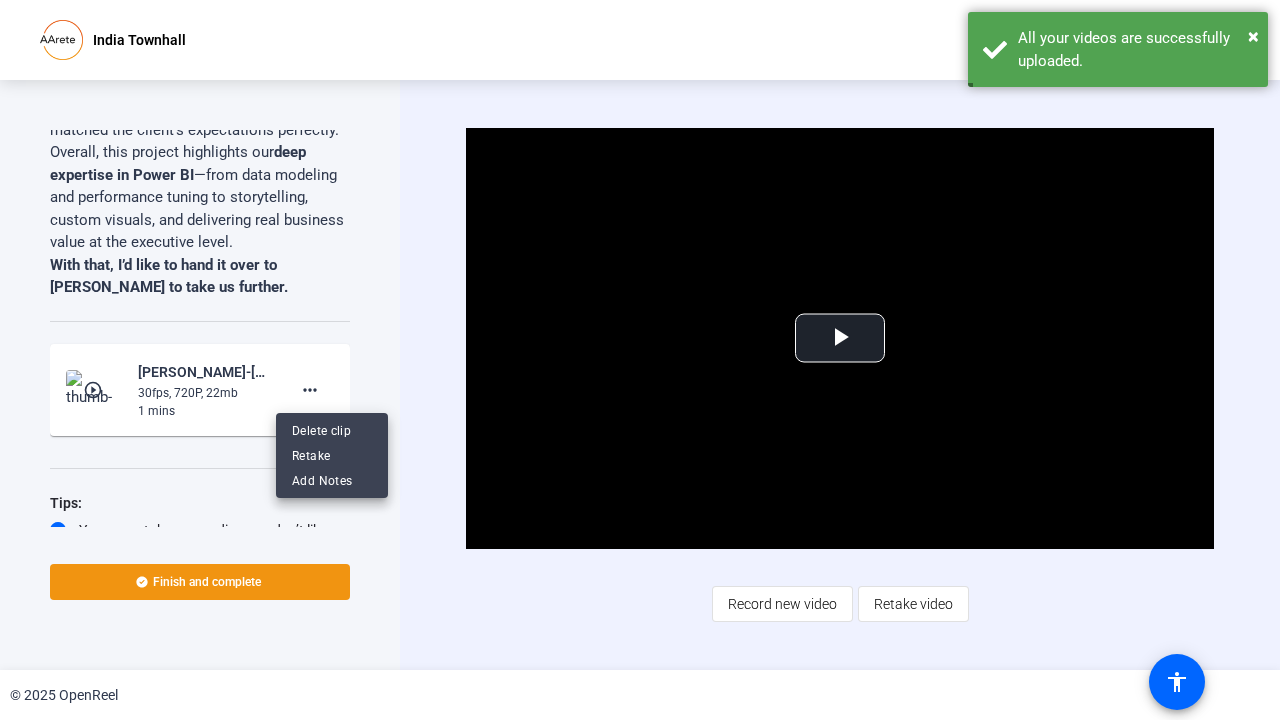 click at bounding box center [640, 360] 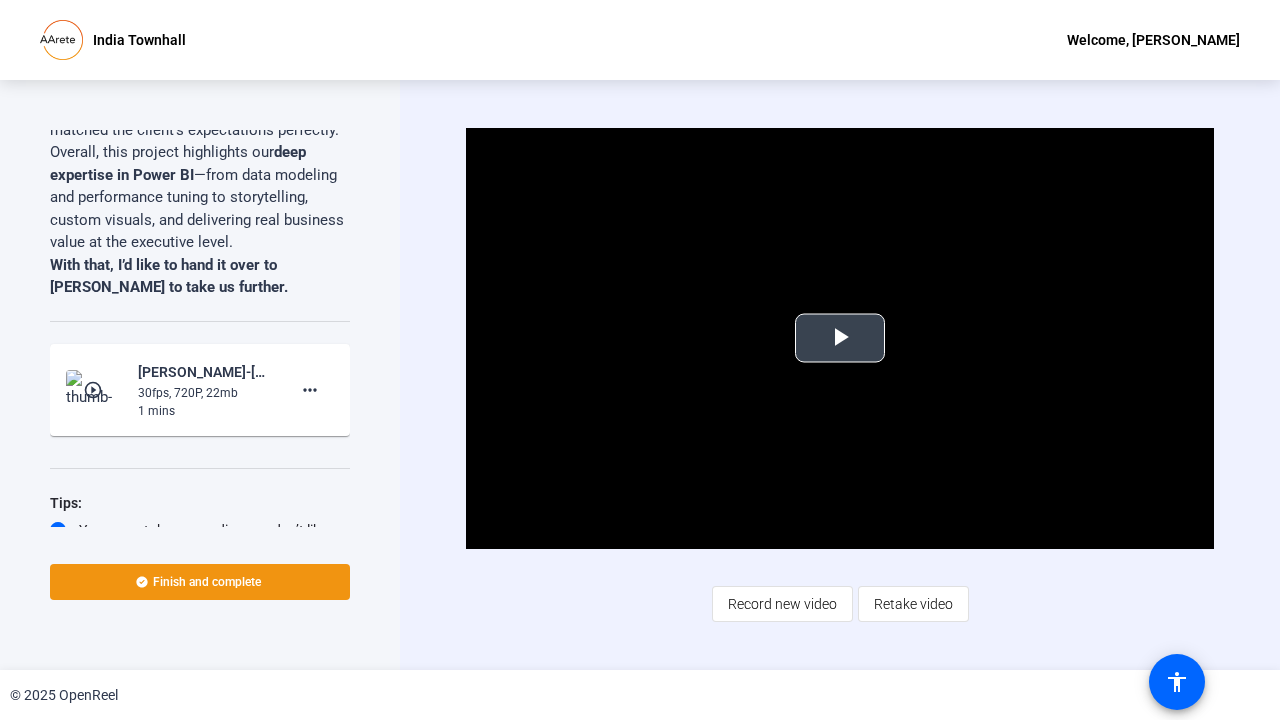 click at bounding box center (840, 338) 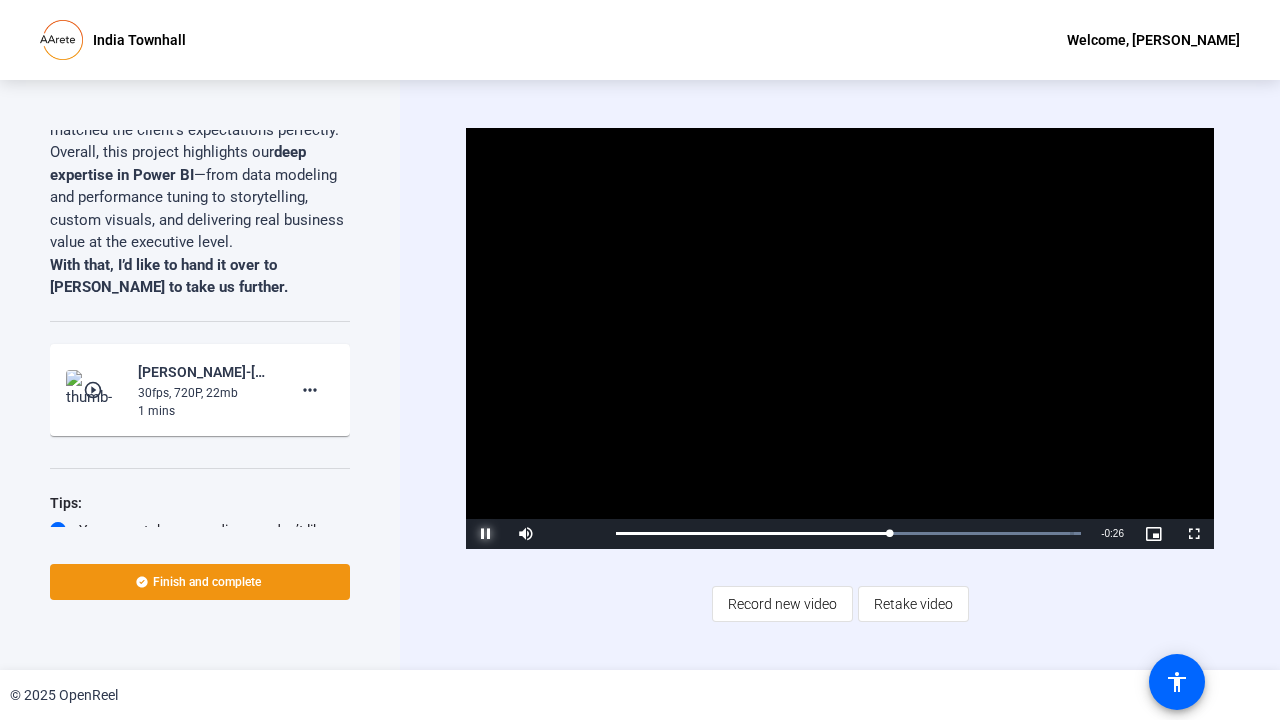click at bounding box center [486, 534] 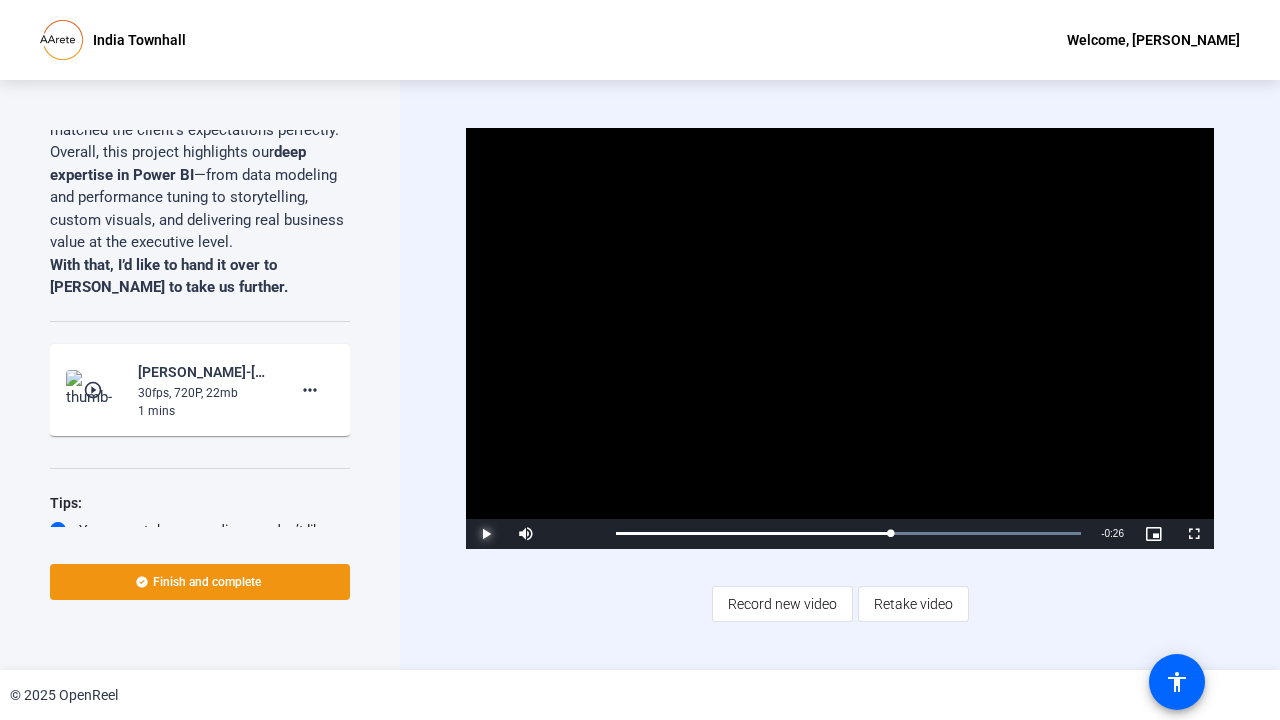 click at bounding box center (486, 534) 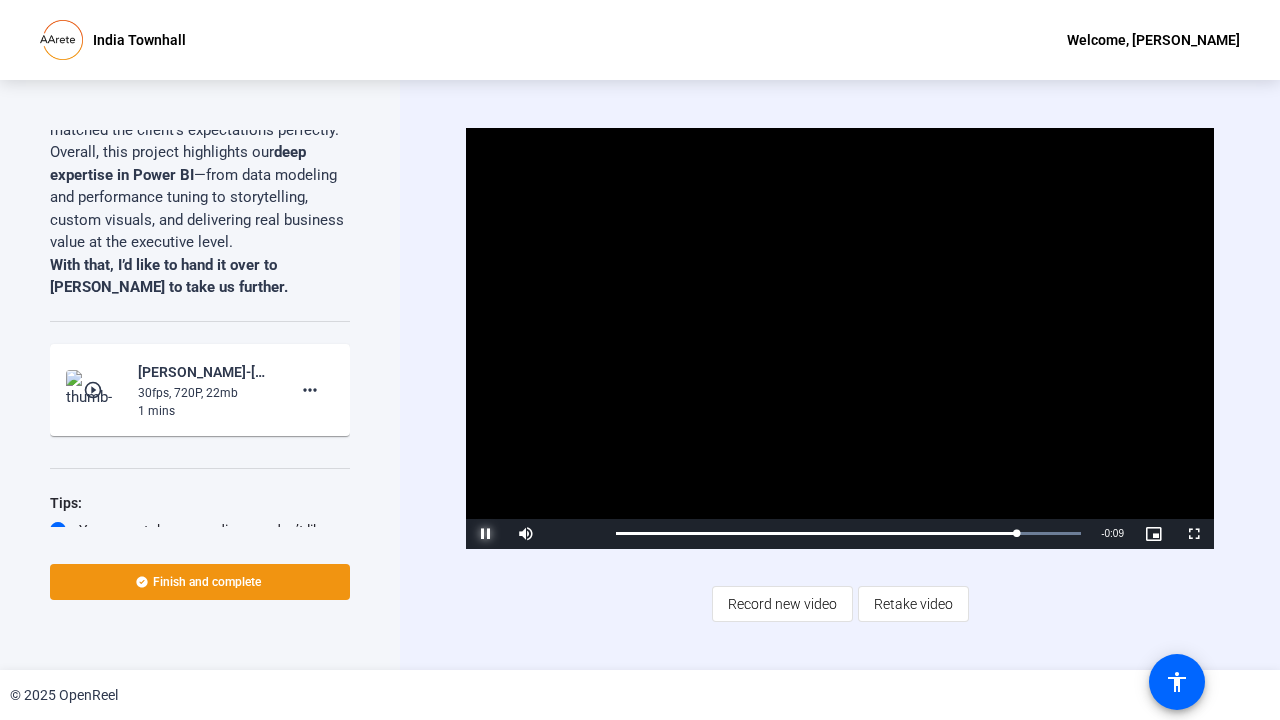 click at bounding box center (486, 534) 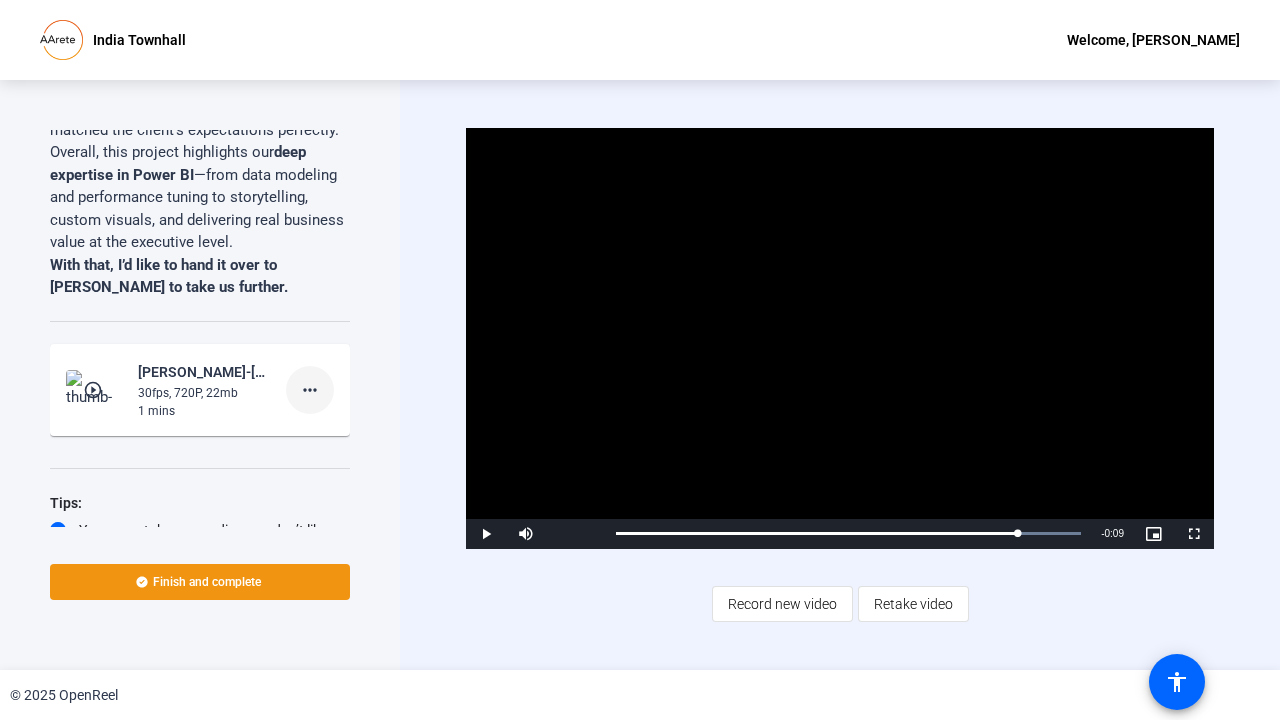 click 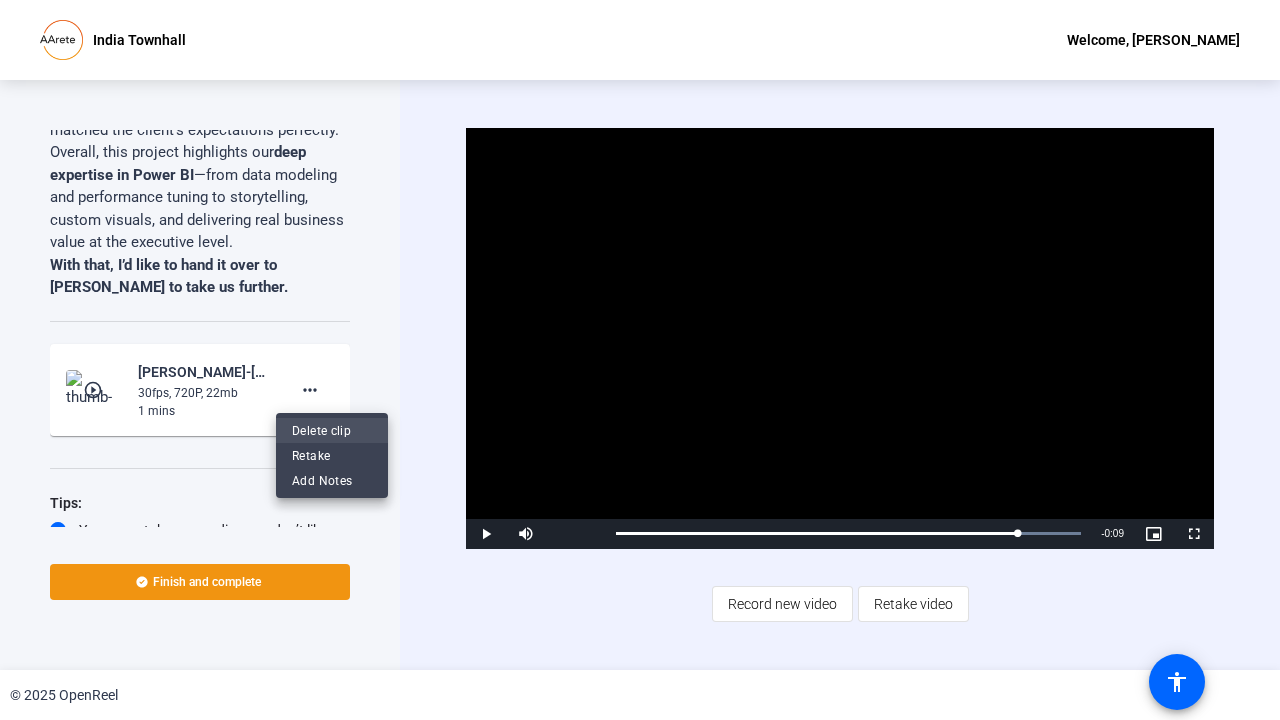 click on "Delete clip" at bounding box center (332, 430) 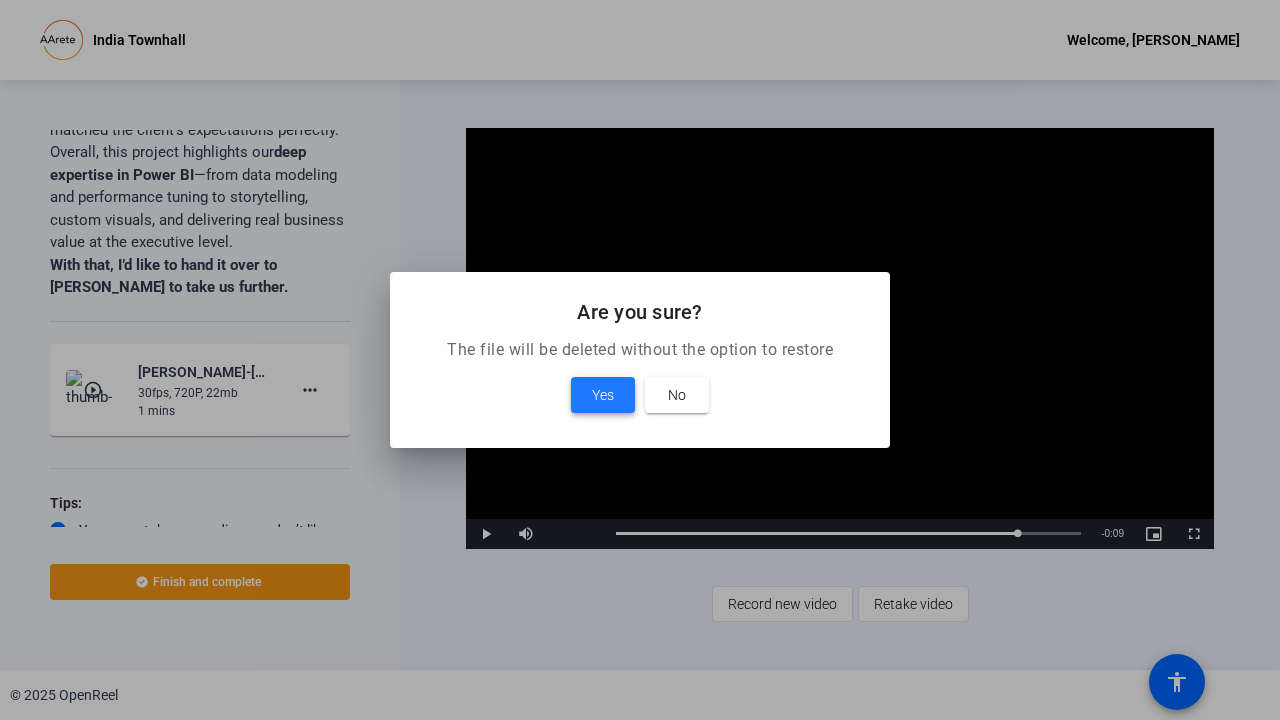 click on "Yes" at bounding box center (603, 395) 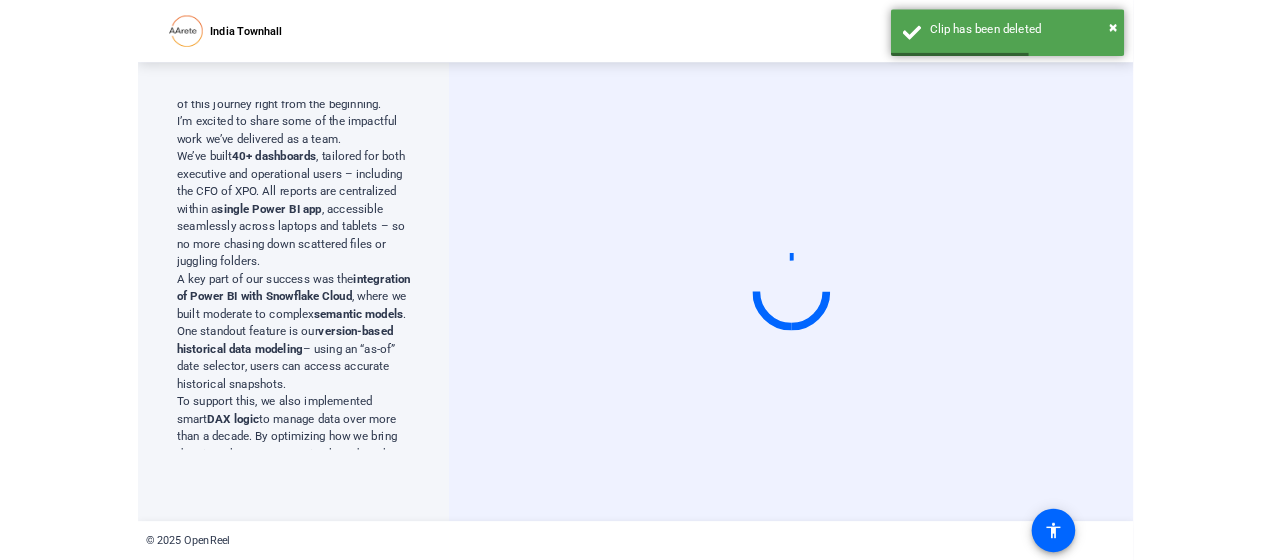 scroll, scrollTop: 138, scrollLeft: 0, axis: vertical 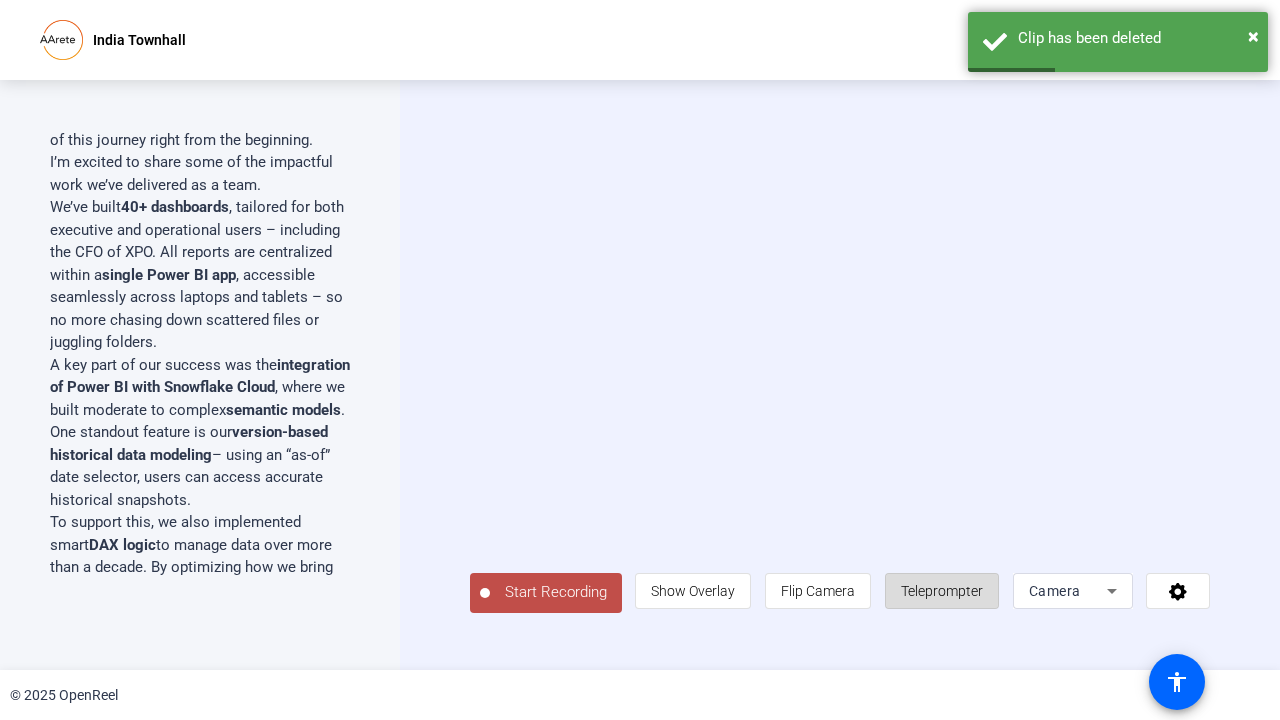 click on "Teleprompter" 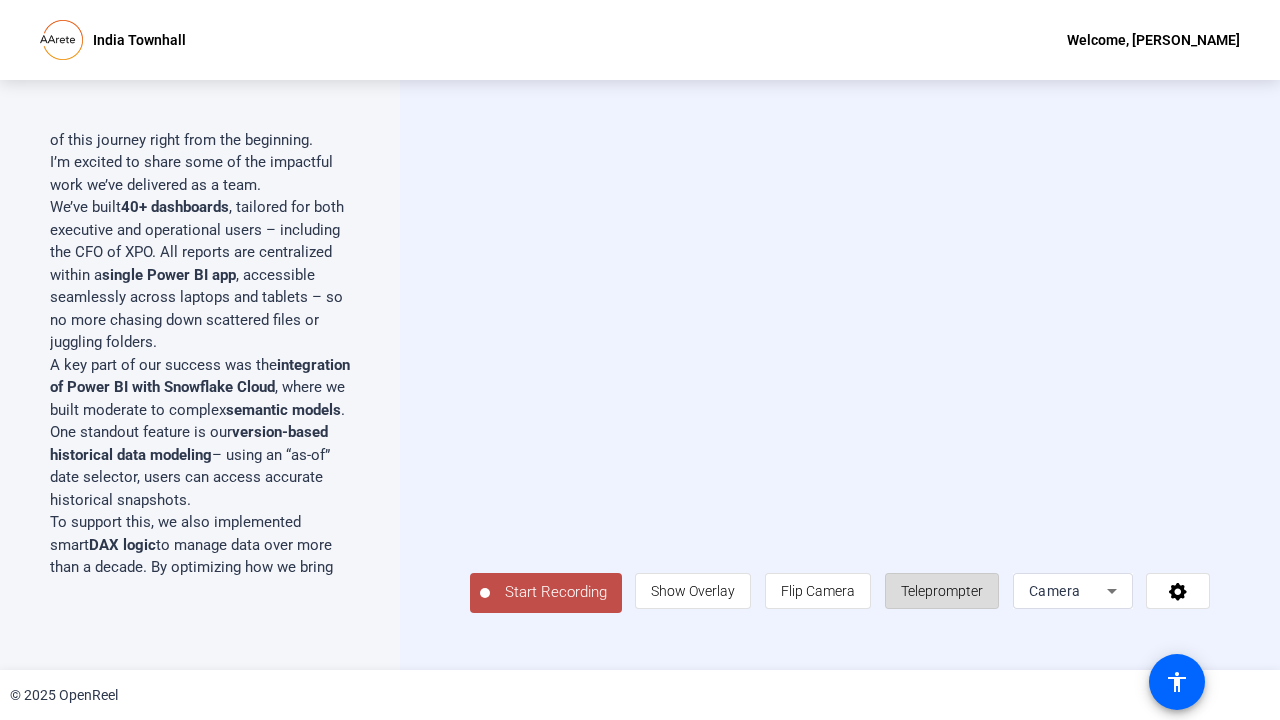 click on "Teleprompter" 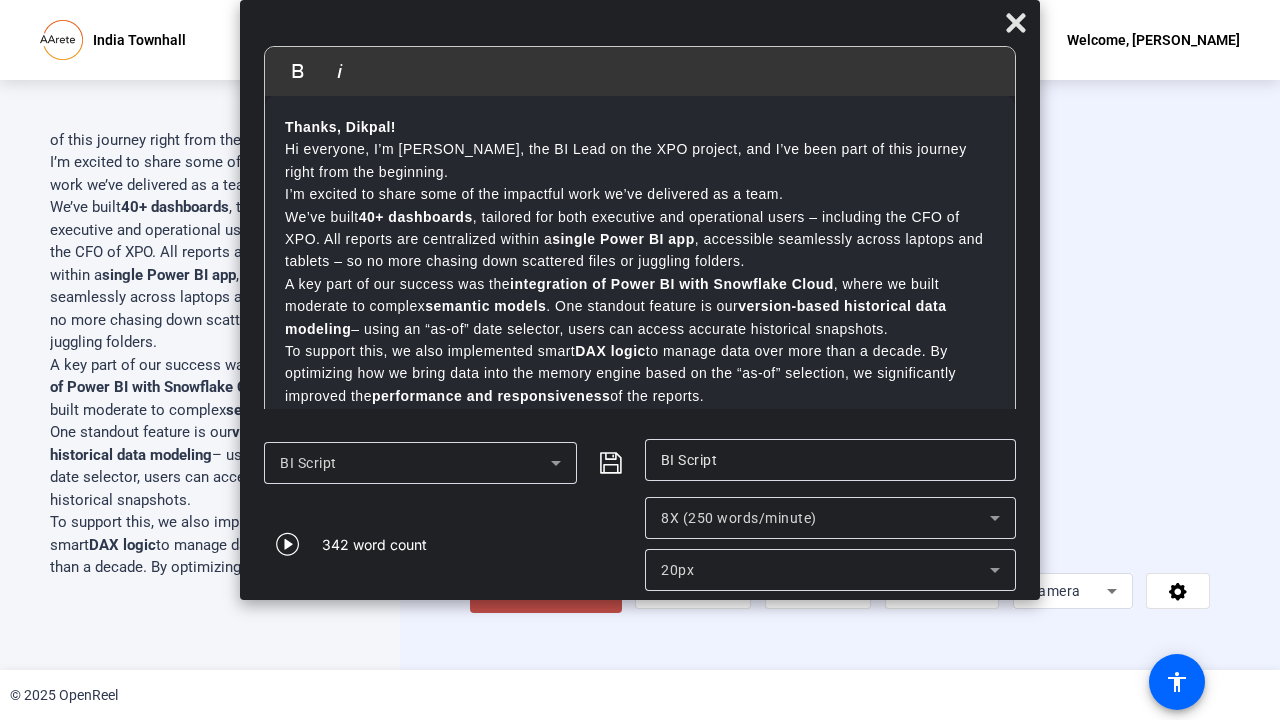 click on "Hi everyone, I’m [PERSON_NAME], the BI Lead on the XPO project, and I’ve been part of this journey right from the beginning." at bounding box center (640, 160) 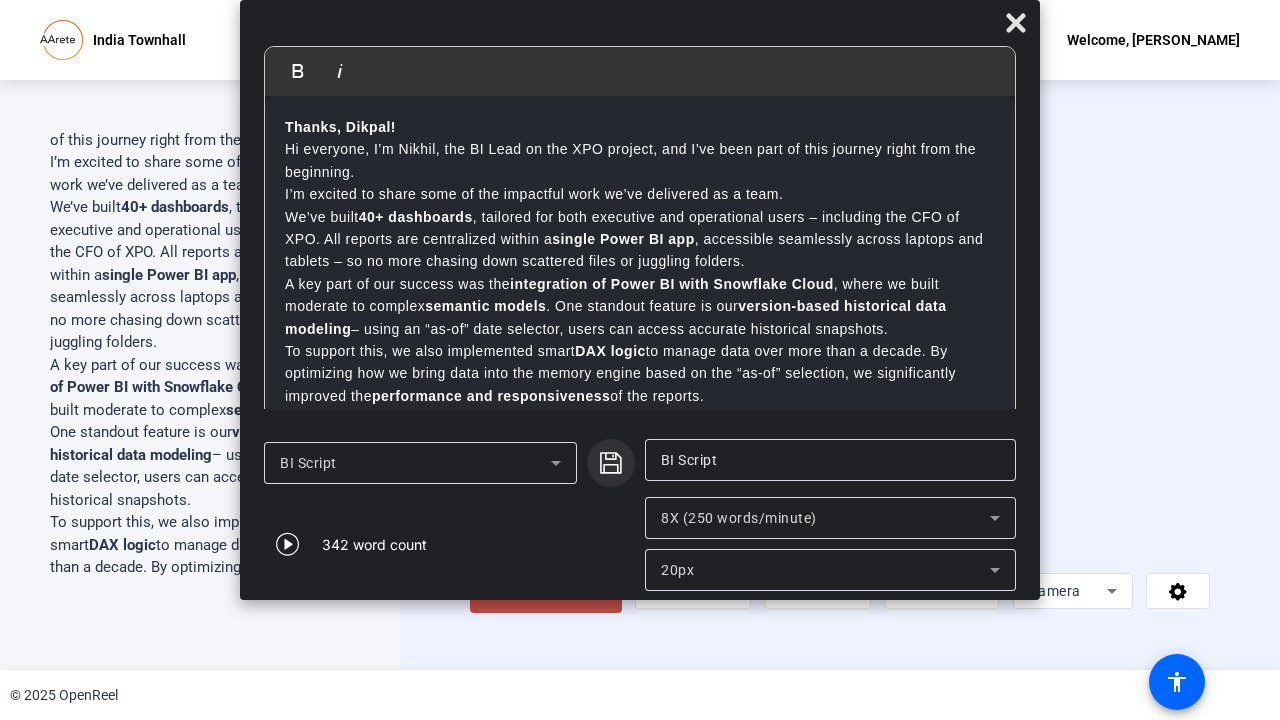 click 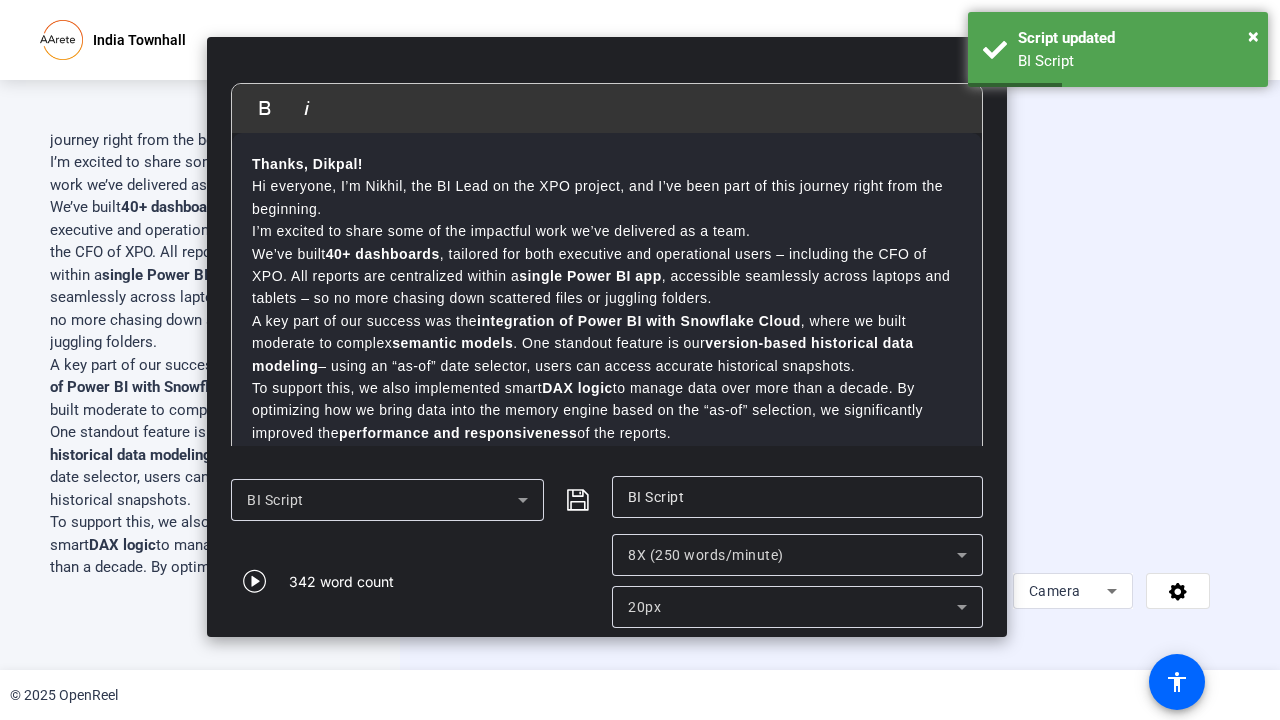drag, startPoint x: 852, startPoint y: 13, endPoint x: 819, endPoint y: 50, distance: 49.57822 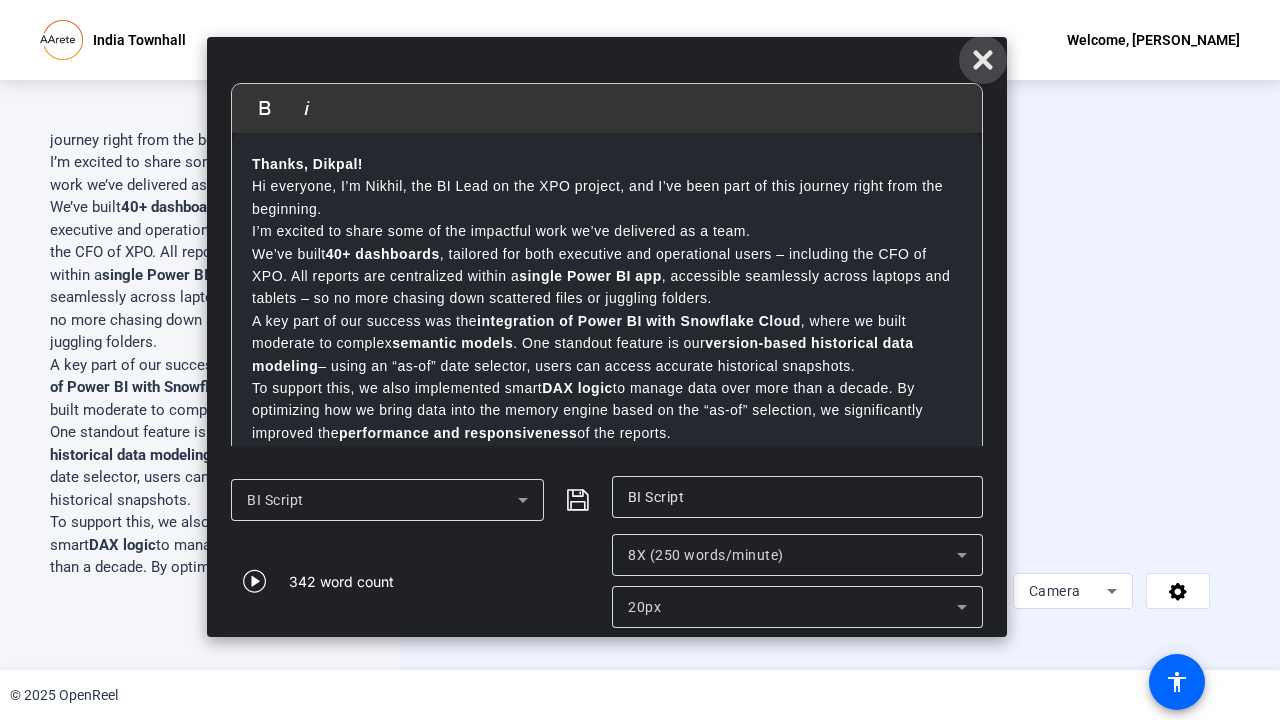 click 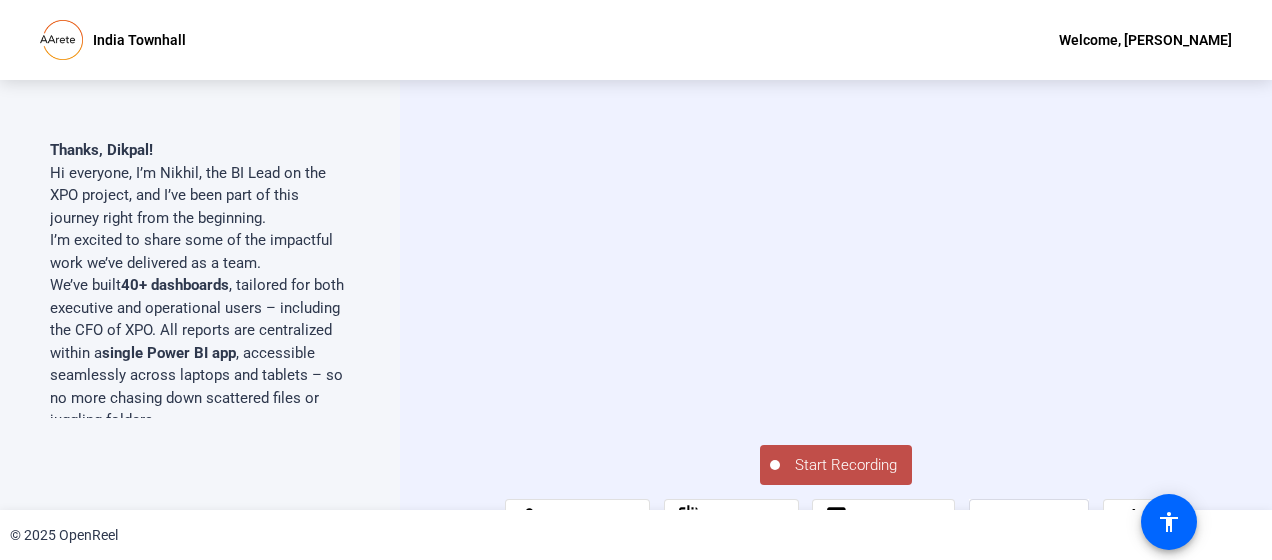 scroll, scrollTop: 0, scrollLeft: 0, axis: both 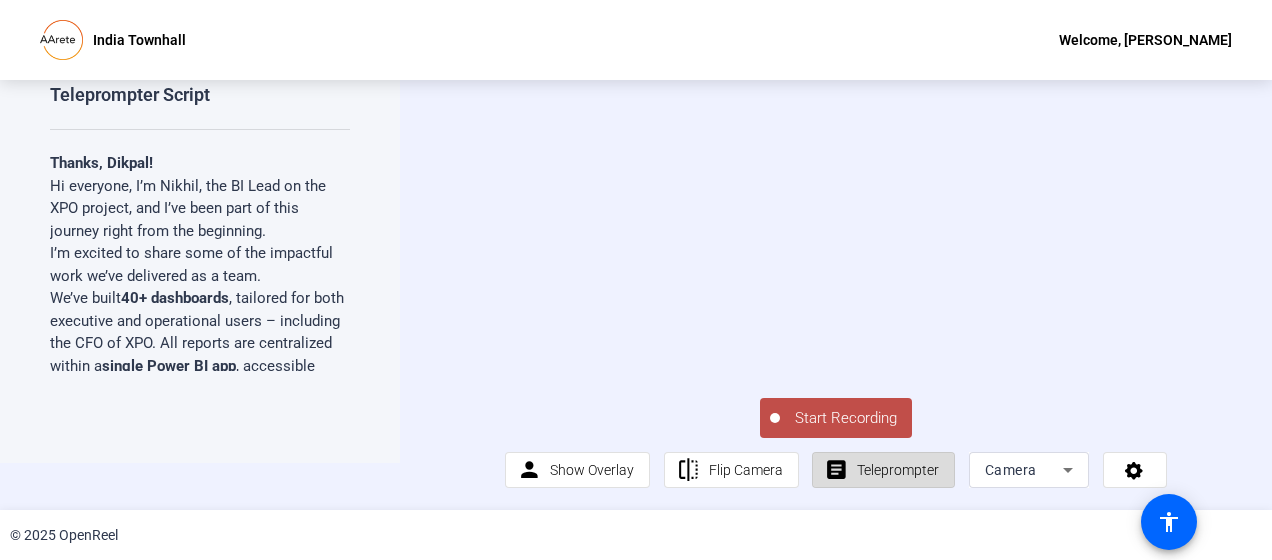click on "Teleprompter" 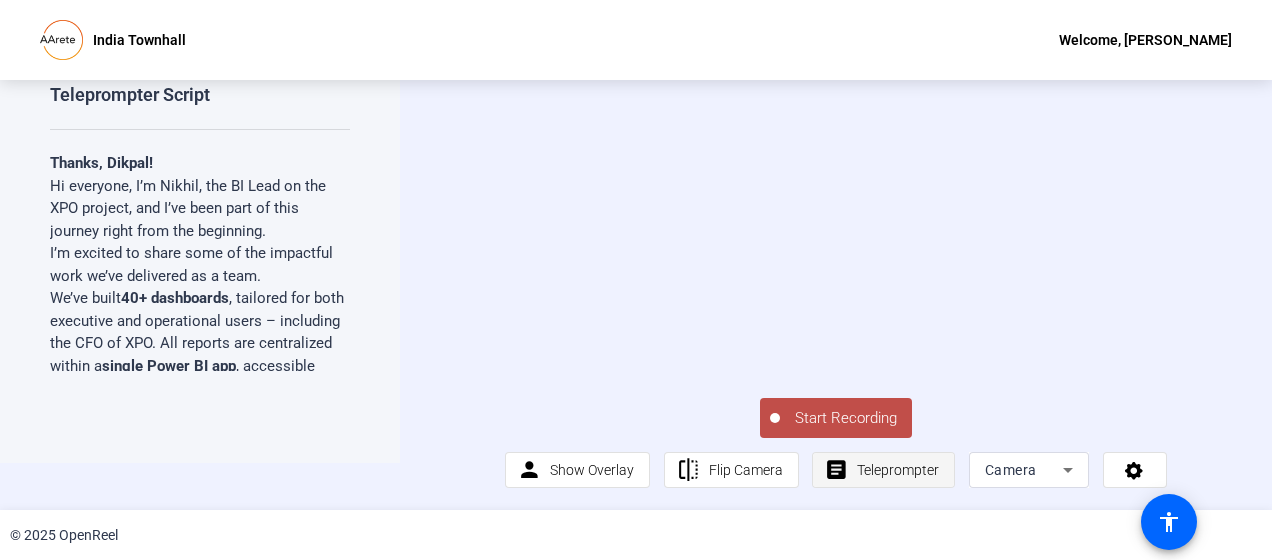 click on "Teleprompter" 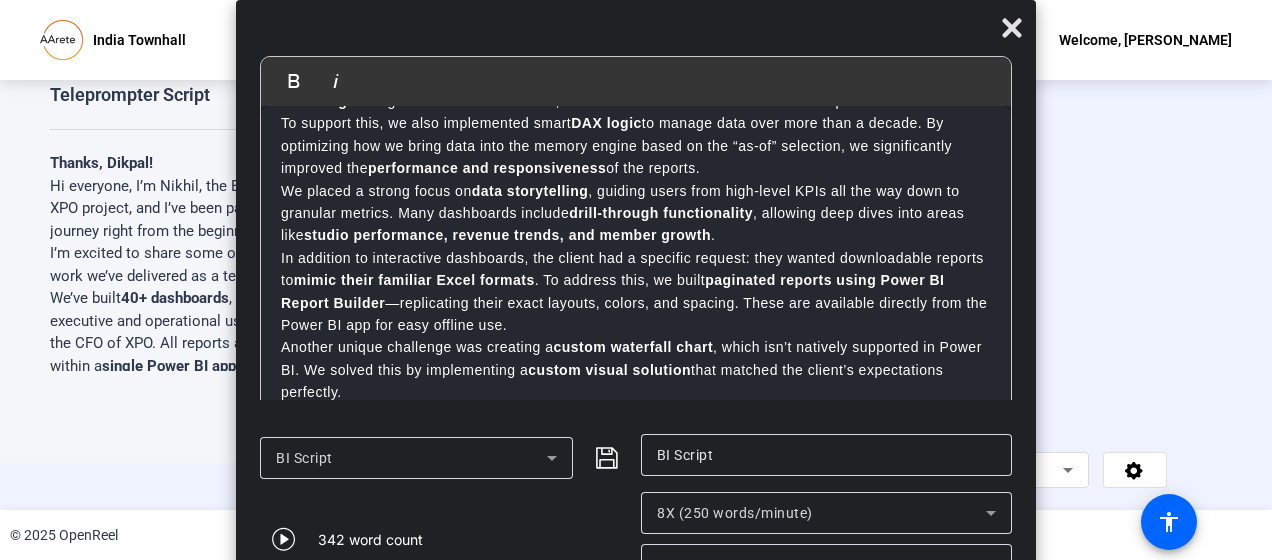 scroll, scrollTop: 292, scrollLeft: 0, axis: vertical 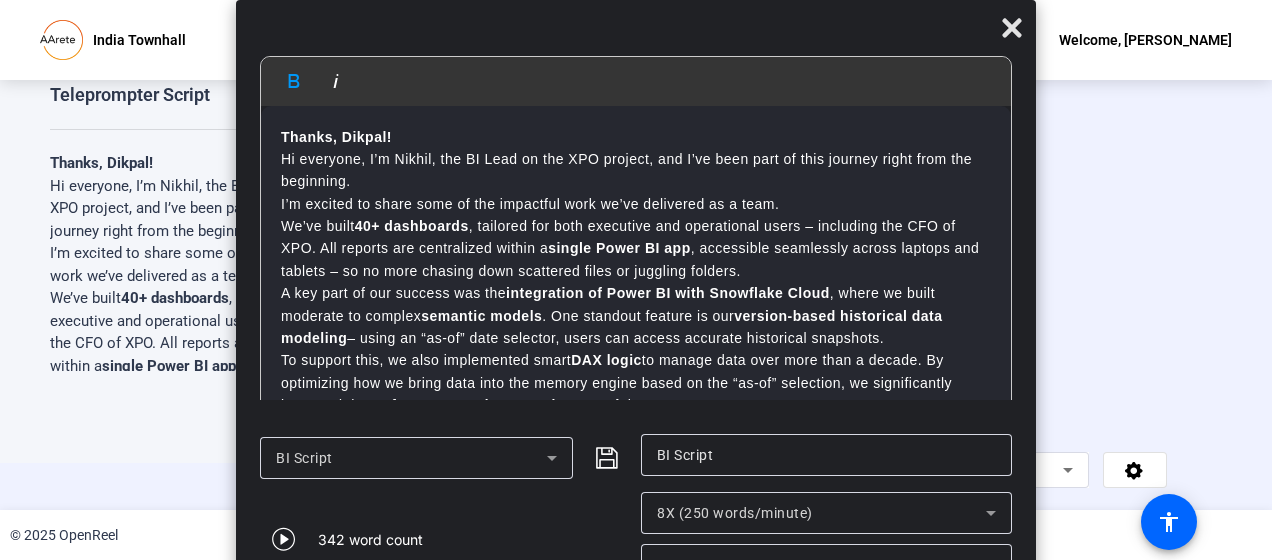 drag, startPoint x: 282, startPoint y: 133, endPoint x: 898, endPoint y: 331, distance: 647.0394 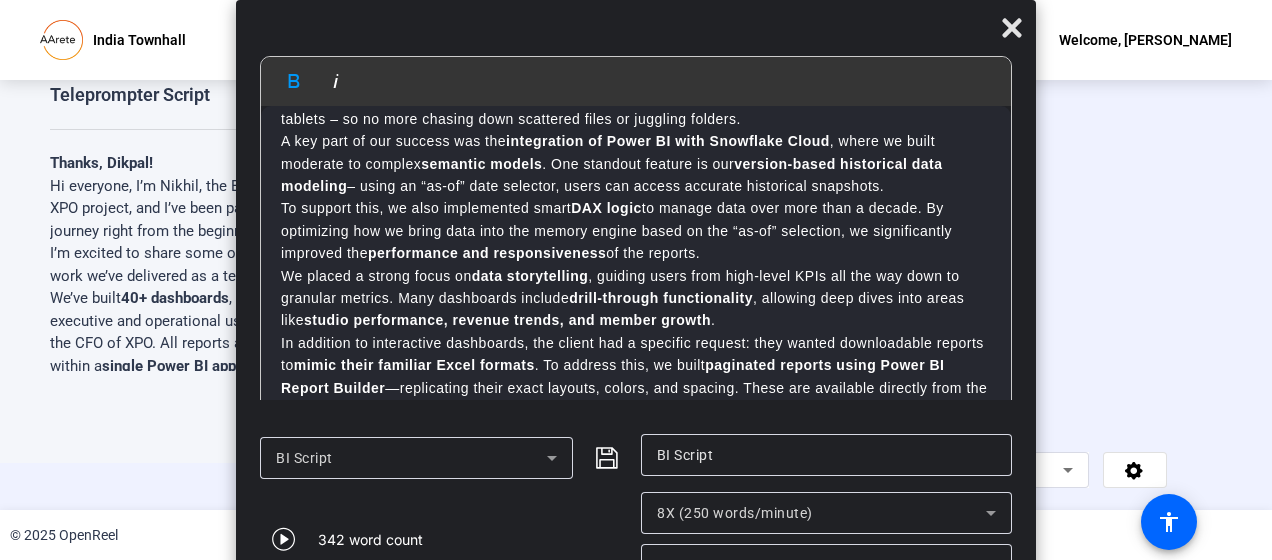 scroll, scrollTop: 0, scrollLeft: 0, axis: both 